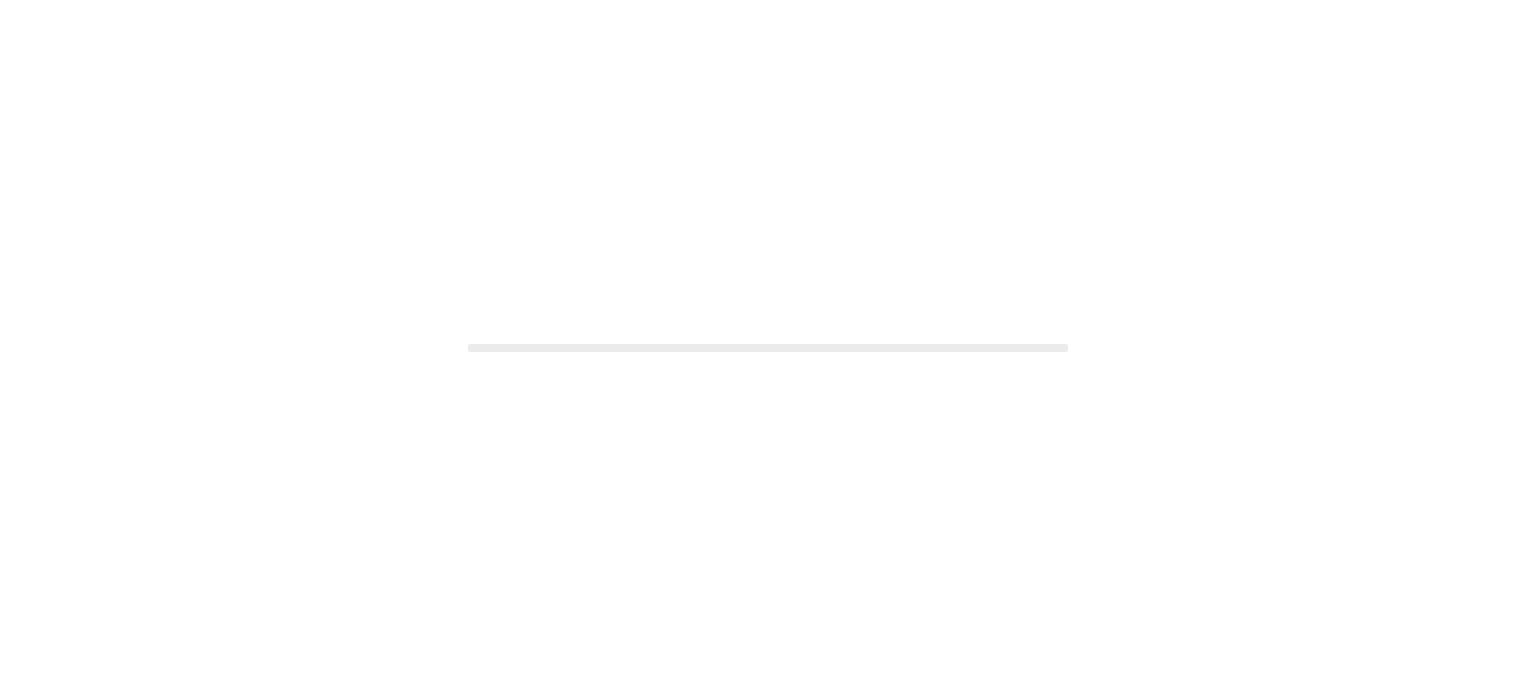 scroll, scrollTop: 0, scrollLeft: 0, axis: both 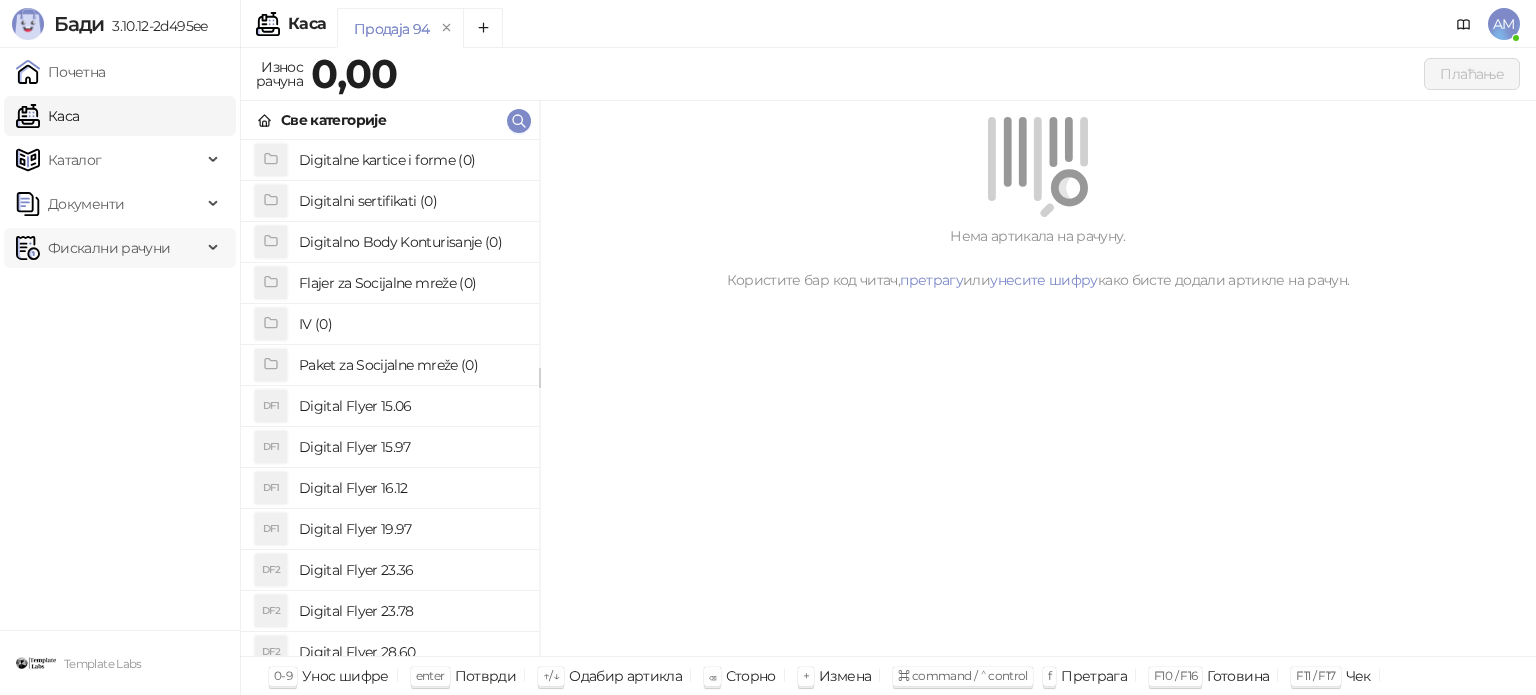 click on "Фискални рачуни" at bounding box center [109, 248] 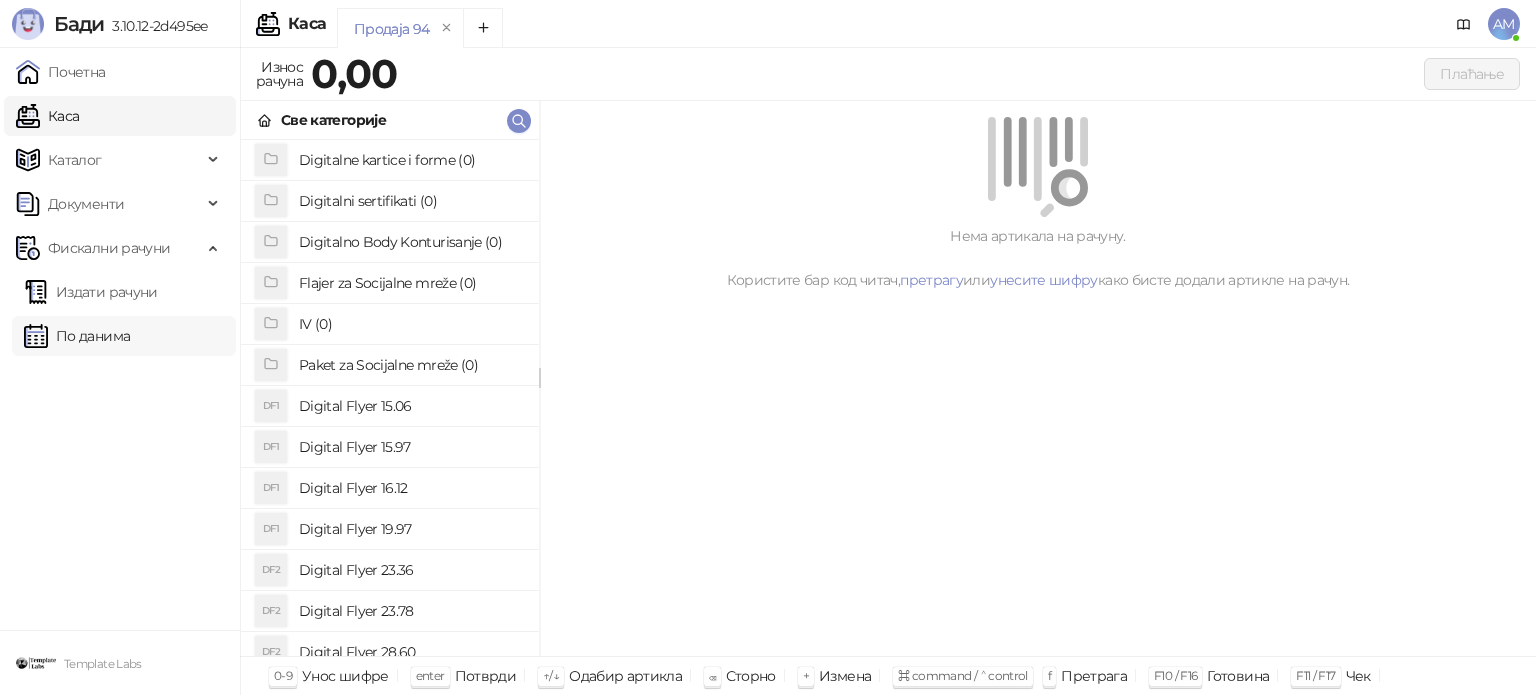 click on "По данима" at bounding box center (77, 336) 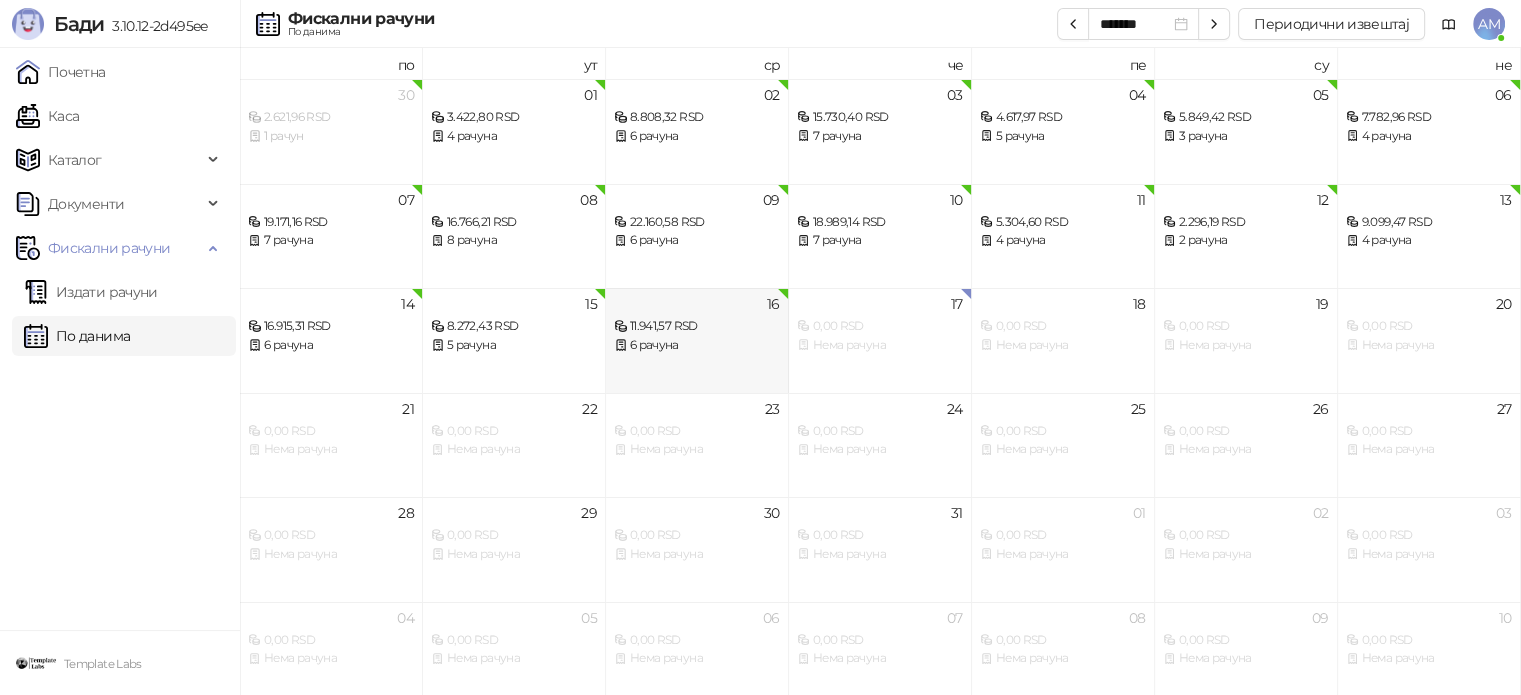 click on "16   [PRICE] RSD   6 рачуна" at bounding box center [697, 340] 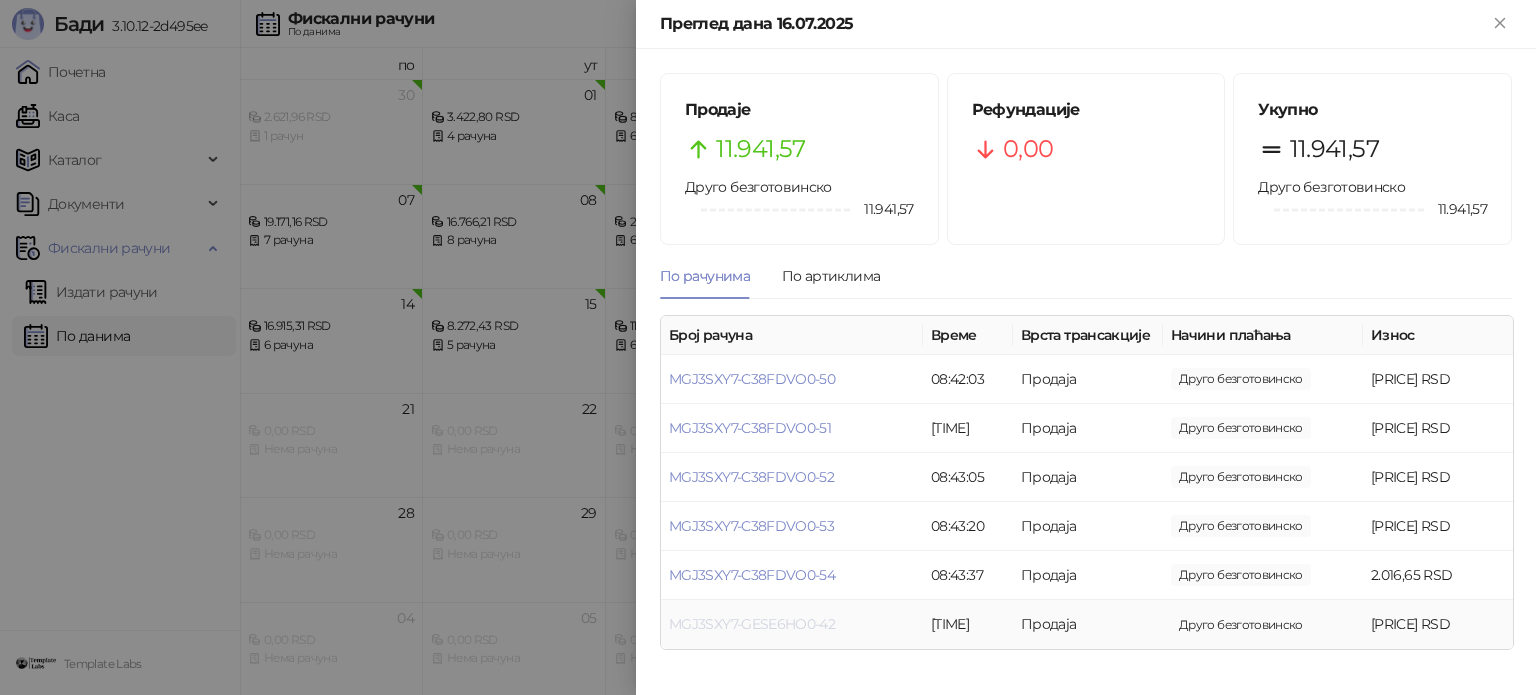 click on "MGJ3SXY7-GESE6HO0-42" at bounding box center [752, 624] 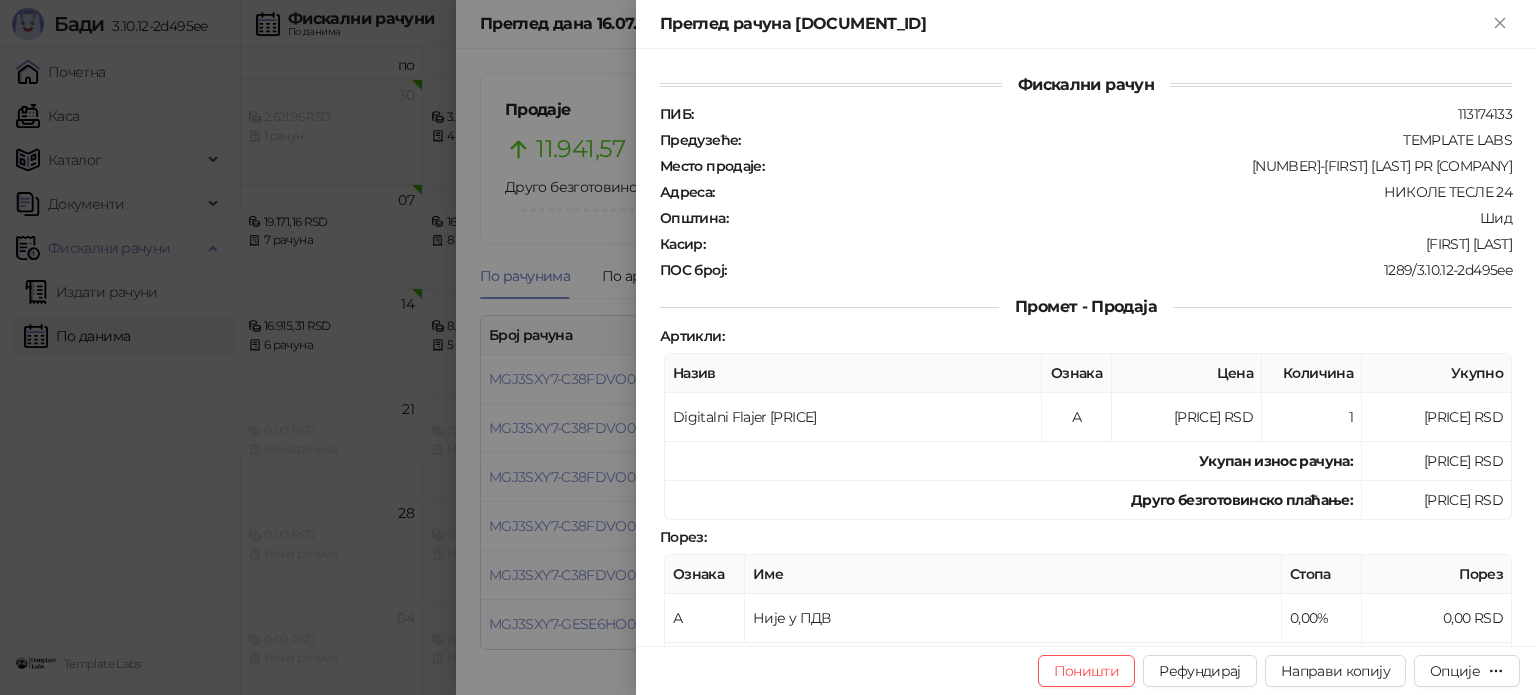 scroll, scrollTop: 300, scrollLeft: 0, axis: vertical 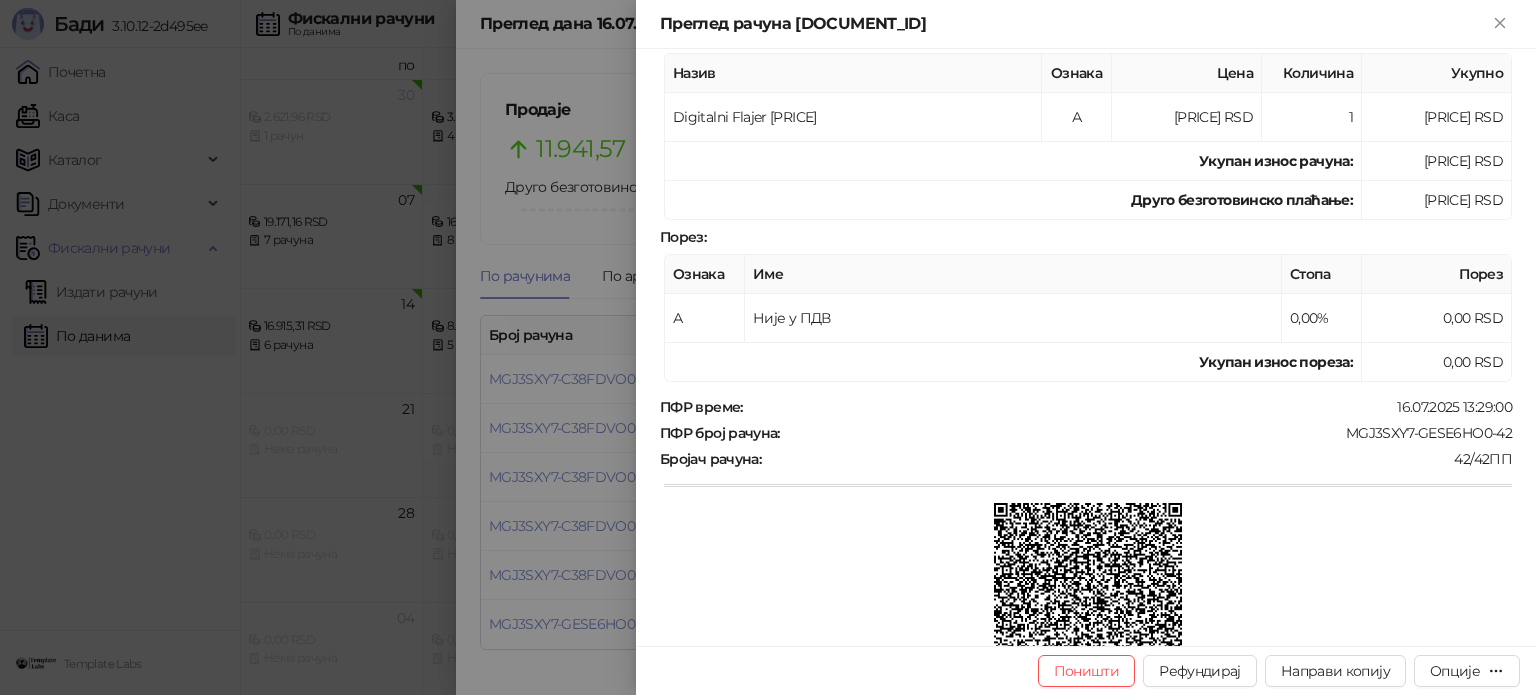 click at bounding box center (768, 347) 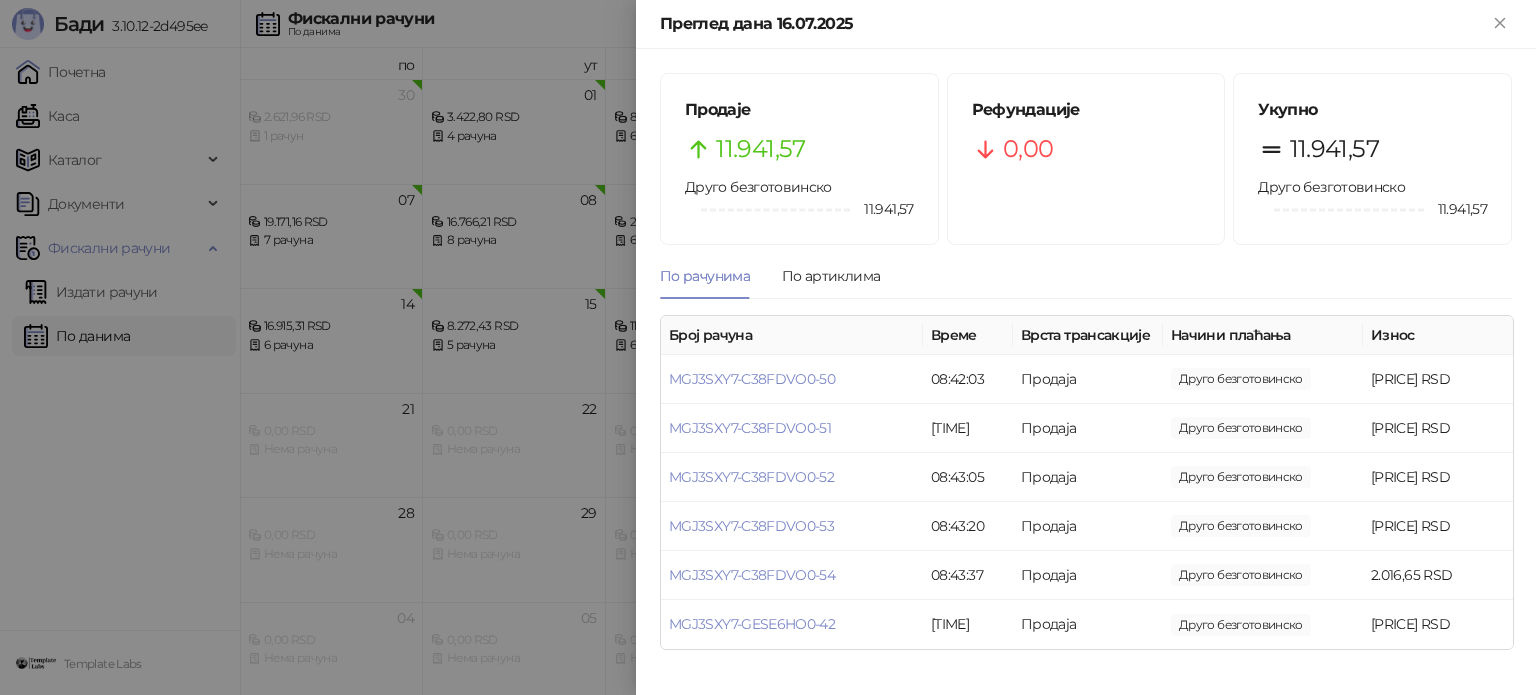 click at bounding box center (768, 347) 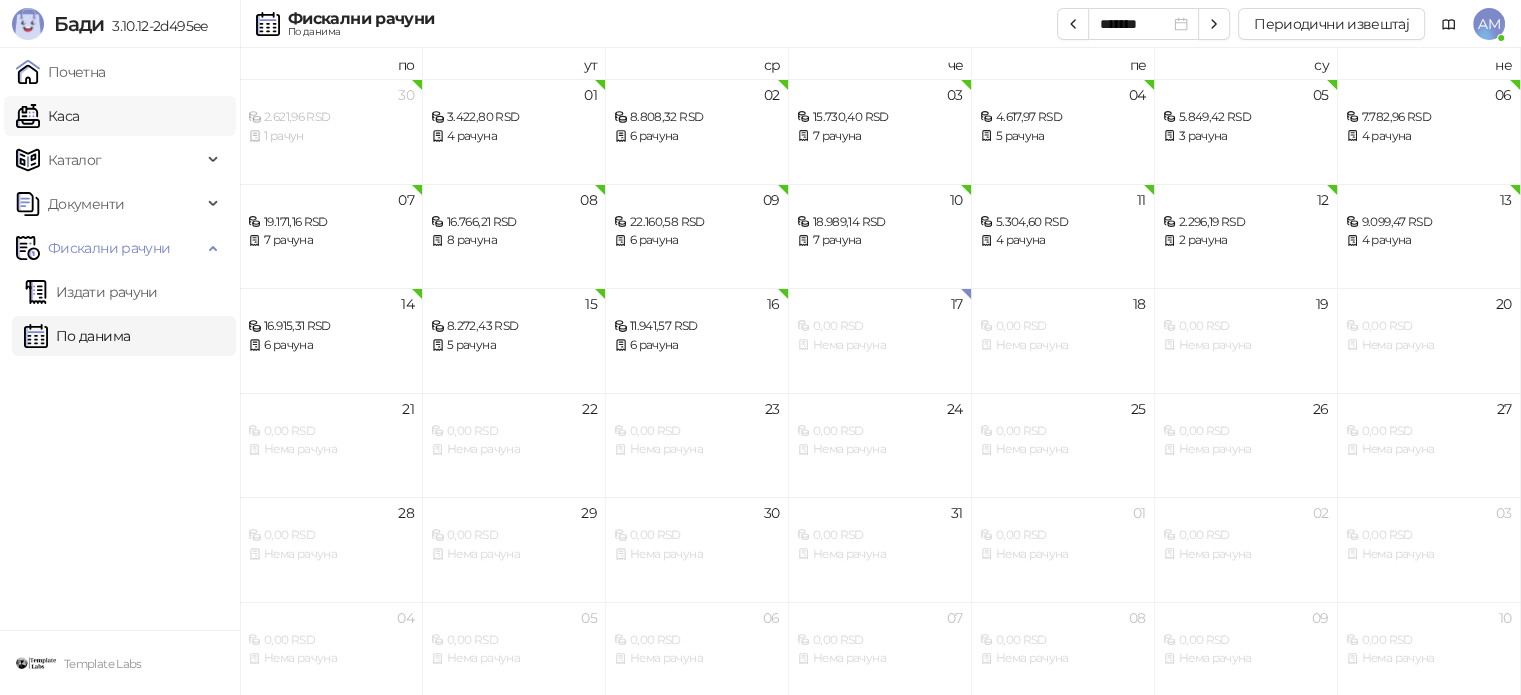 click on "Каса" at bounding box center [47, 116] 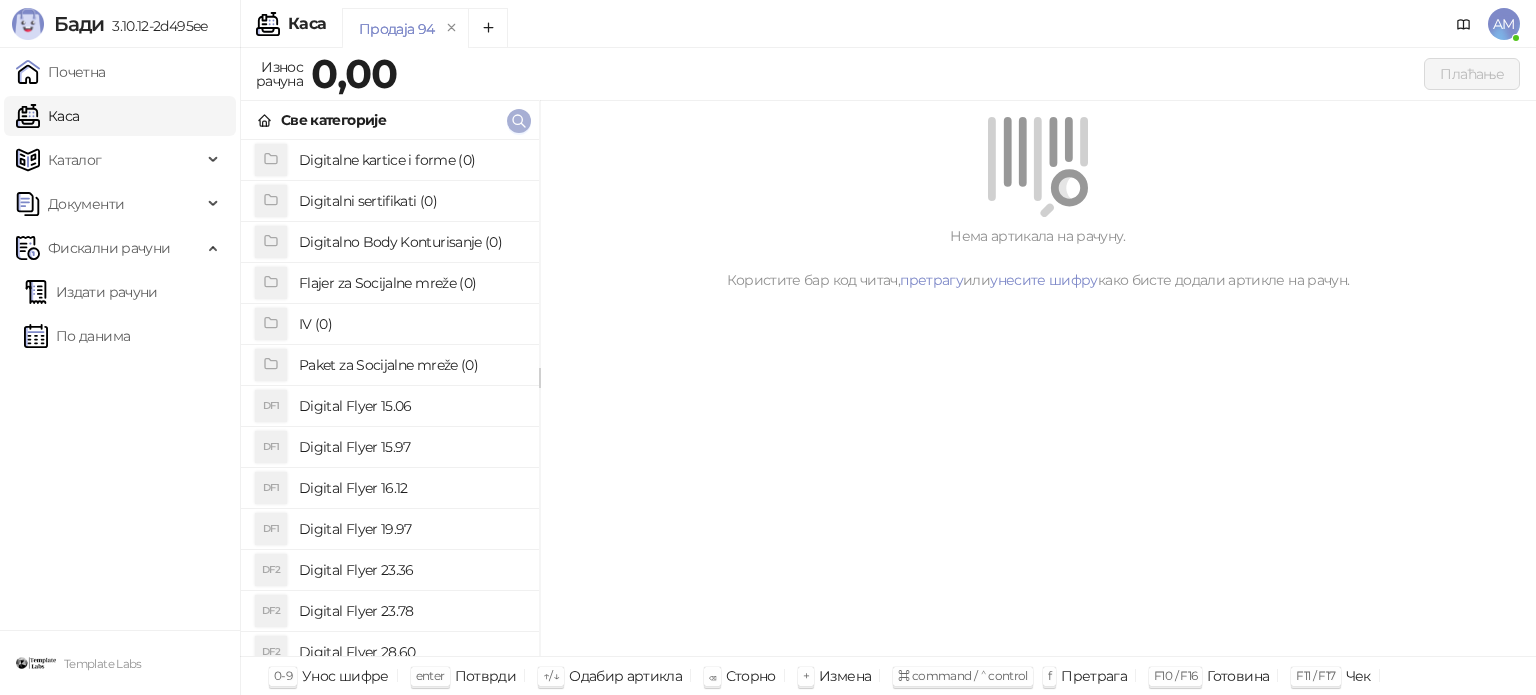 click 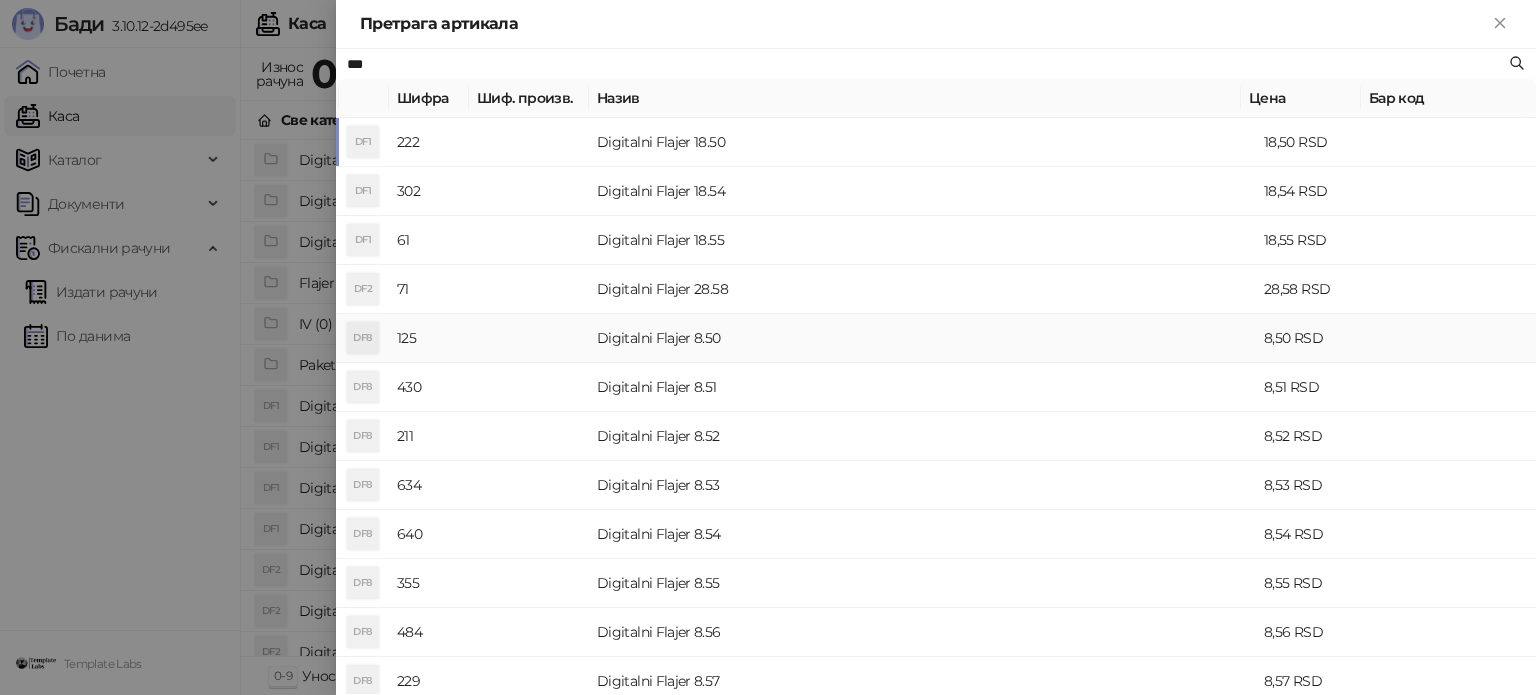 type on "***" 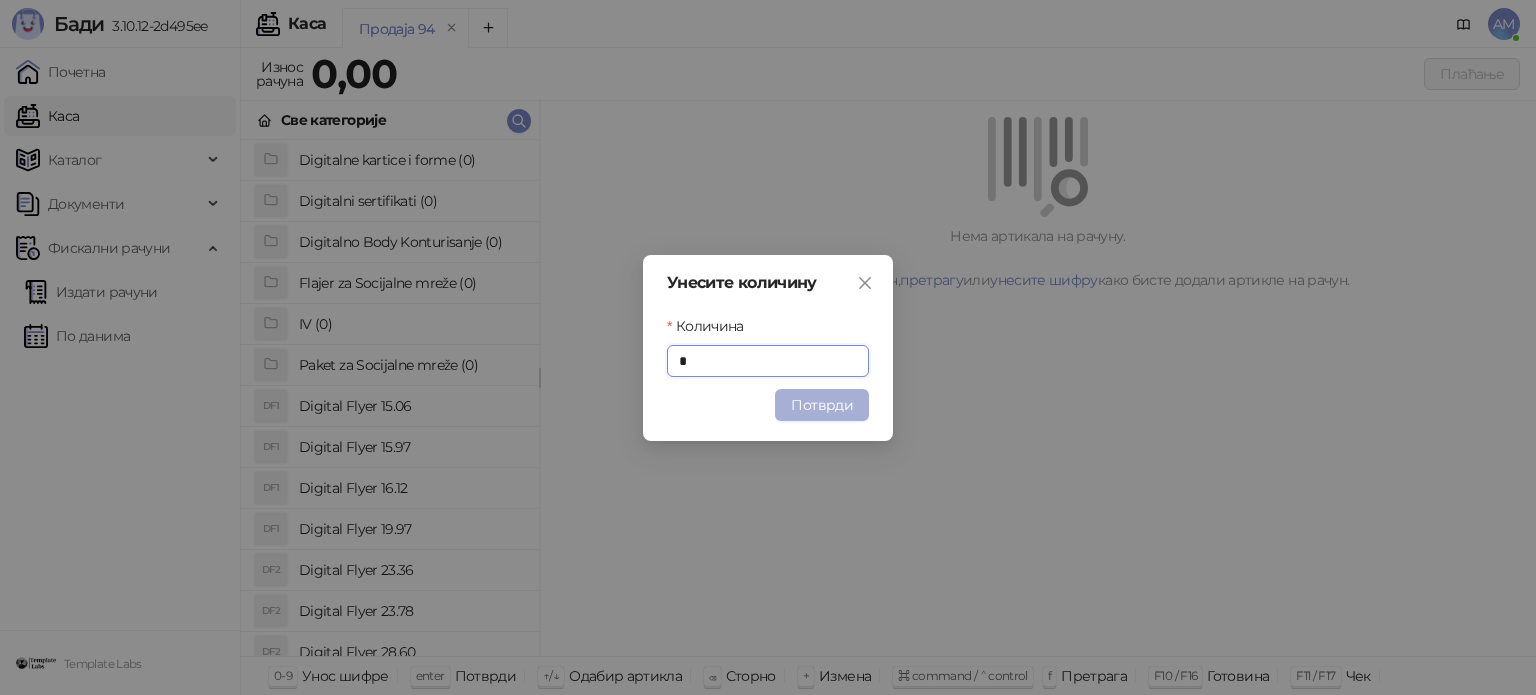 click on "Потврди" at bounding box center (822, 405) 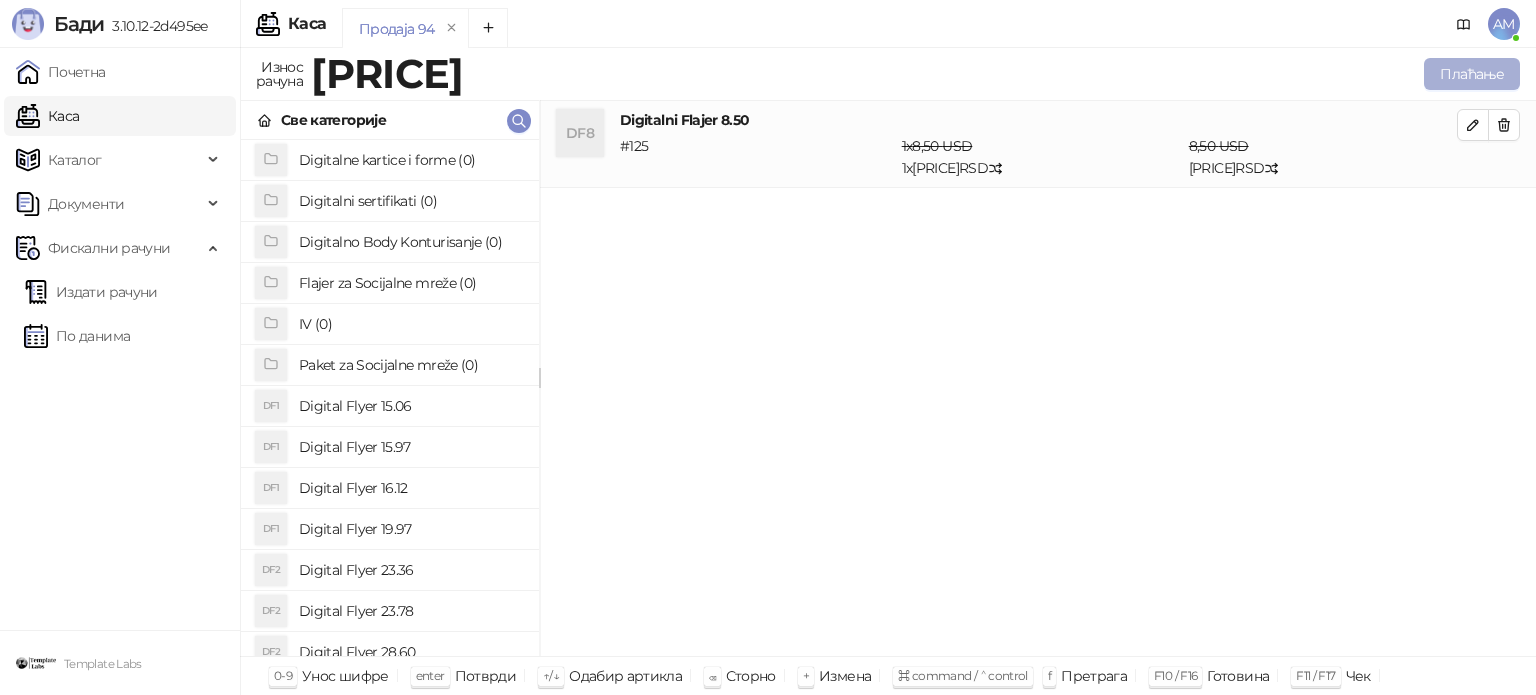 click on "Плаћање" at bounding box center [1472, 74] 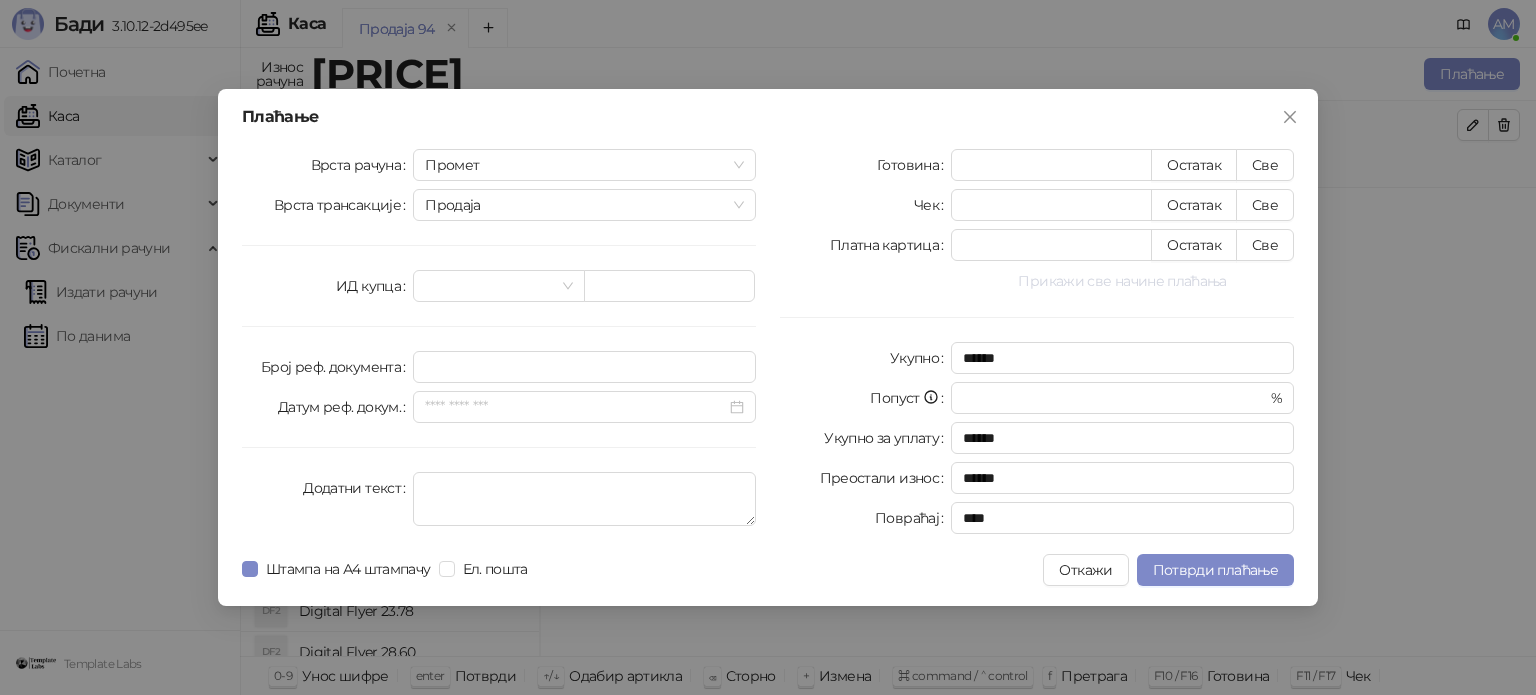 click on "Прикажи све начине плаћања" at bounding box center [1122, 281] 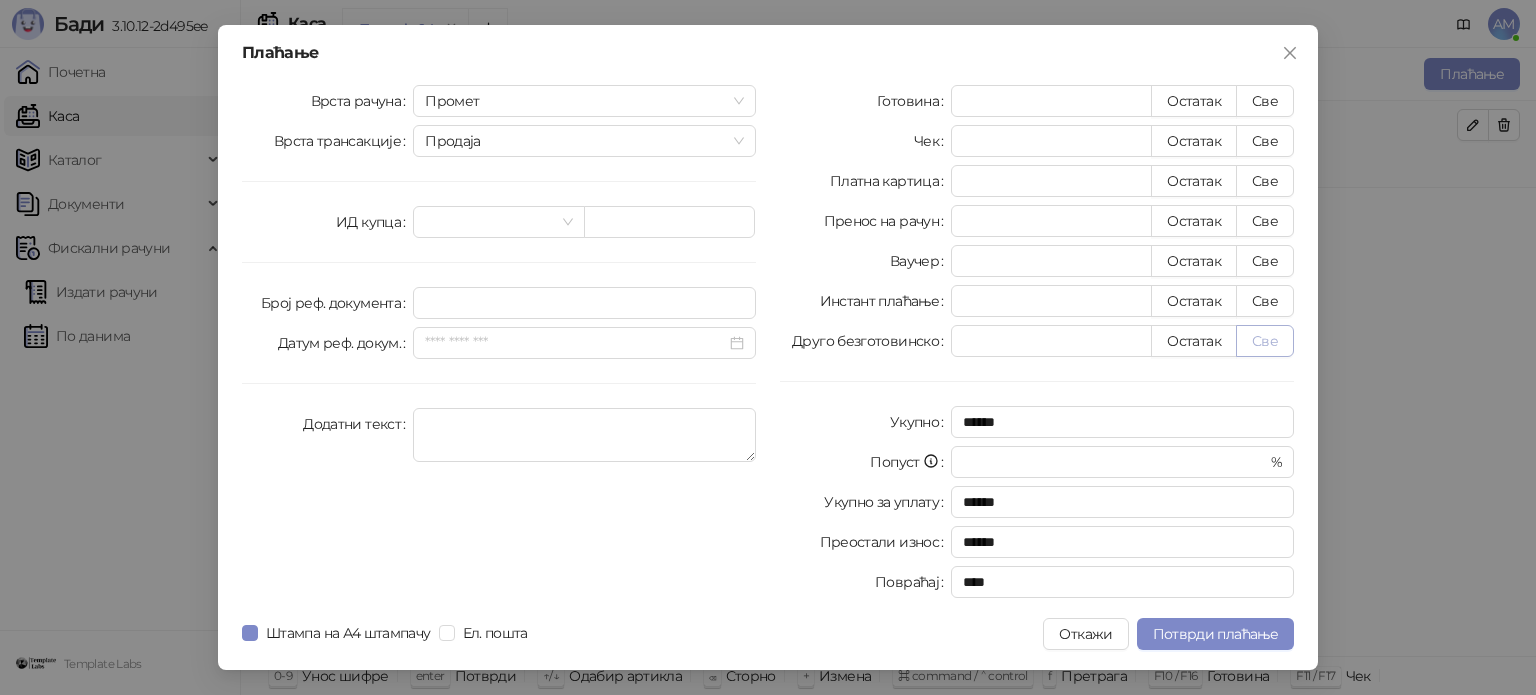 click on "Све" at bounding box center [1265, 341] 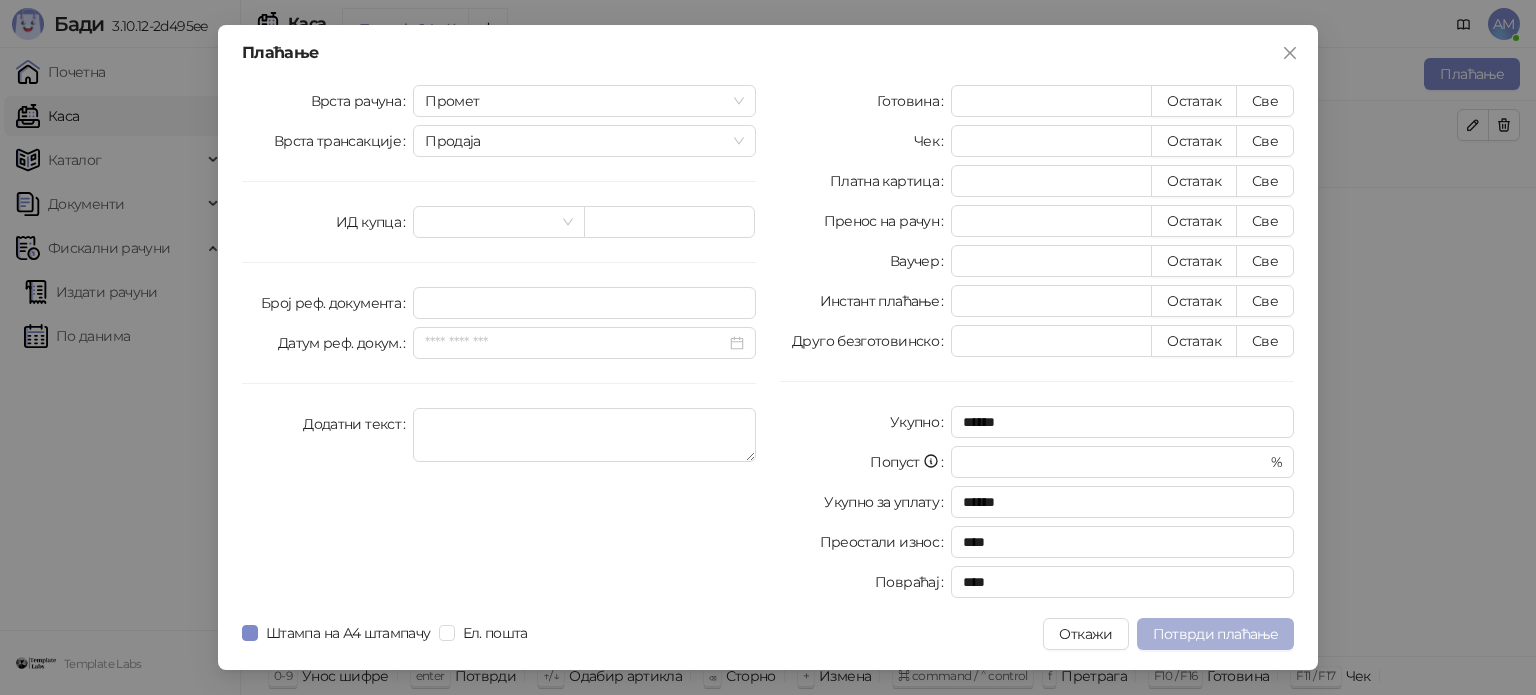 click on "Потврди плаћање" at bounding box center [1215, 634] 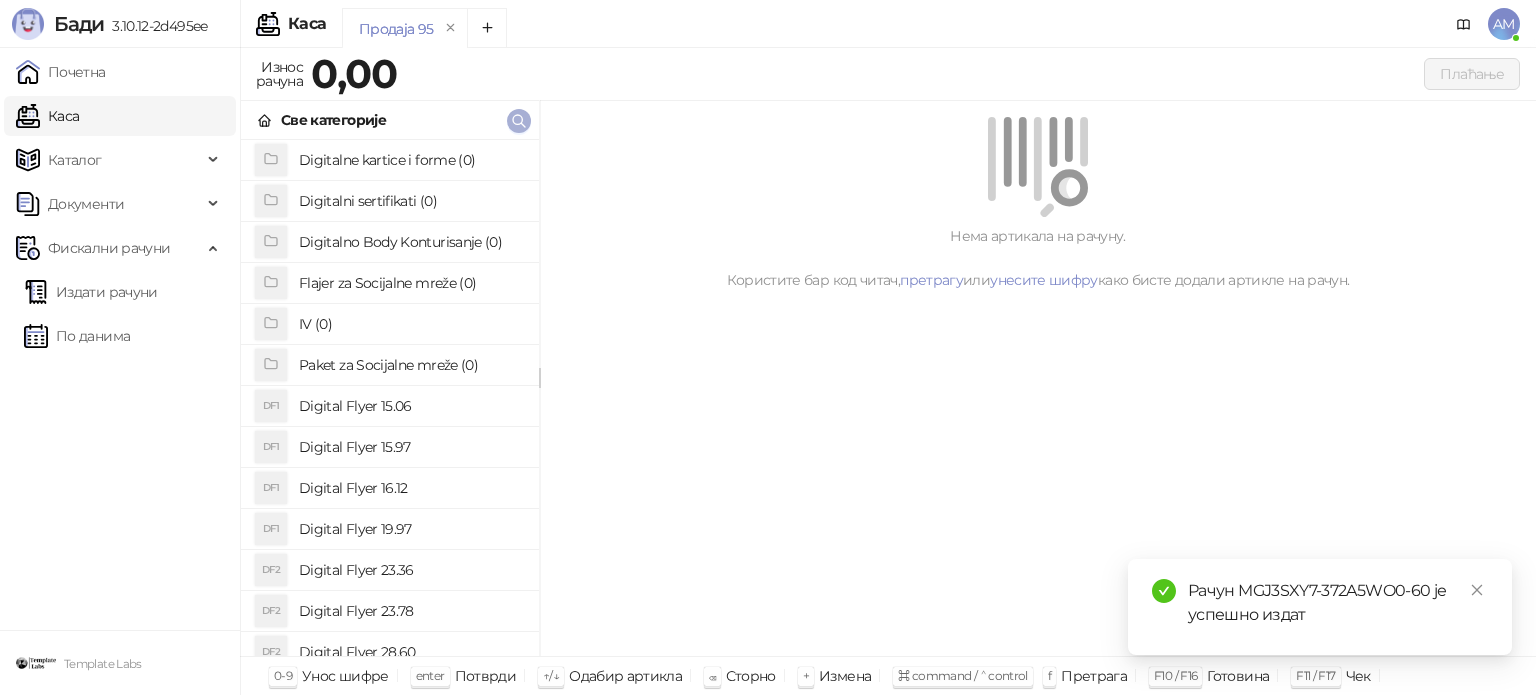 click 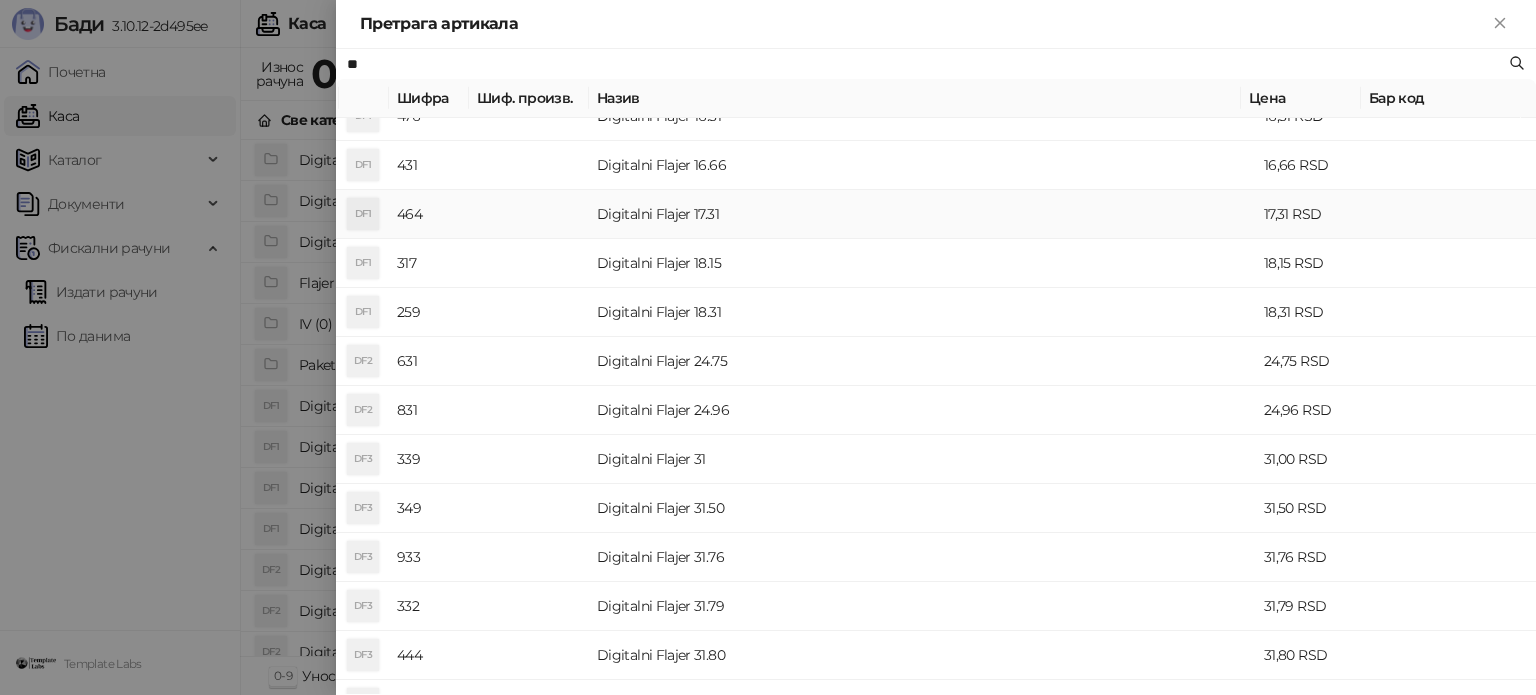 scroll, scrollTop: 700, scrollLeft: 0, axis: vertical 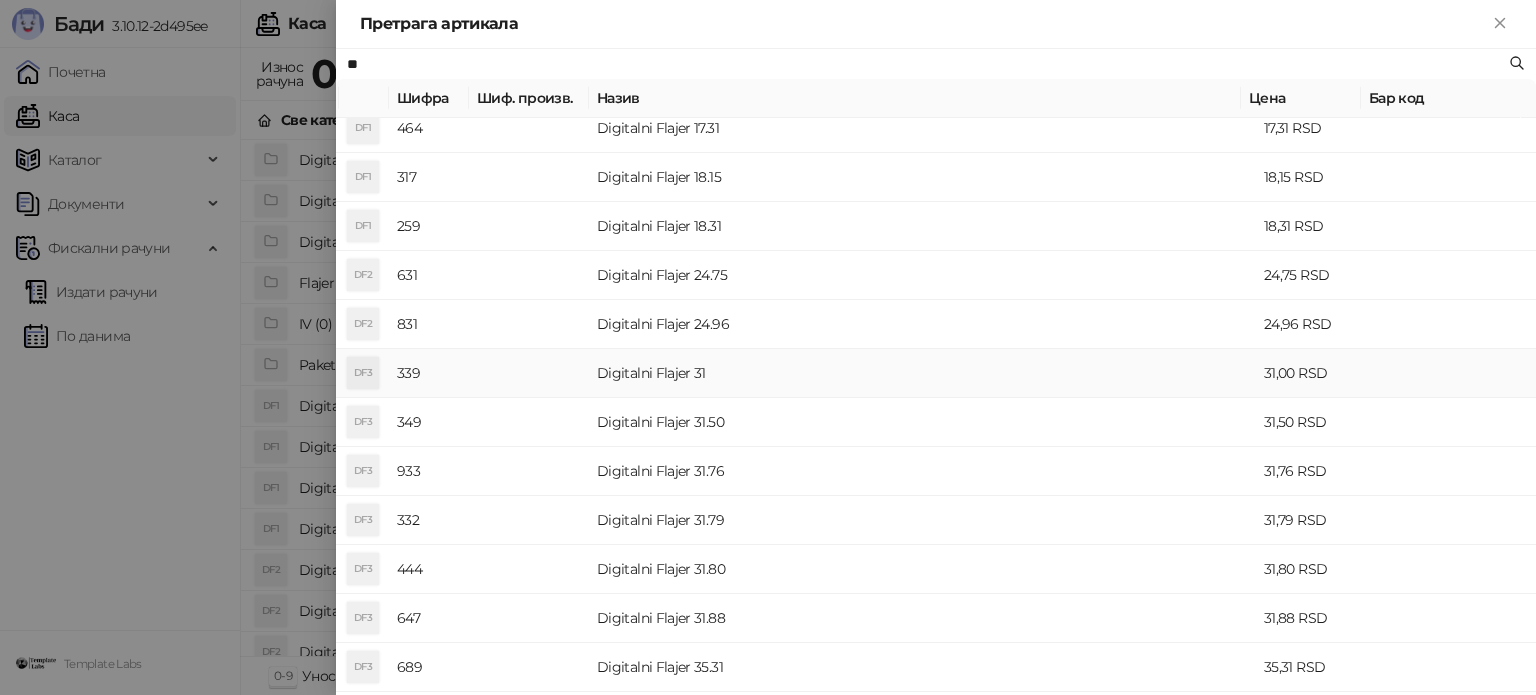 click on "Digitalni Flajer 31" at bounding box center [922, 373] 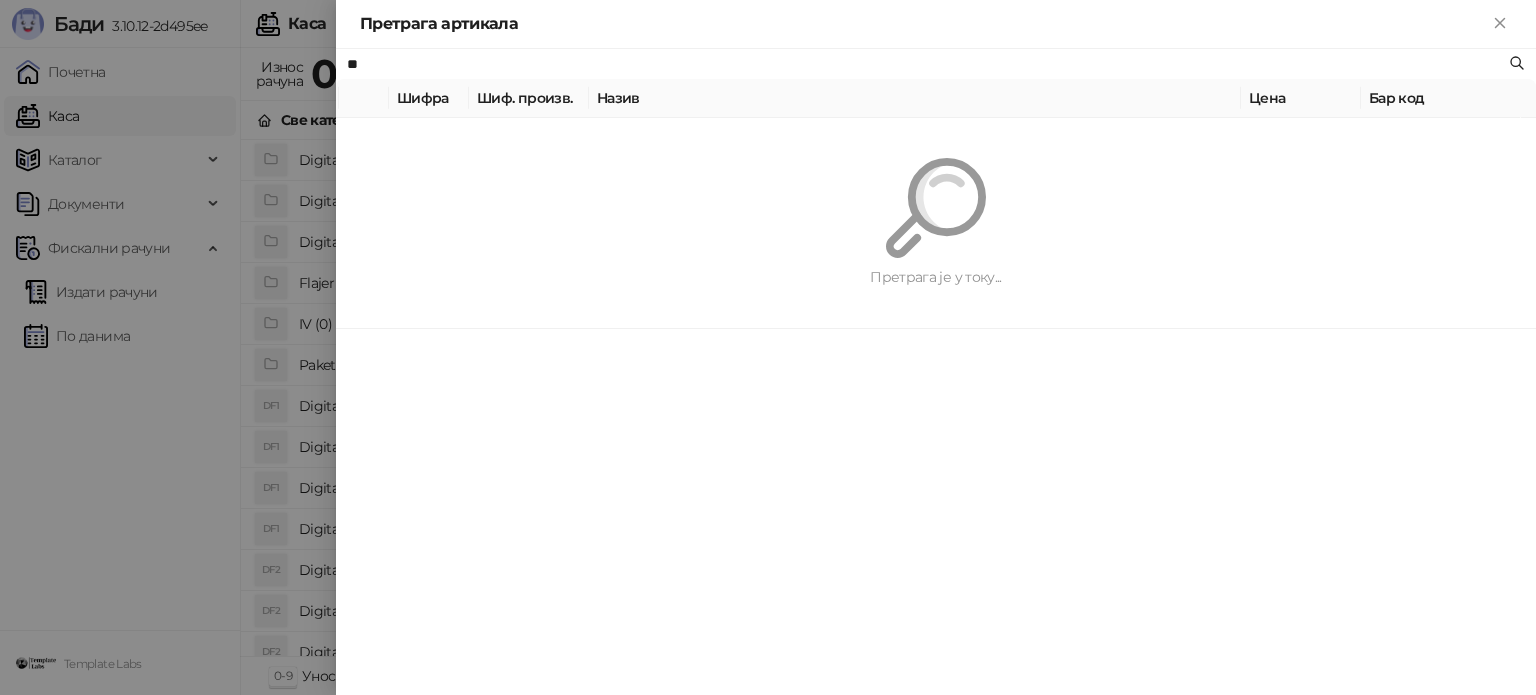 scroll, scrollTop: 0, scrollLeft: 0, axis: both 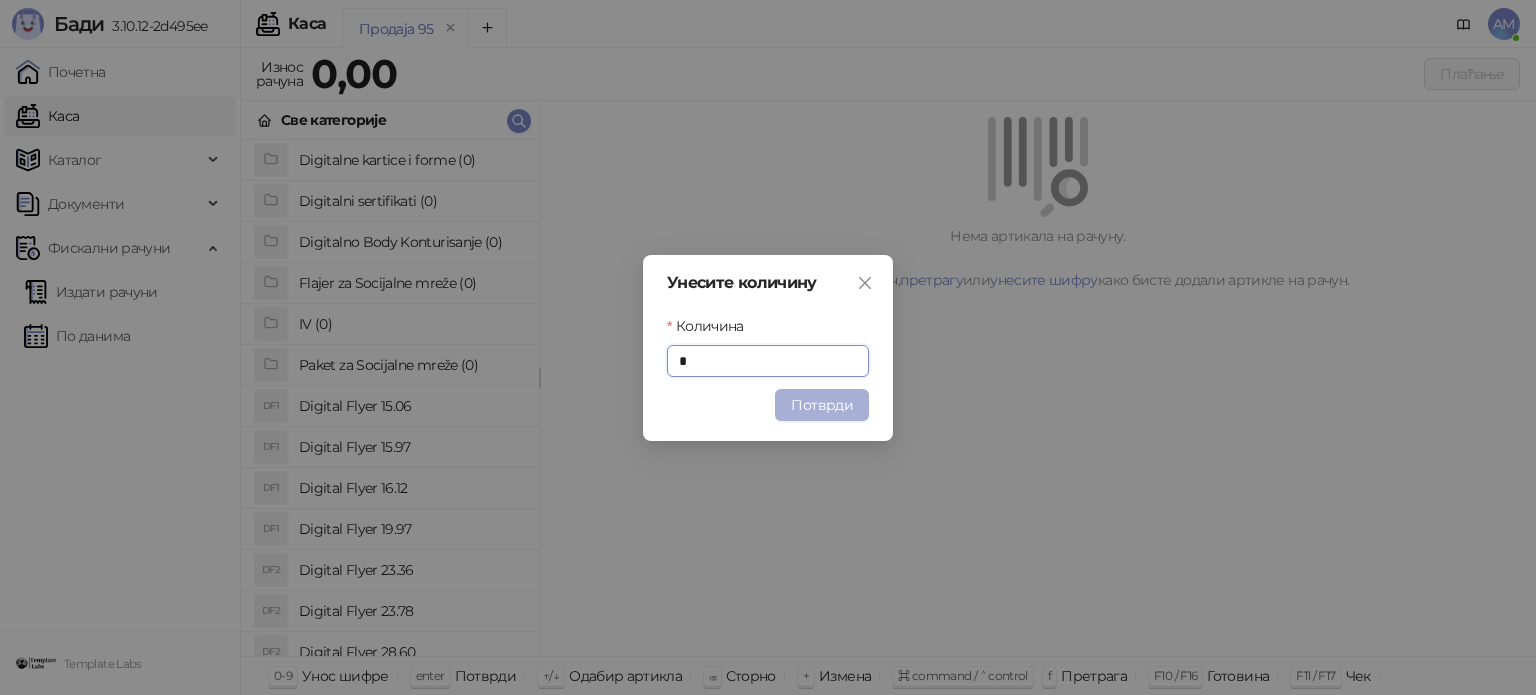 click on "Потврди" at bounding box center [822, 405] 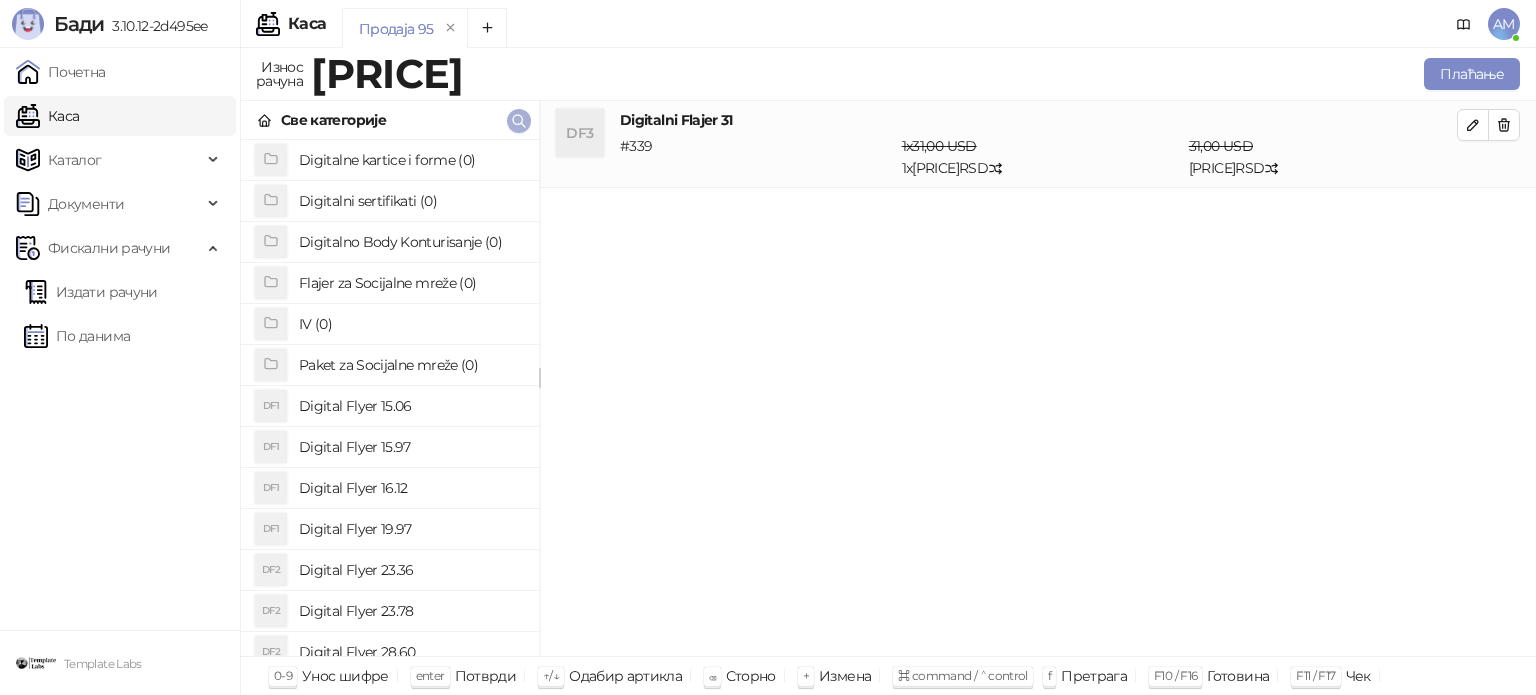 click 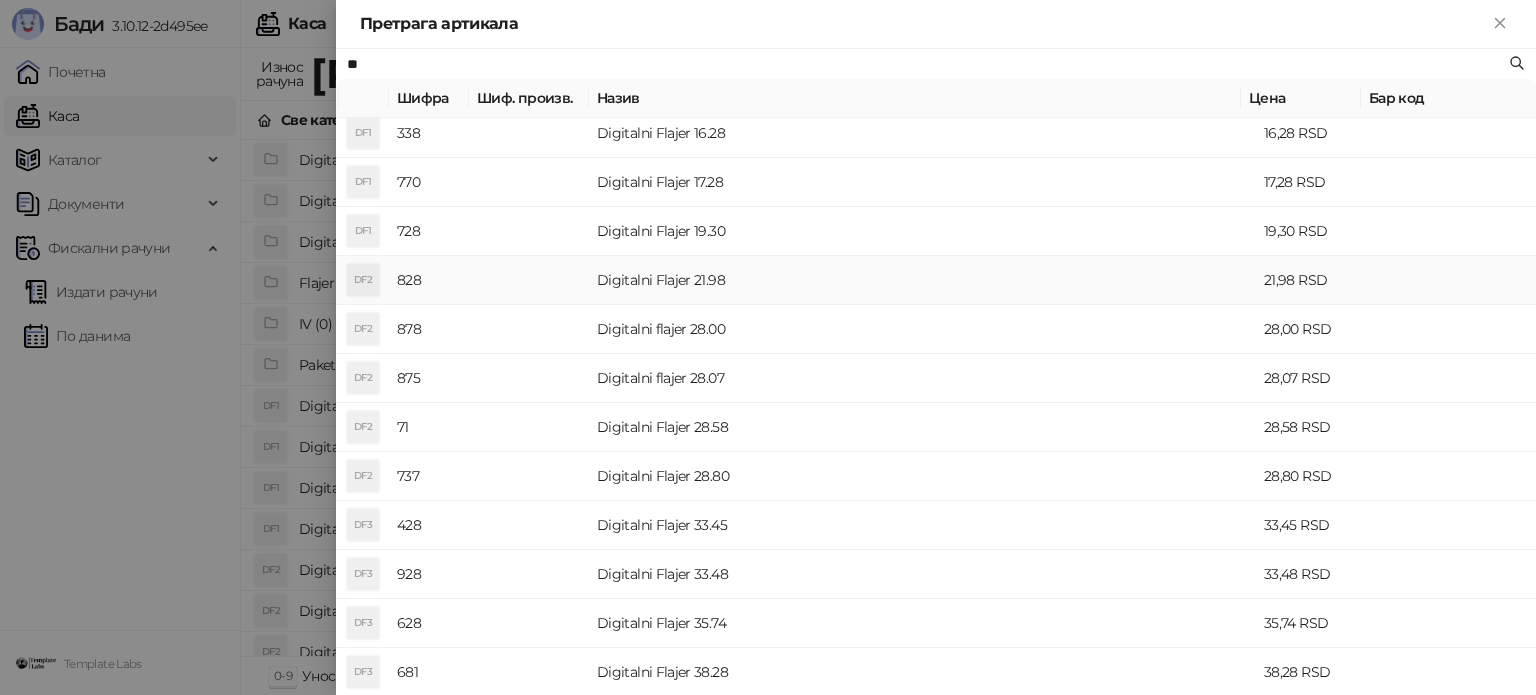 scroll, scrollTop: 300, scrollLeft: 0, axis: vertical 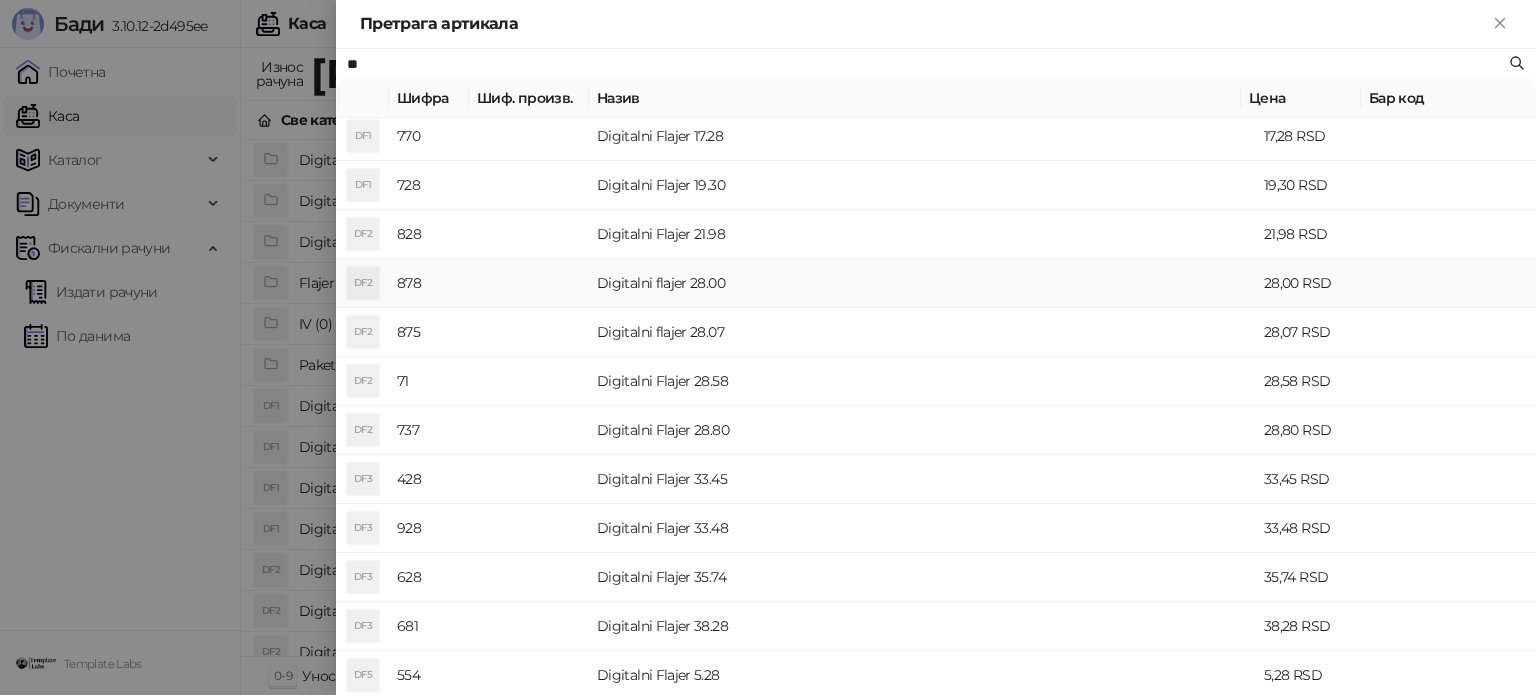 click on "Digitalni flajer 28.00" at bounding box center (922, 283) 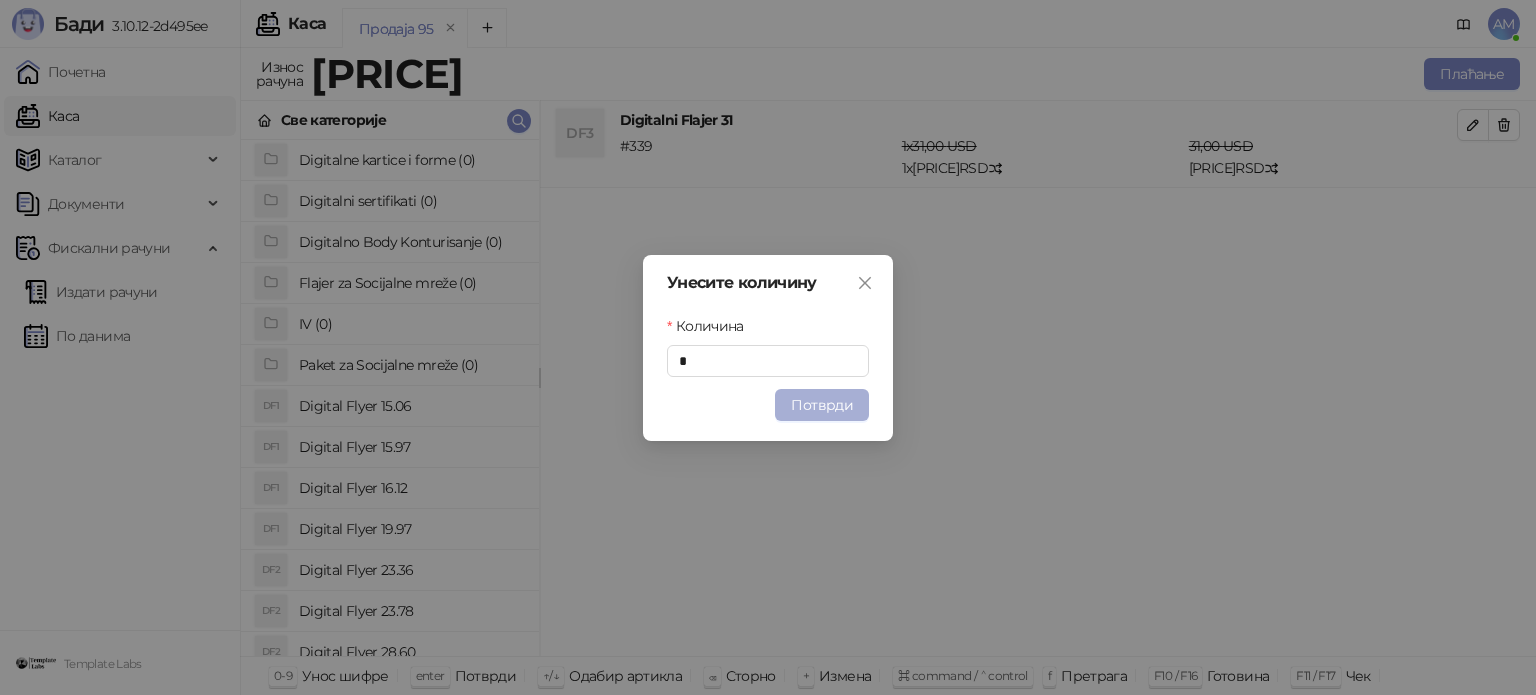 click on "Потврди" at bounding box center [822, 405] 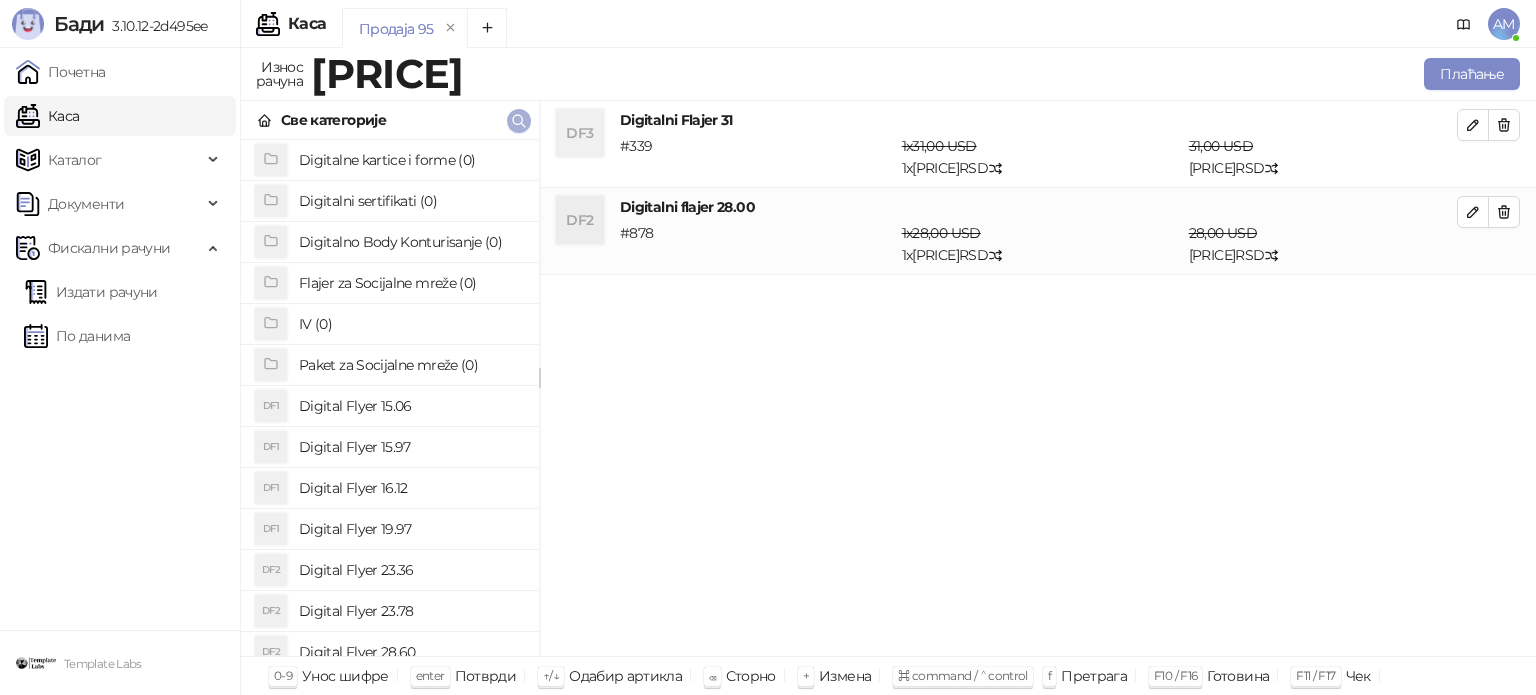 click 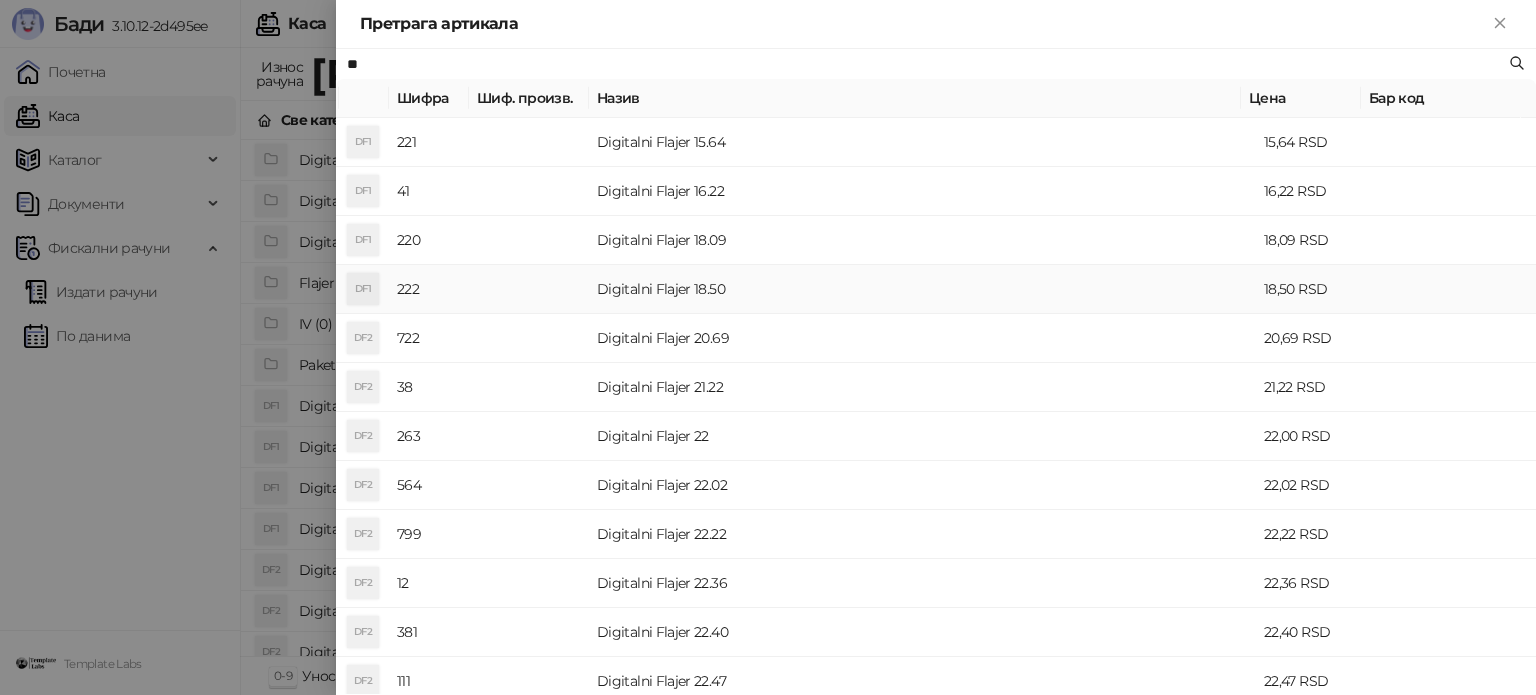 scroll, scrollTop: 400, scrollLeft: 0, axis: vertical 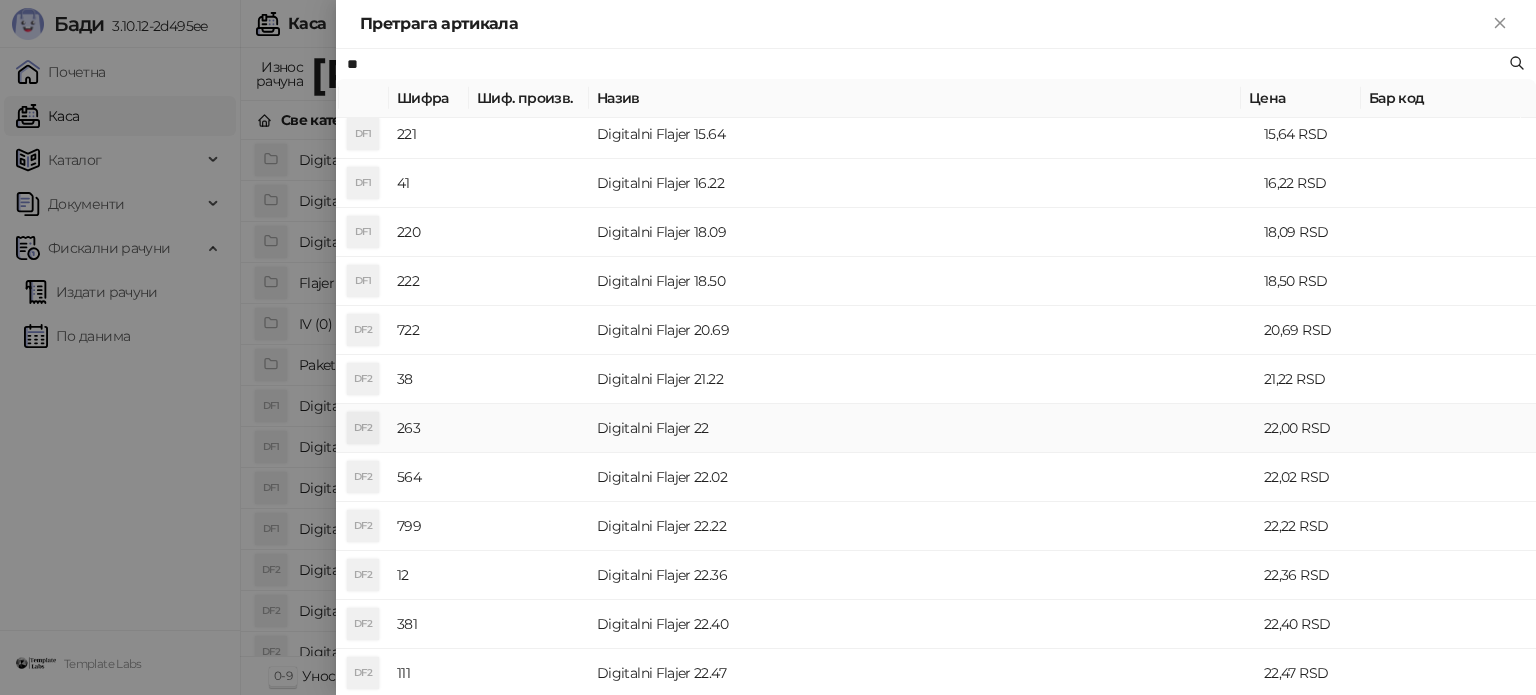 type on "**" 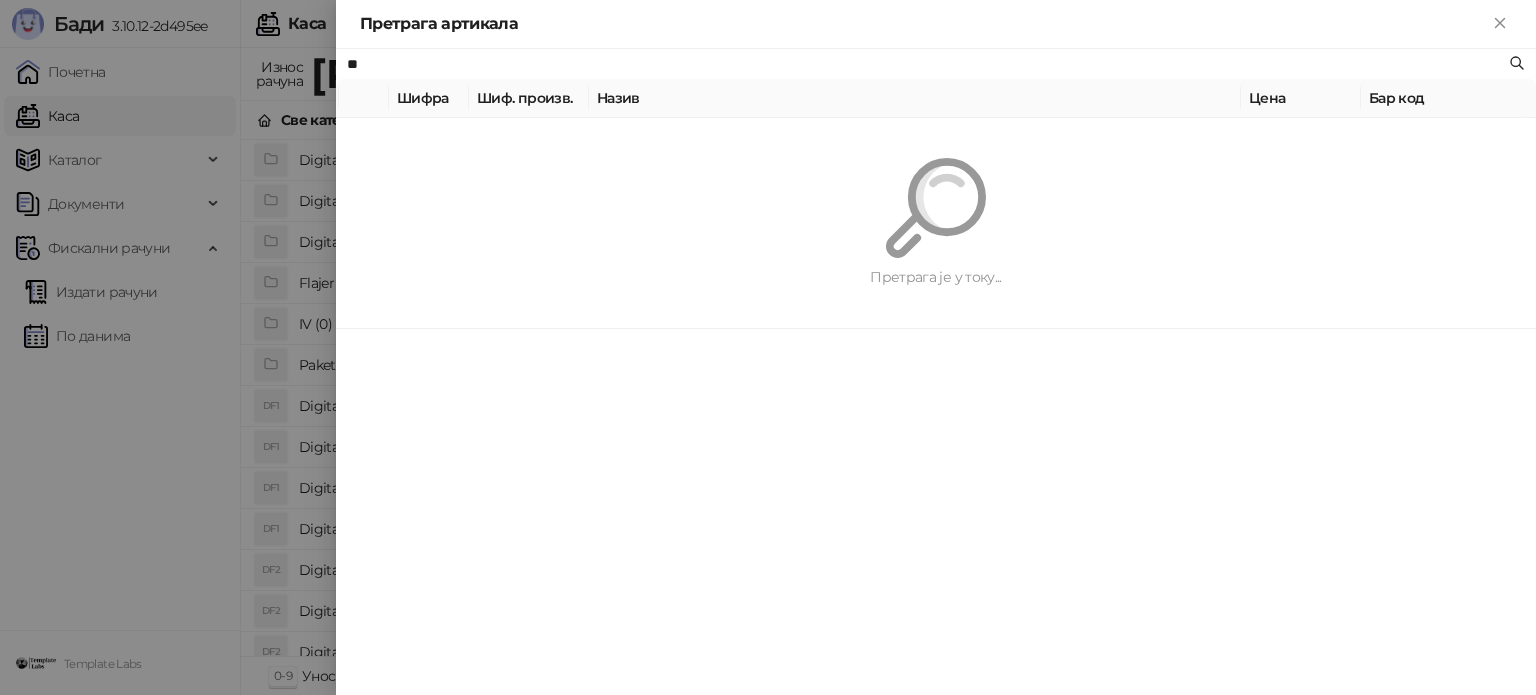 scroll, scrollTop: 0, scrollLeft: 0, axis: both 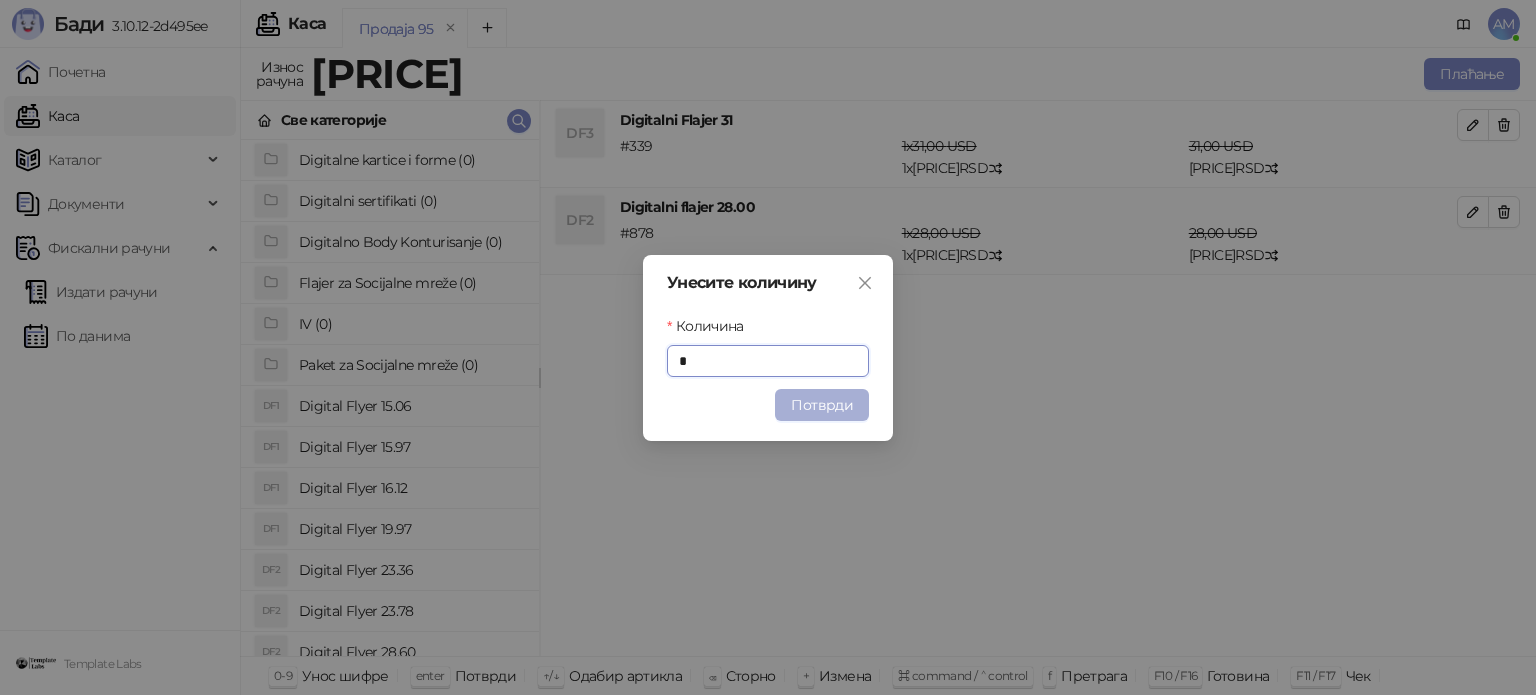 type on "*" 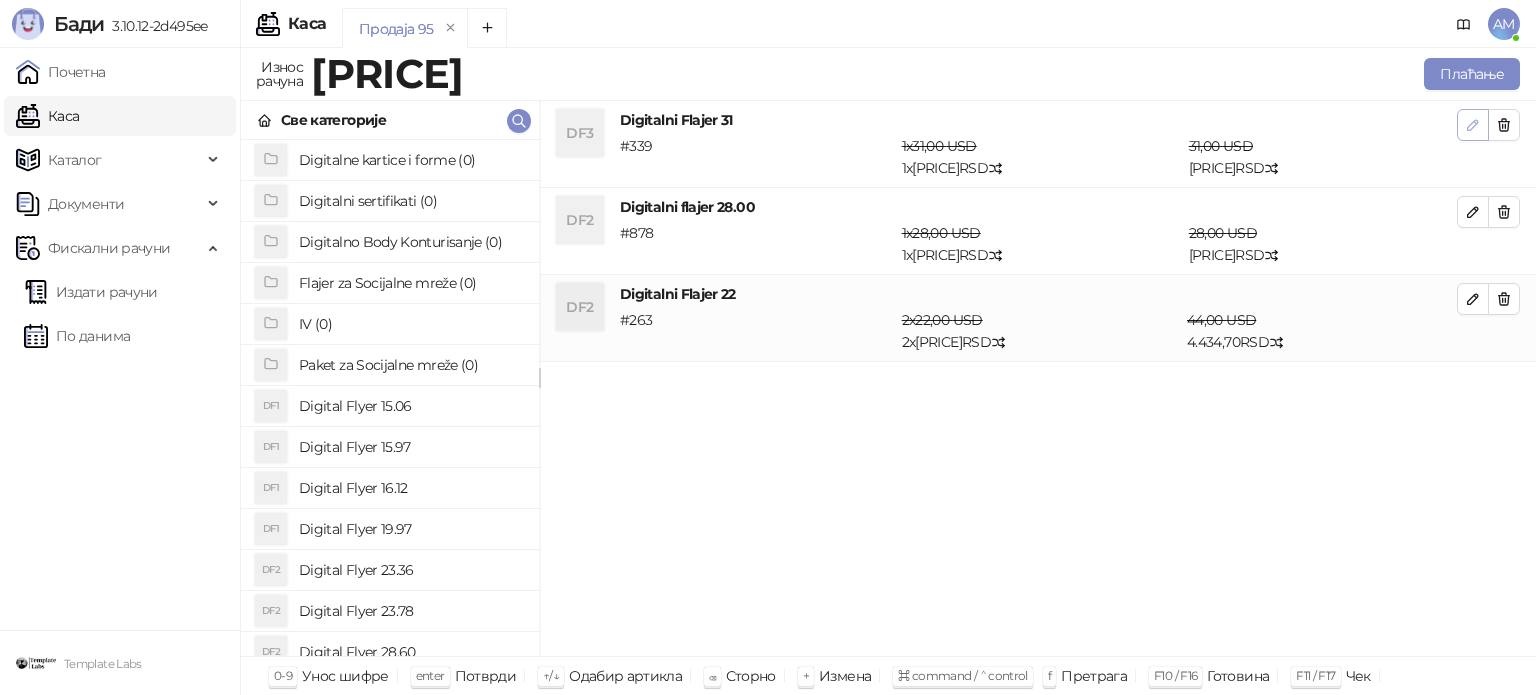 click 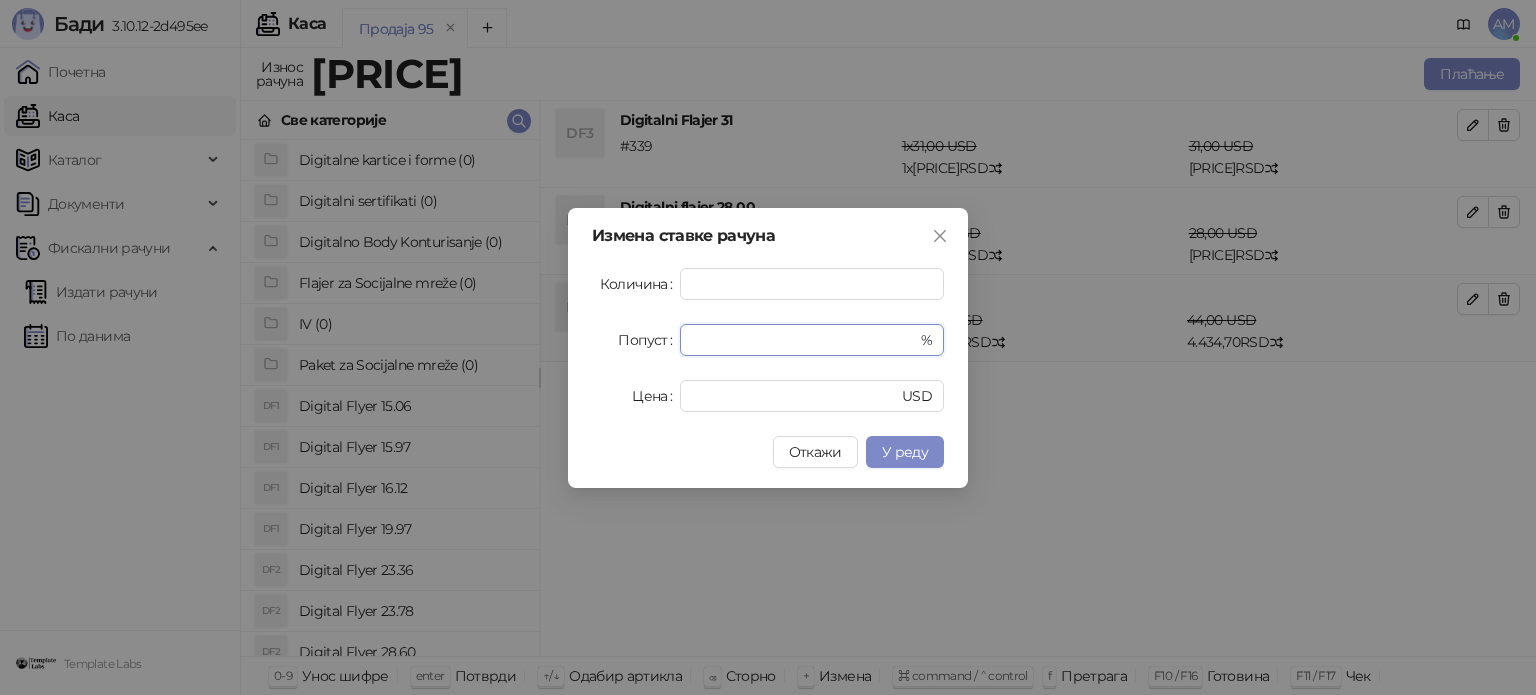 drag, startPoint x: 728, startPoint y: 343, endPoint x: 671, endPoint y: 349, distance: 57.31492 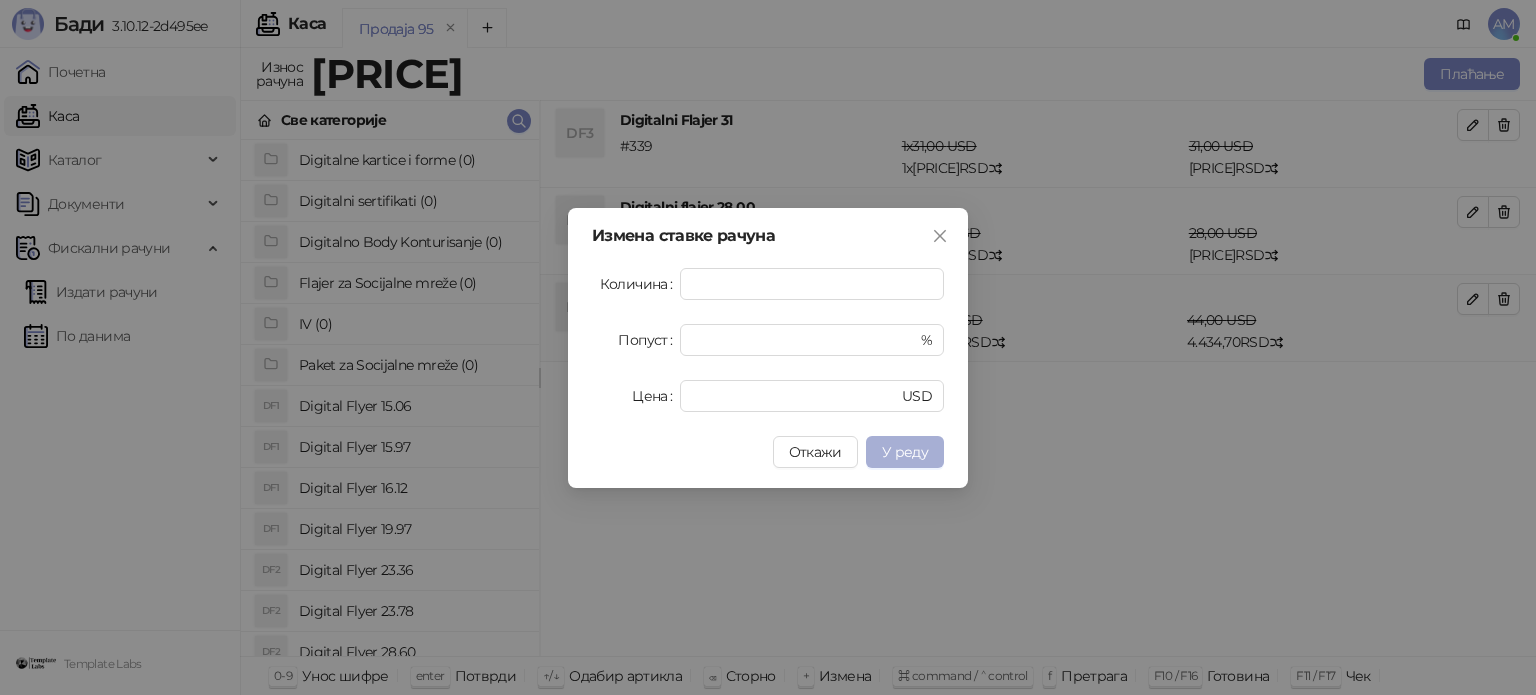 click on "У реду" at bounding box center [905, 452] 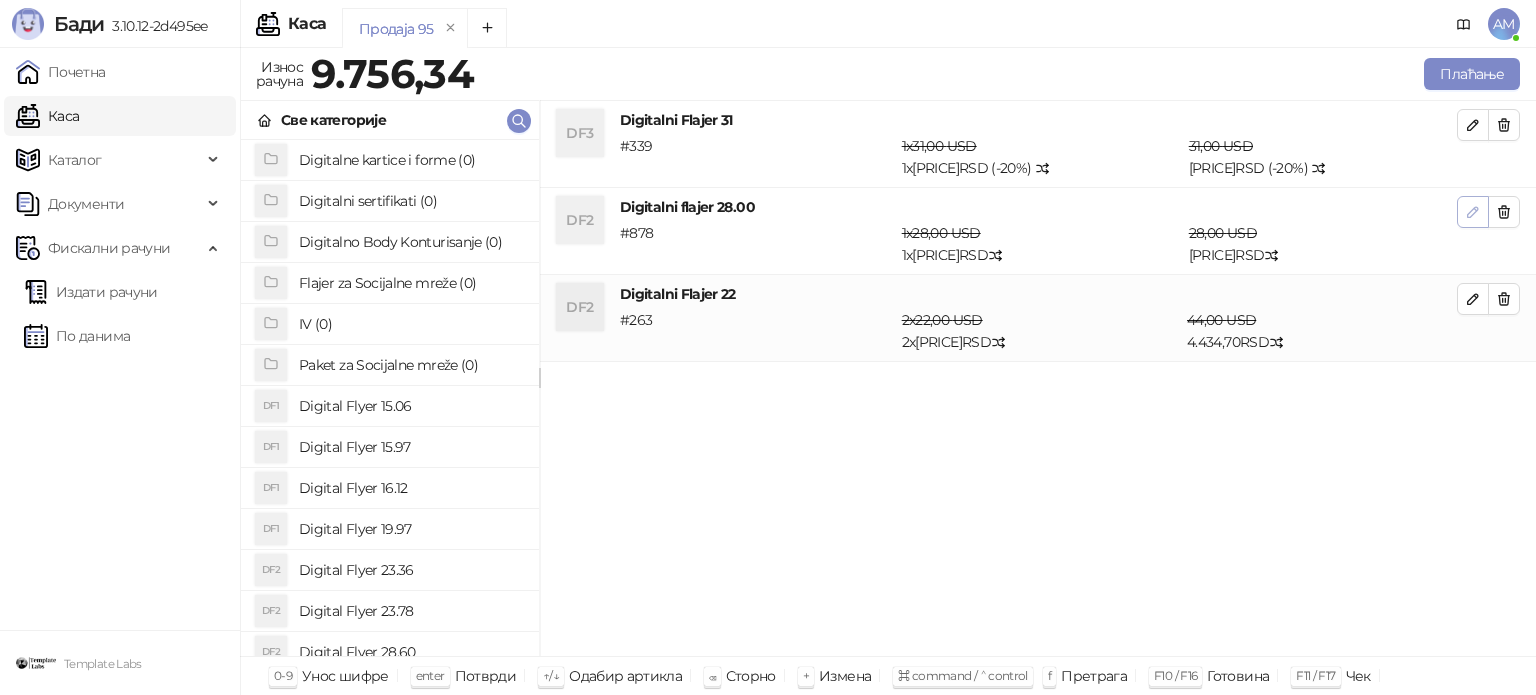 click at bounding box center [1473, 212] 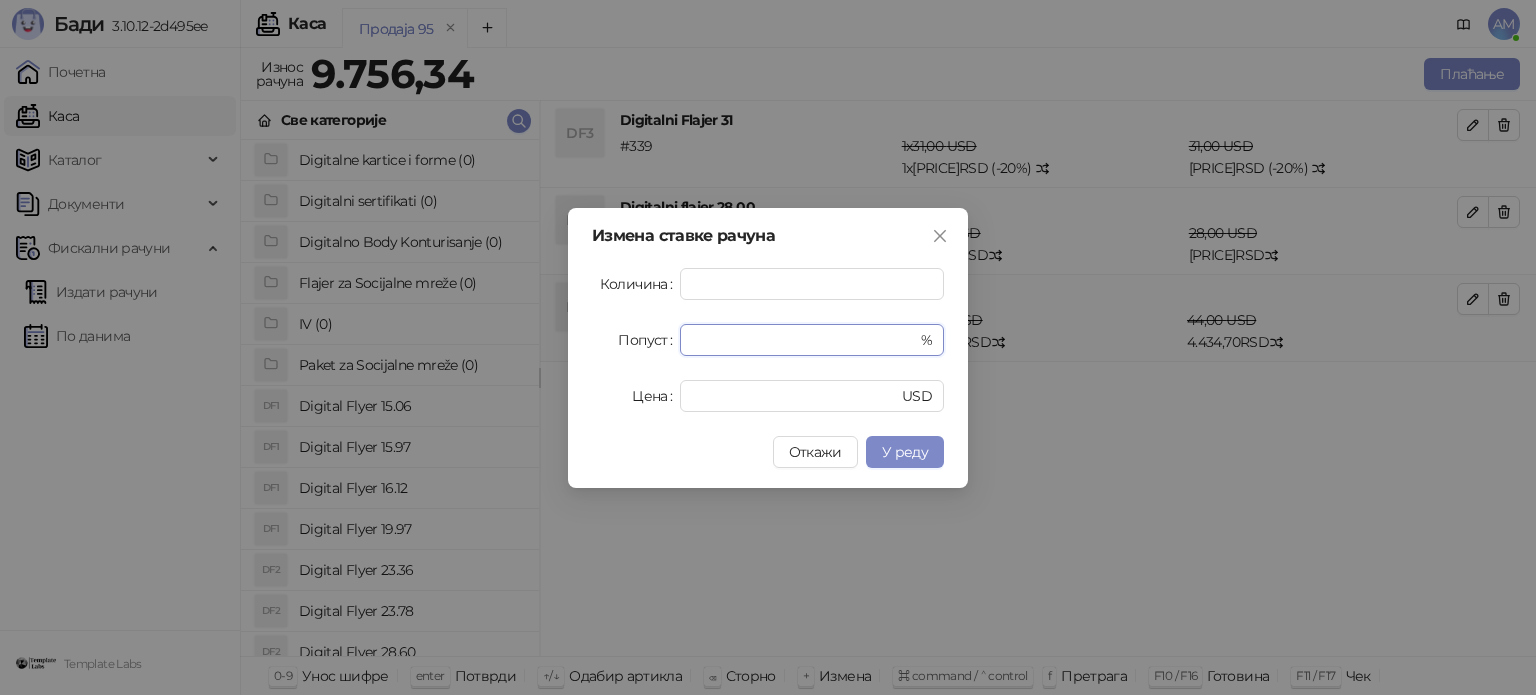 drag, startPoint x: 719, startPoint y: 350, endPoint x: 666, endPoint y: 351, distance: 53.009434 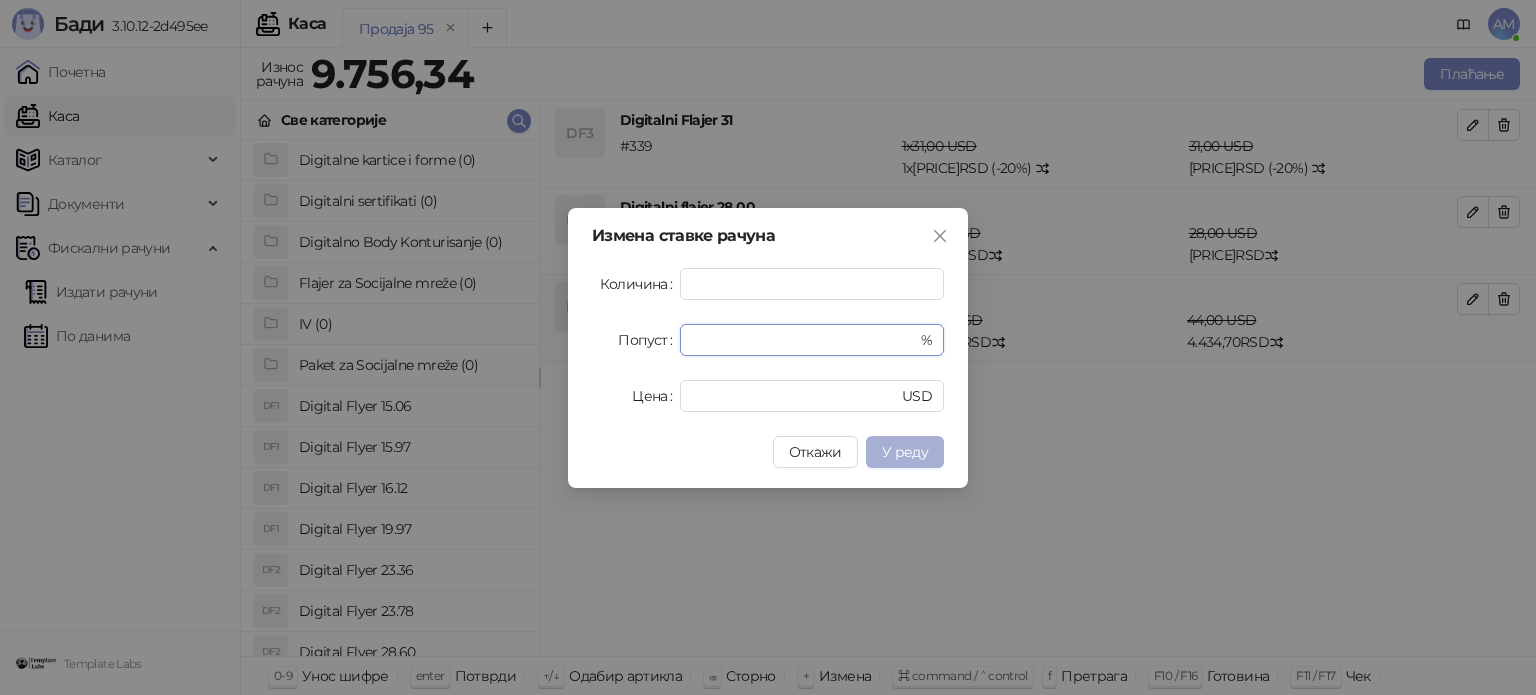 type on "**" 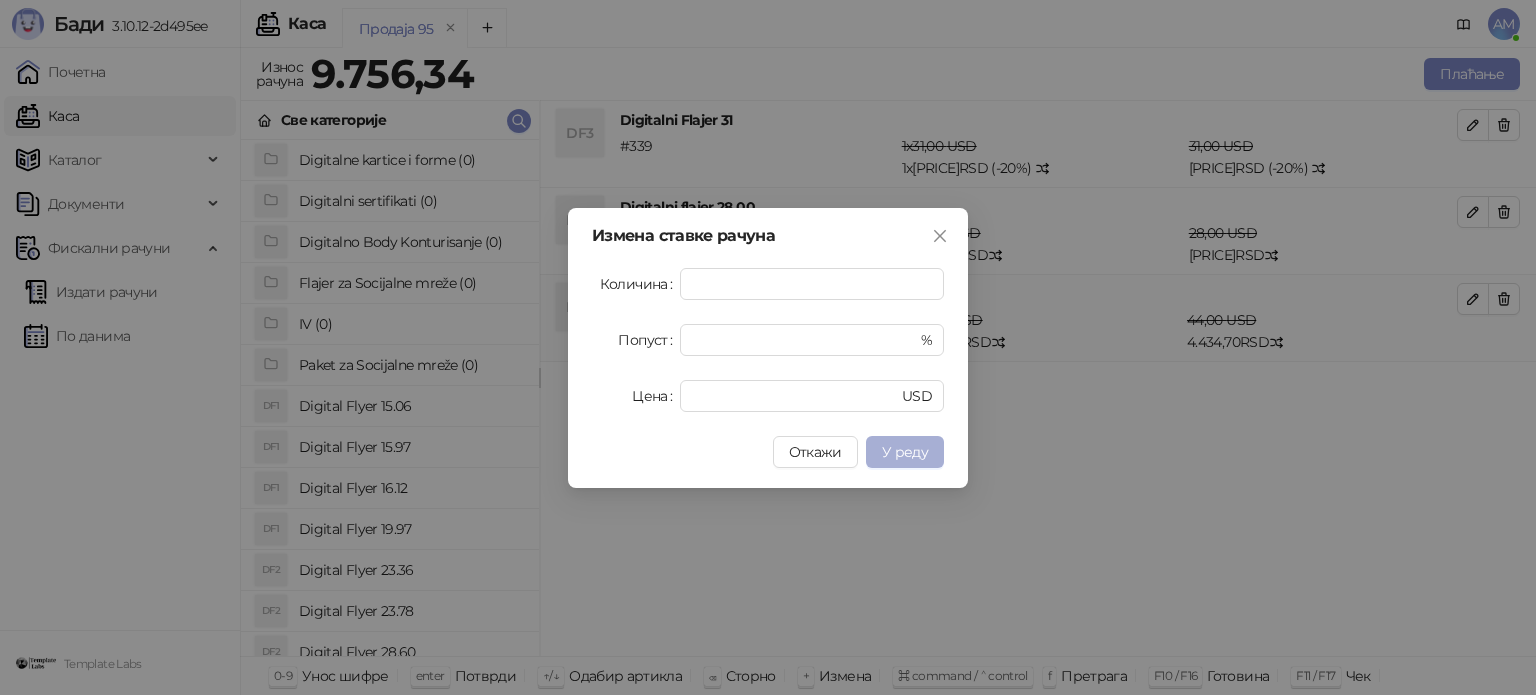 click on "У реду" at bounding box center (905, 452) 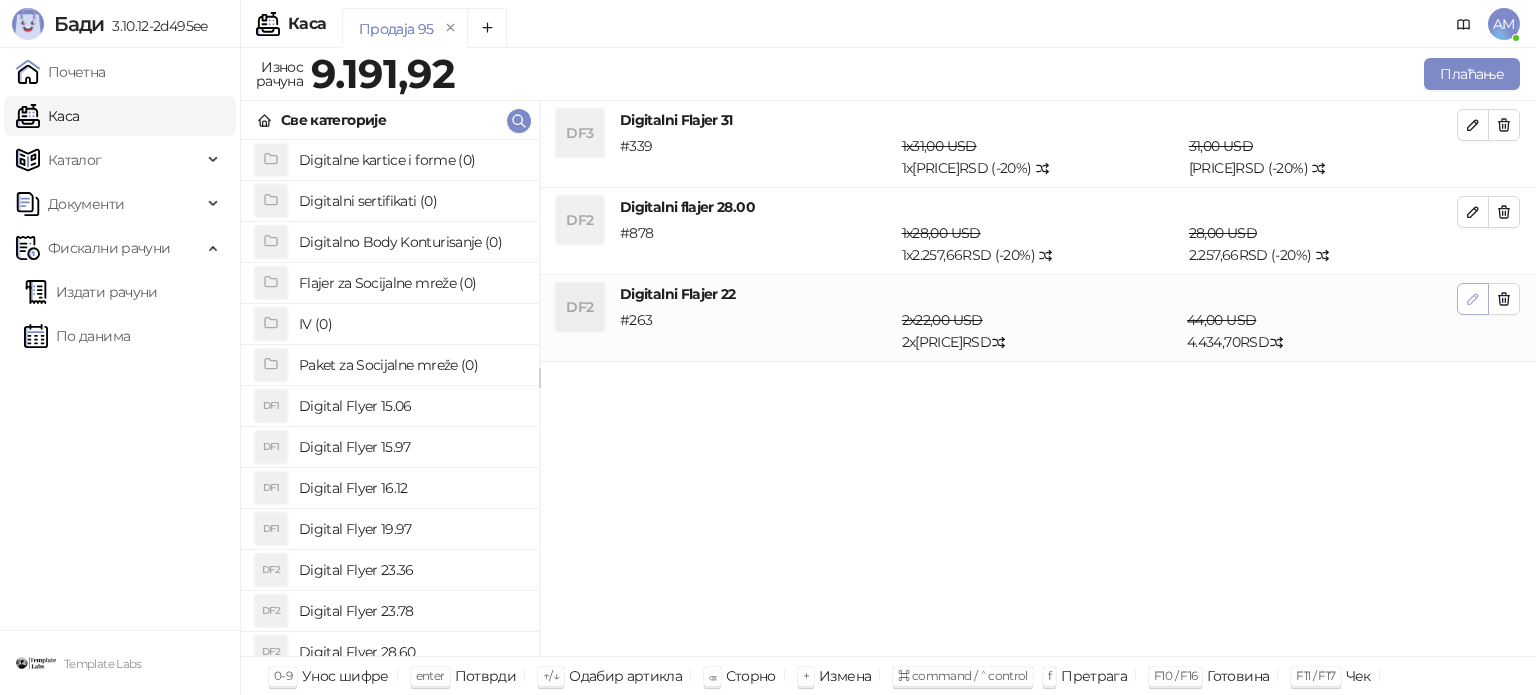 click 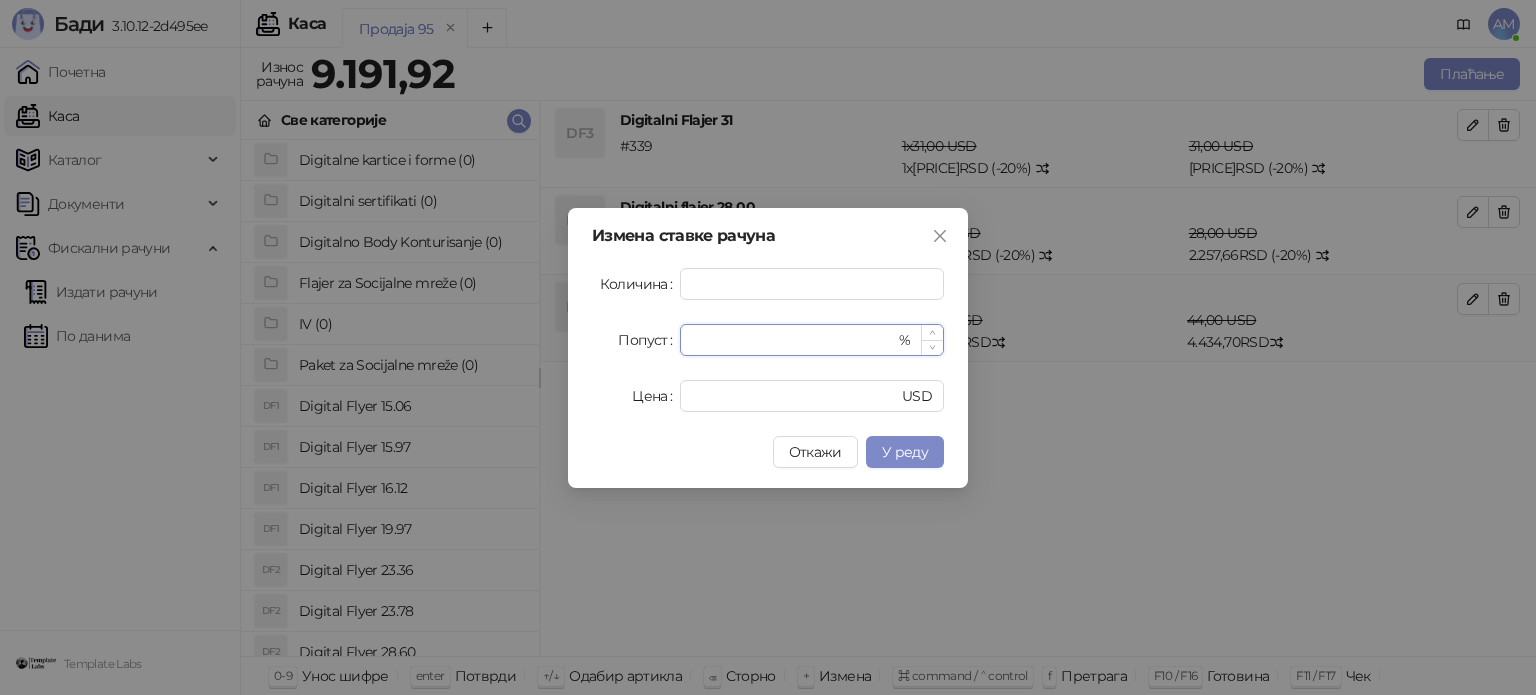 drag, startPoint x: 724, startPoint y: 339, endPoint x: 682, endPoint y: 334, distance: 42.296574 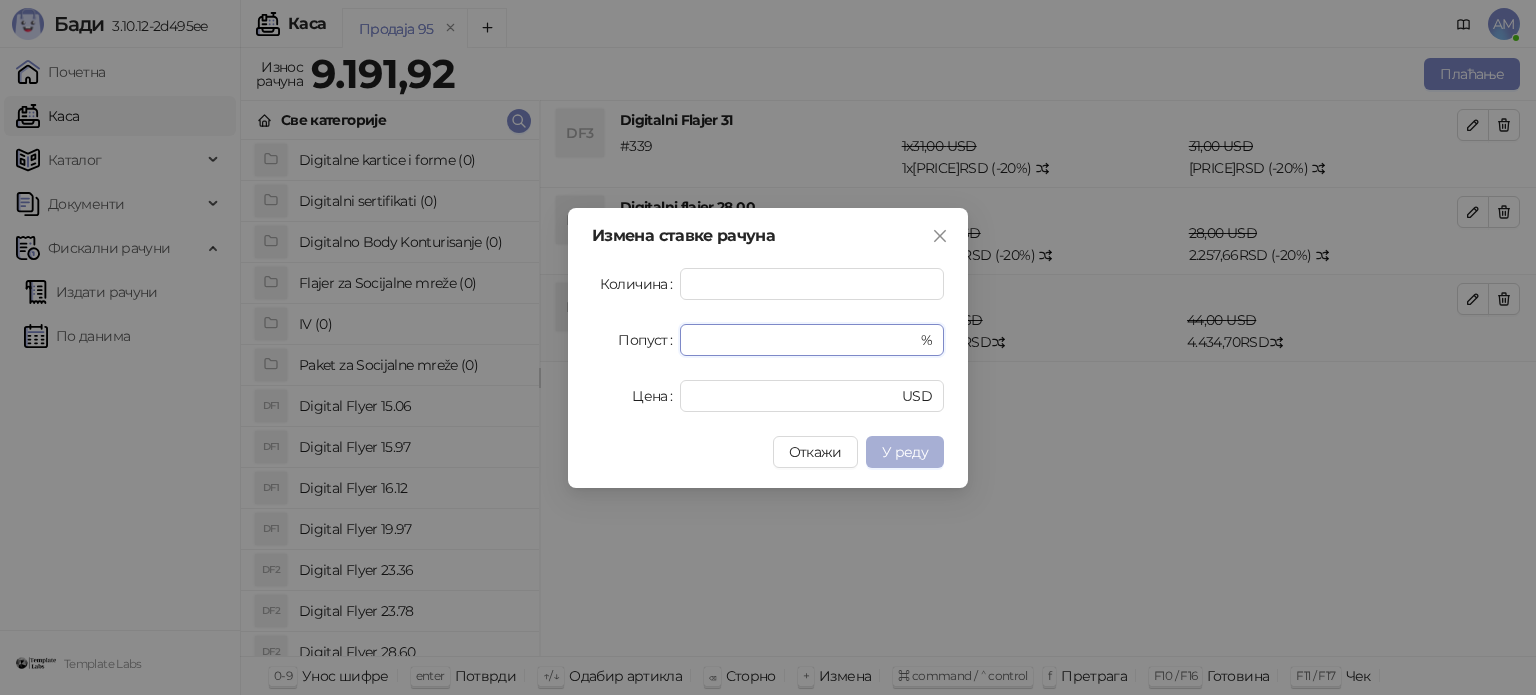 type on "**" 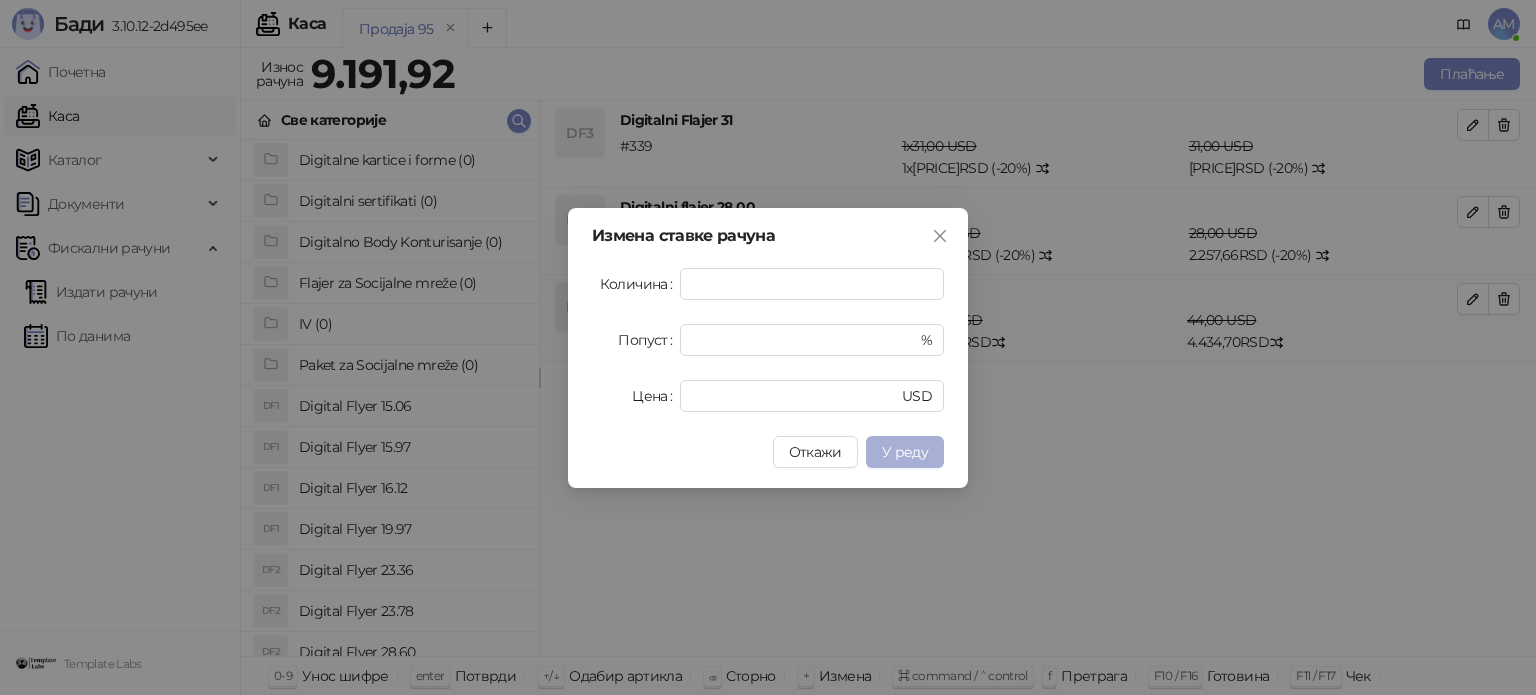 click on "У реду" at bounding box center (905, 452) 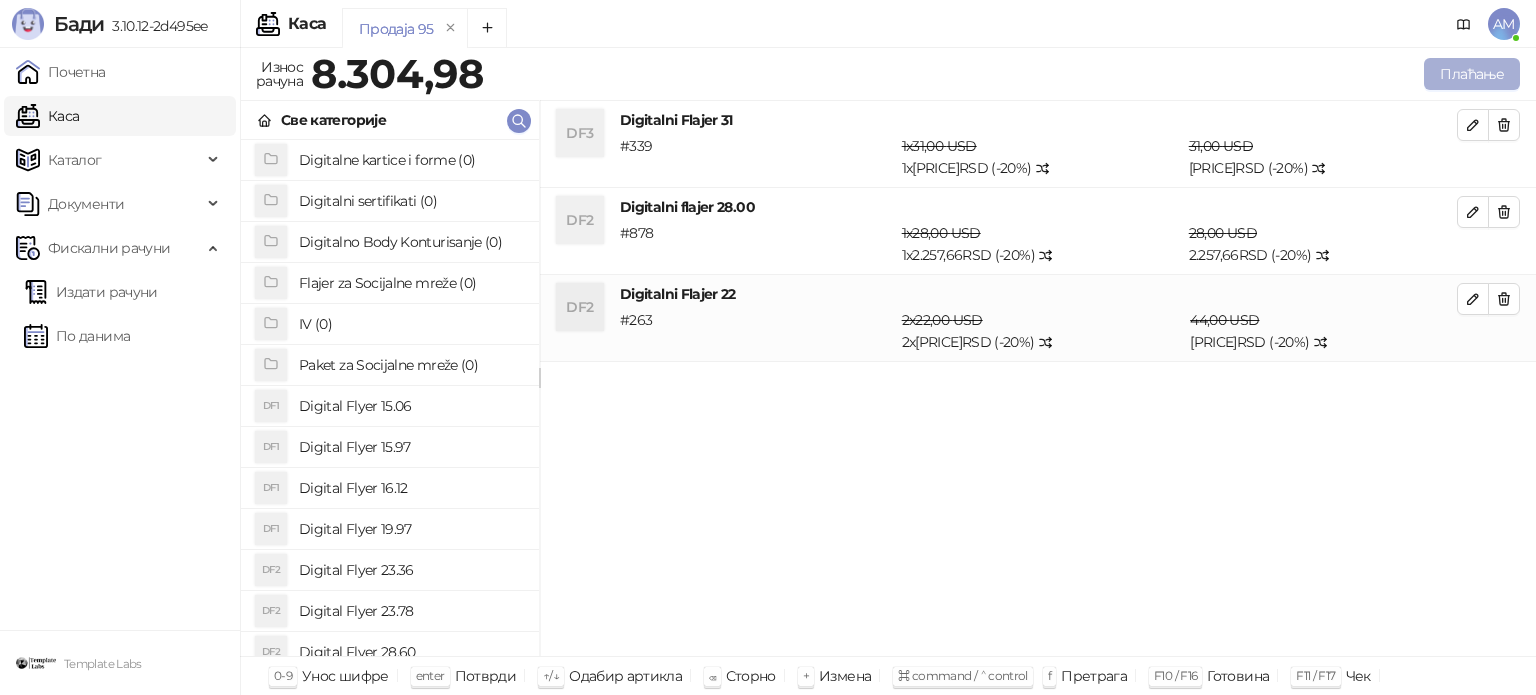 click on "Плаћање" at bounding box center [1472, 74] 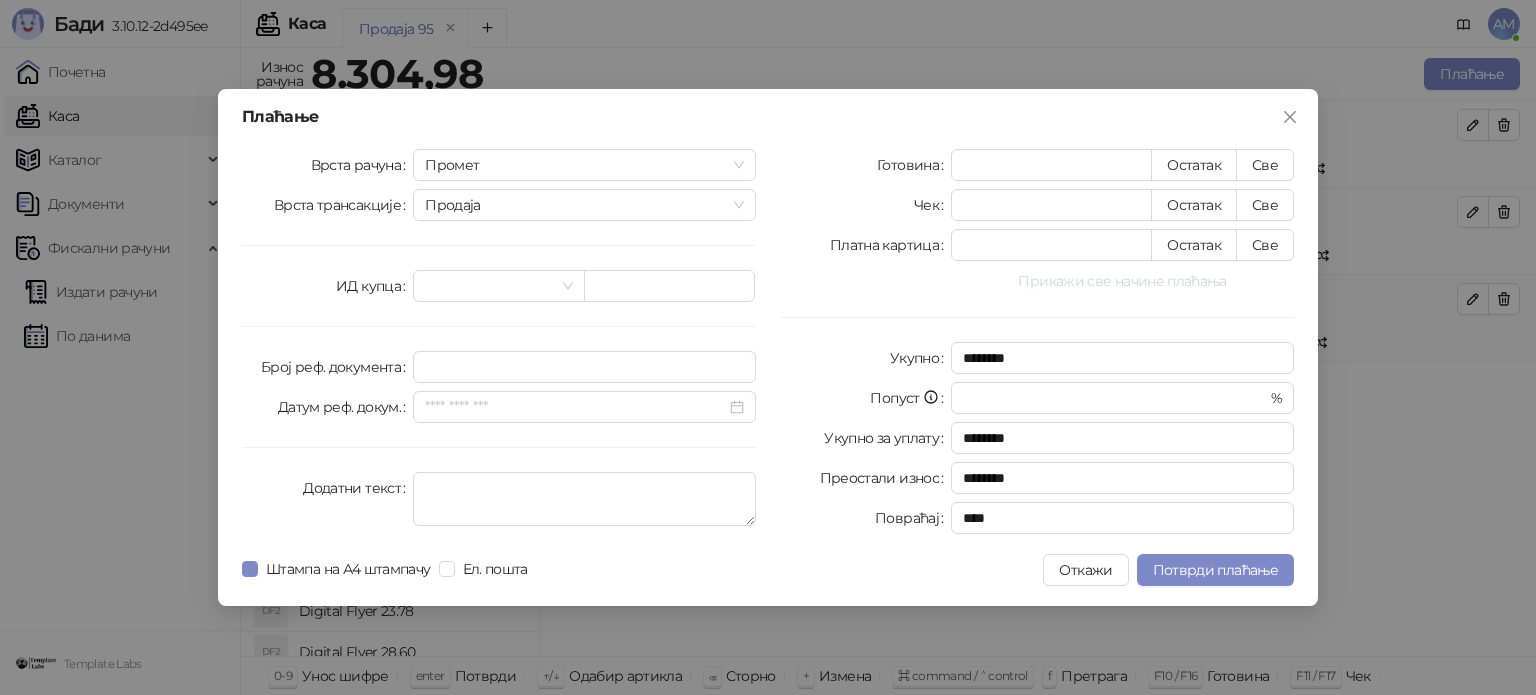 click on "Прикажи све начине плаћања" at bounding box center (1122, 281) 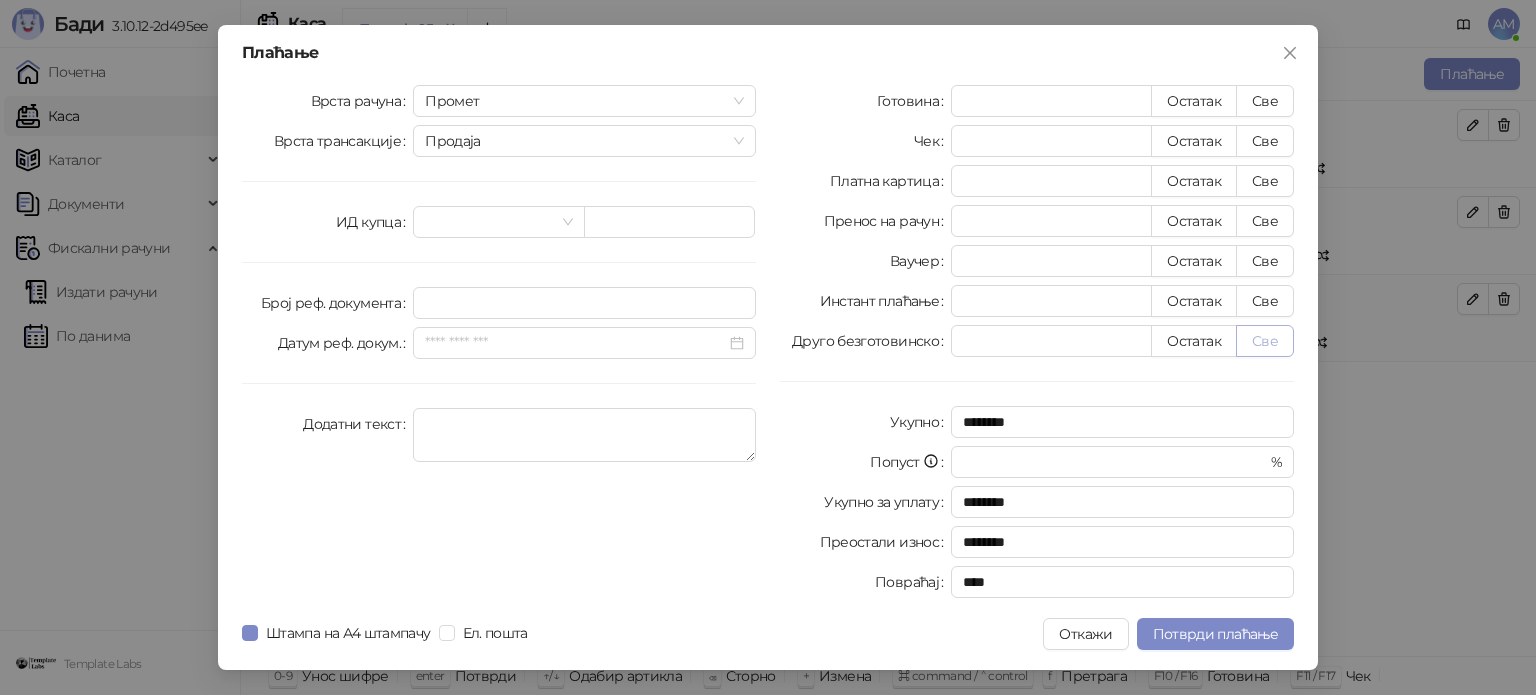 click on "Све" at bounding box center (1265, 341) 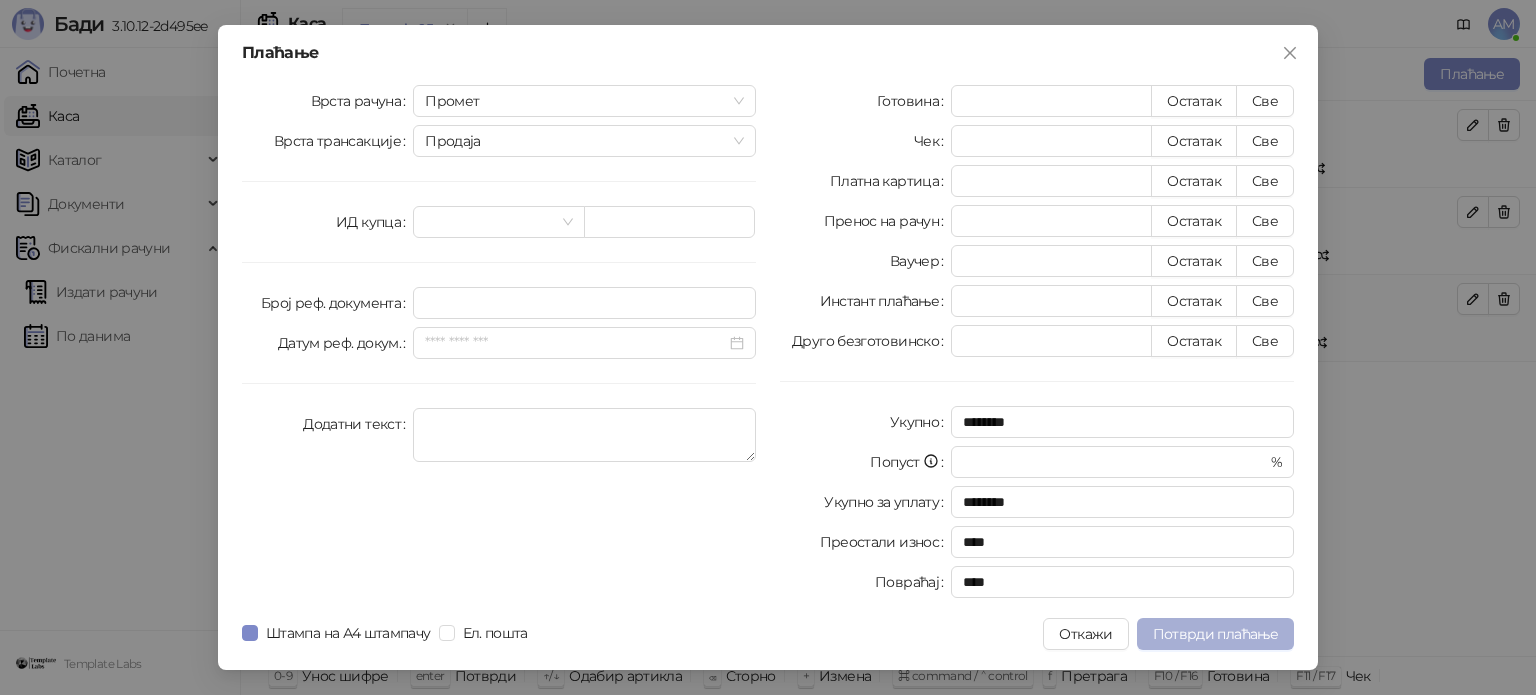 click on "Потврди плаћање" at bounding box center (1215, 634) 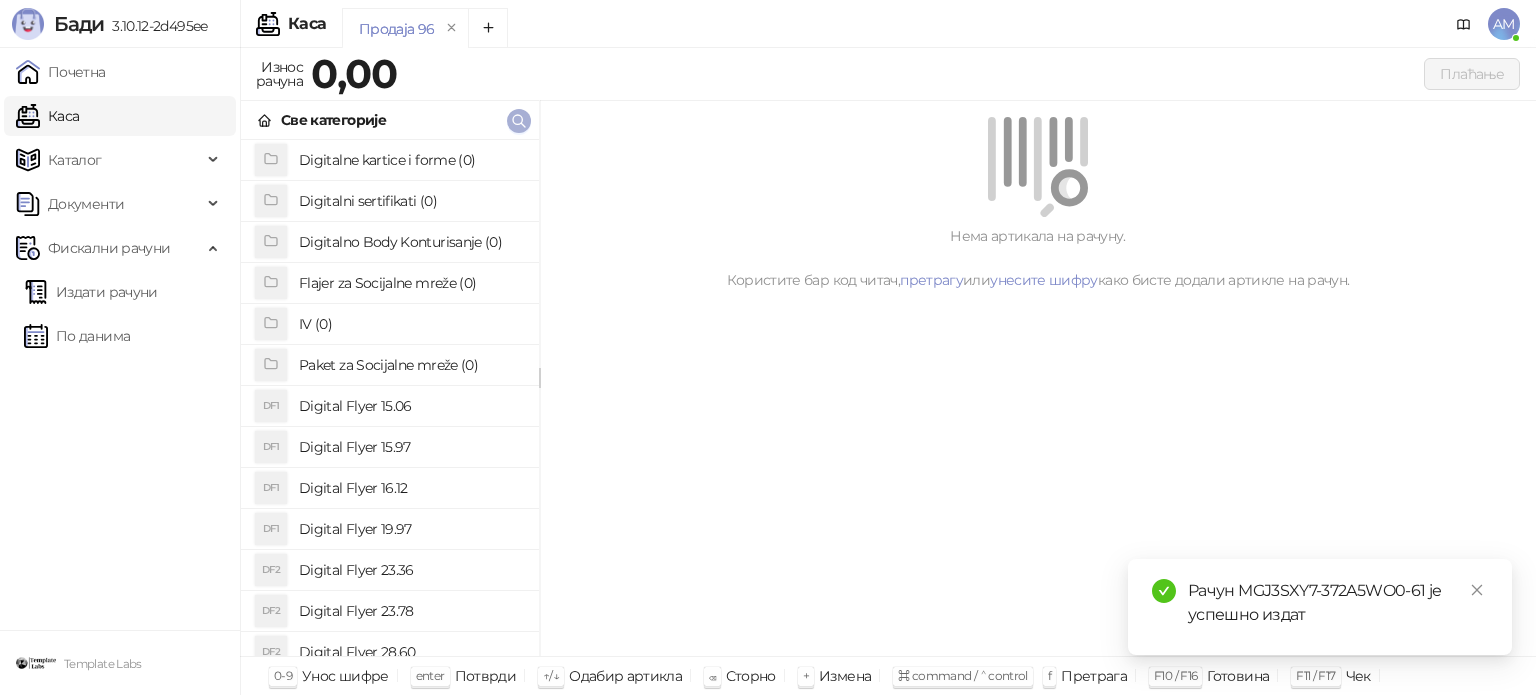 click 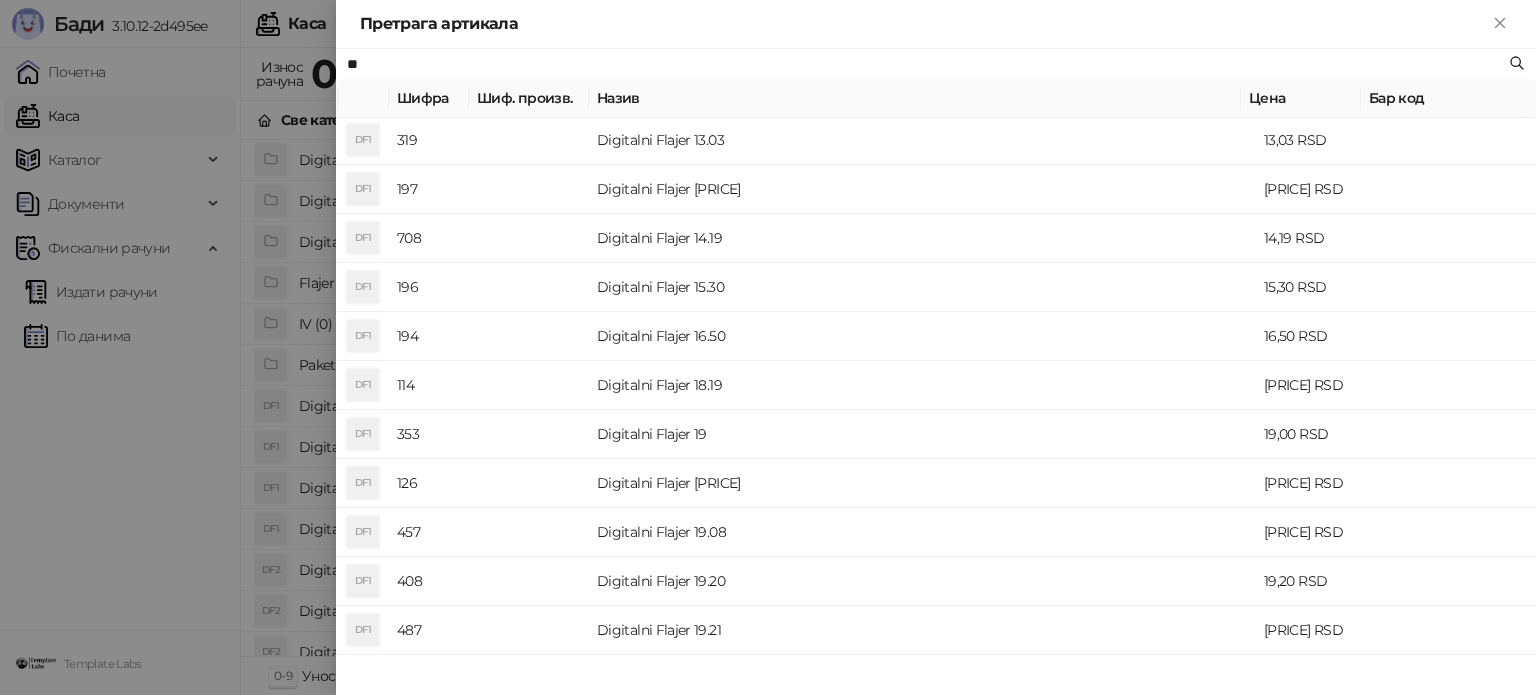 scroll, scrollTop: 400, scrollLeft: 0, axis: vertical 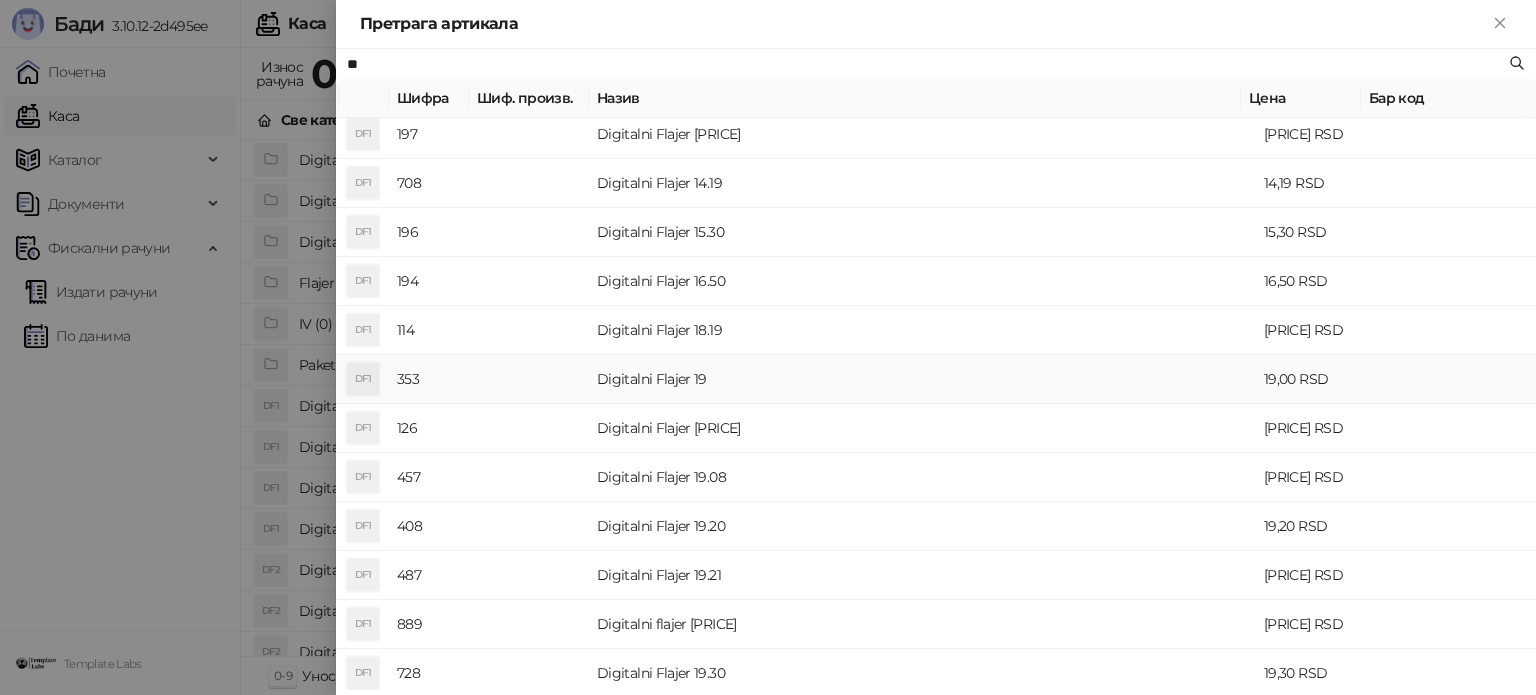 click on "Digitalni Flajer 19" at bounding box center [922, 379] 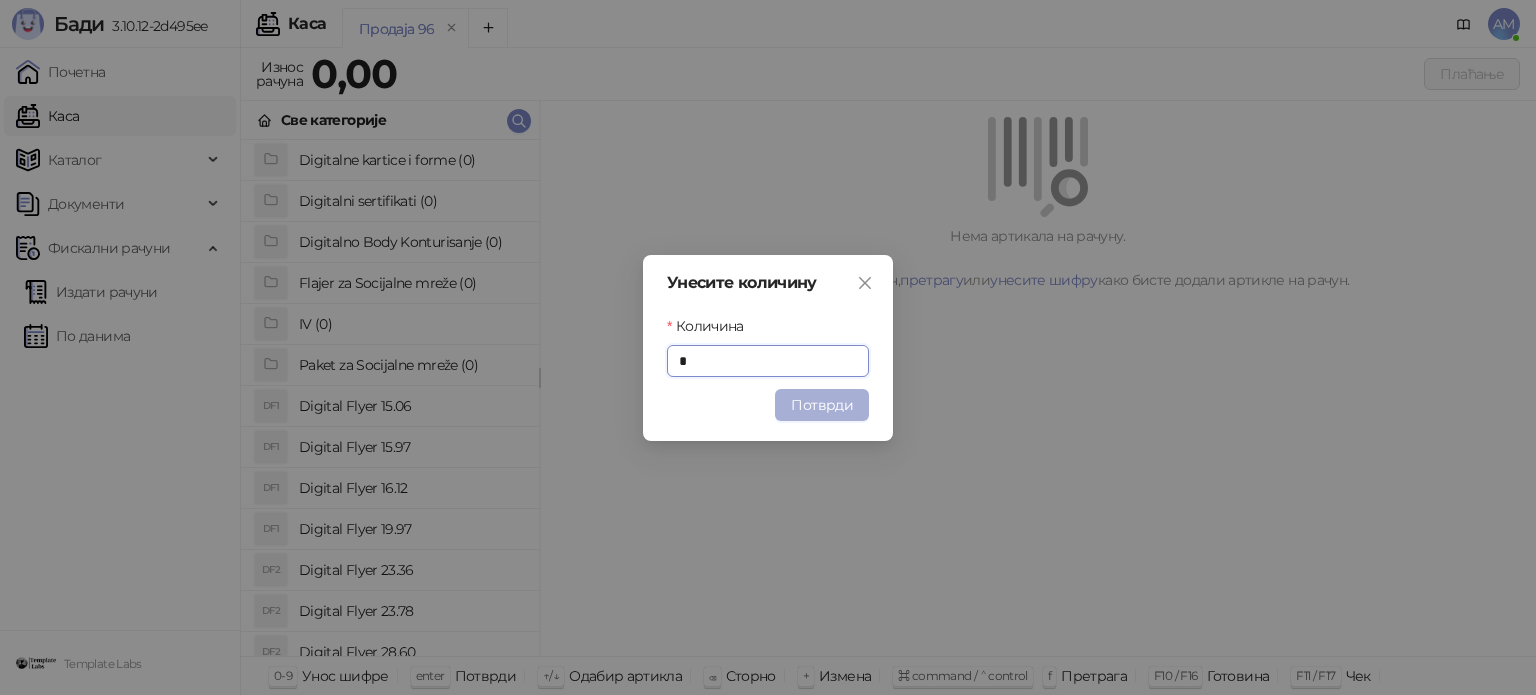 click on "Потврди" at bounding box center (822, 405) 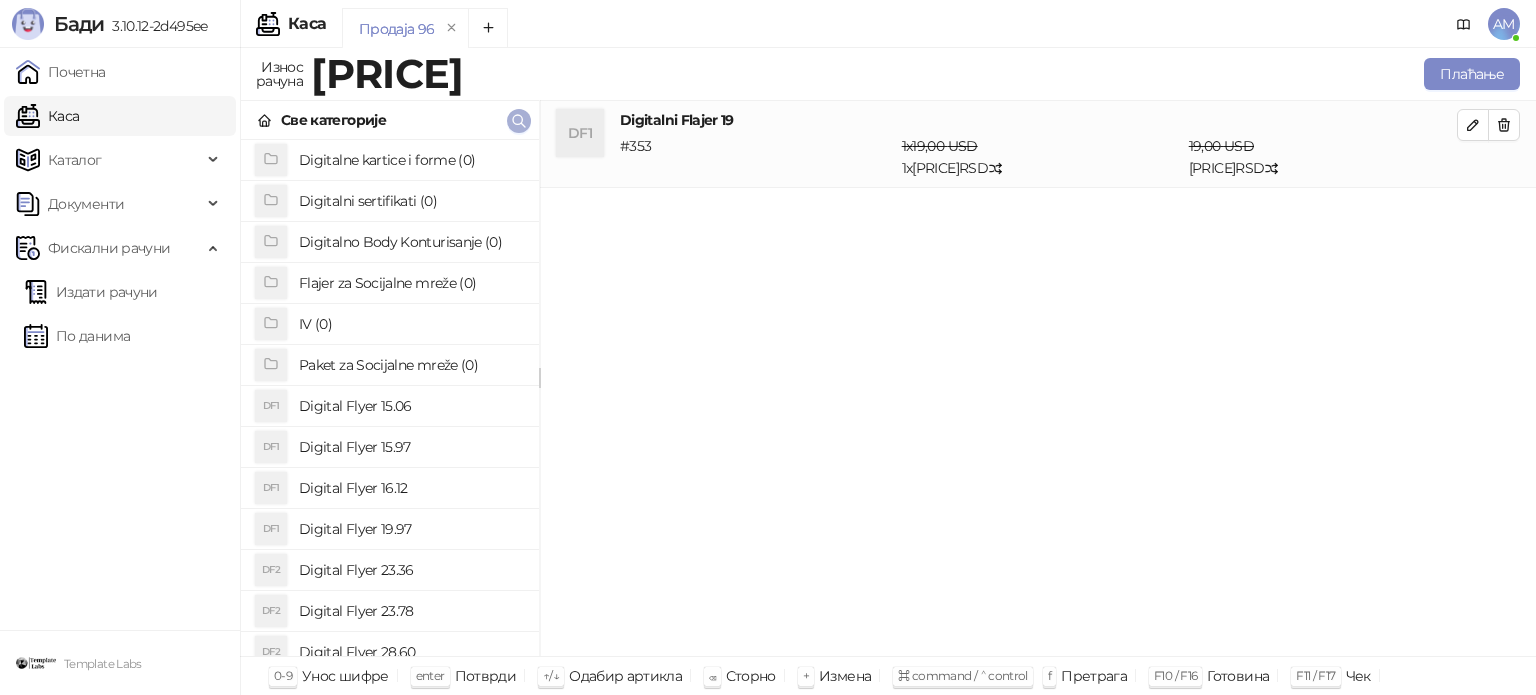 click 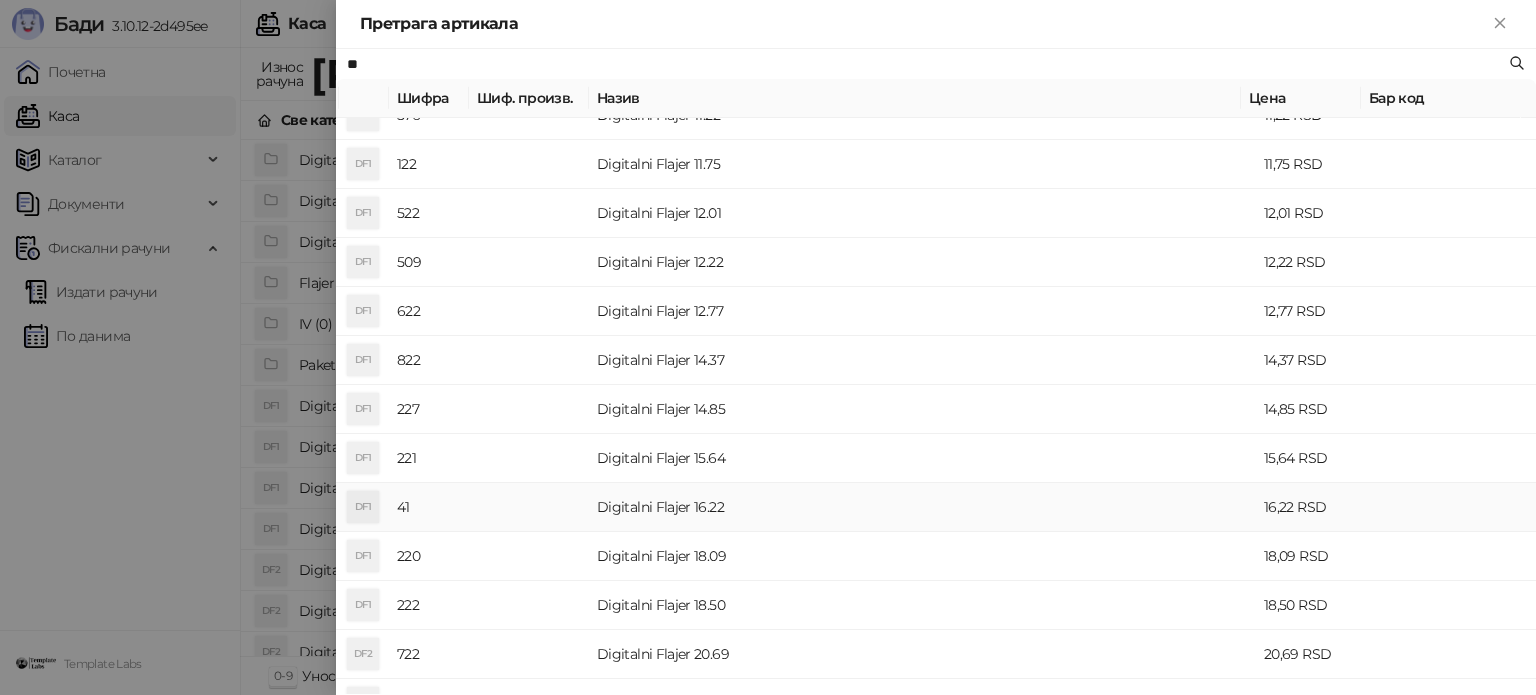 scroll, scrollTop: 400, scrollLeft: 0, axis: vertical 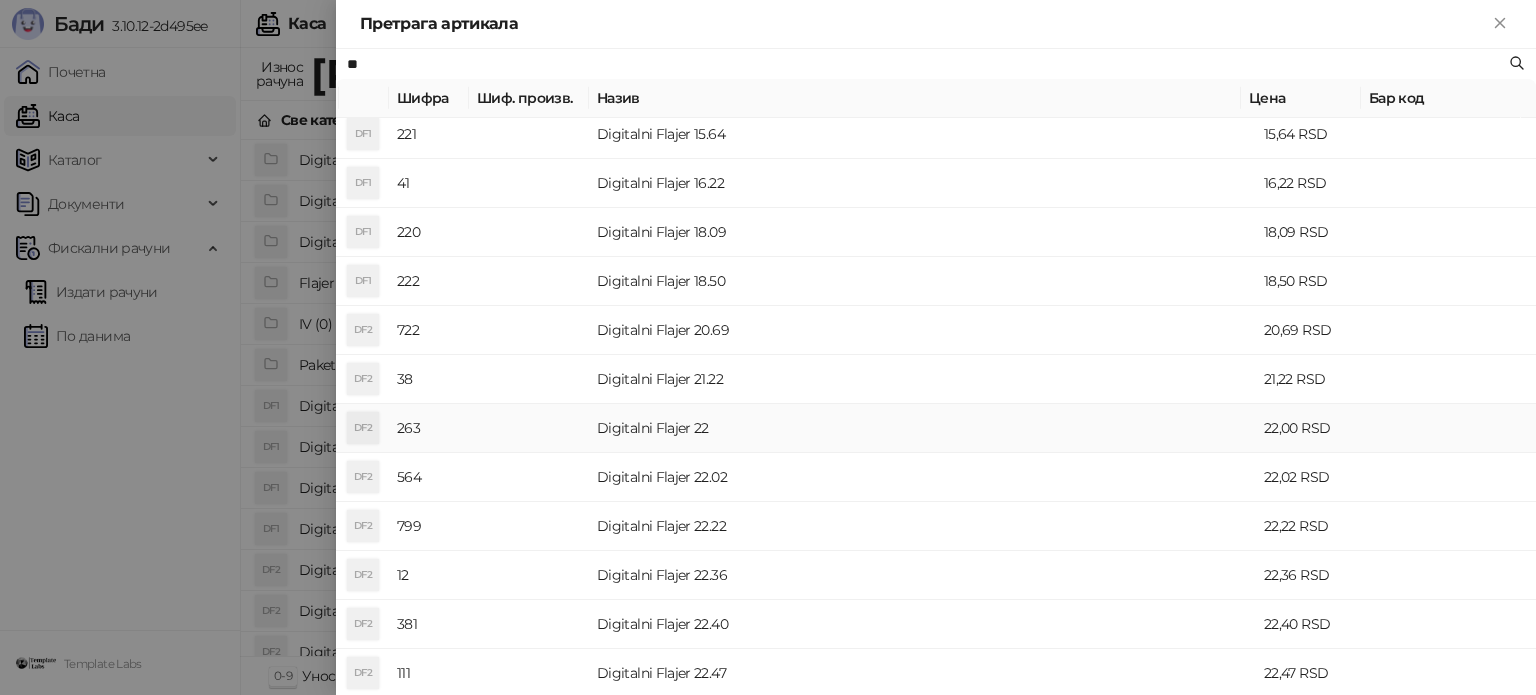 type on "**" 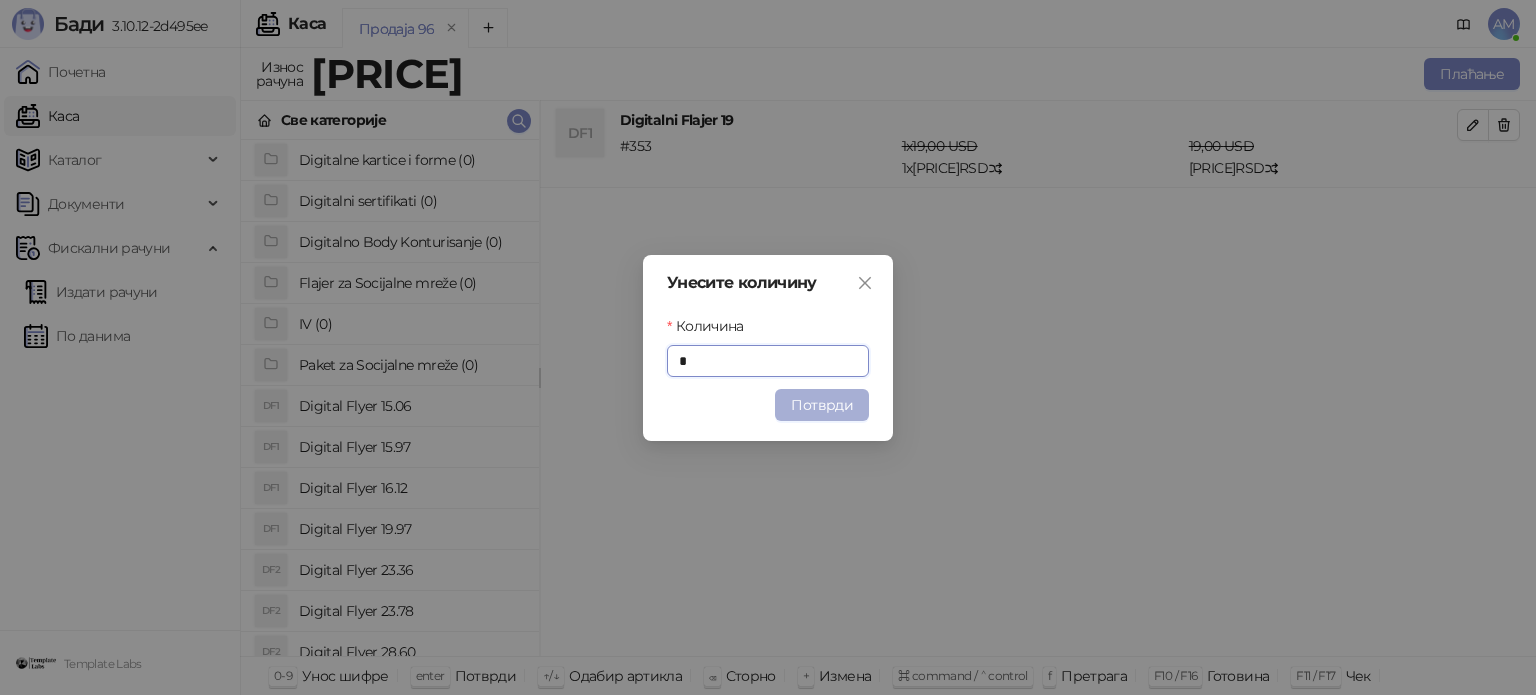 click on "Потврди" at bounding box center [822, 405] 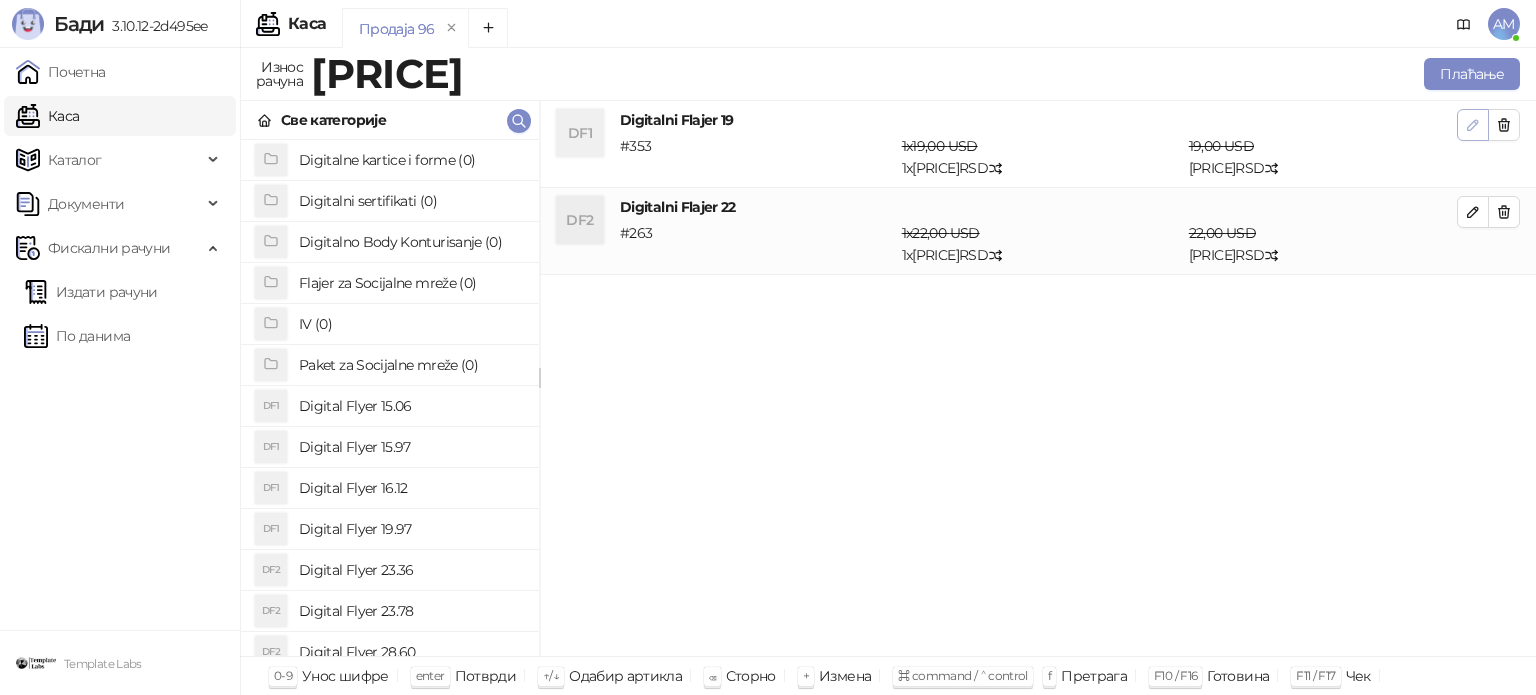 click 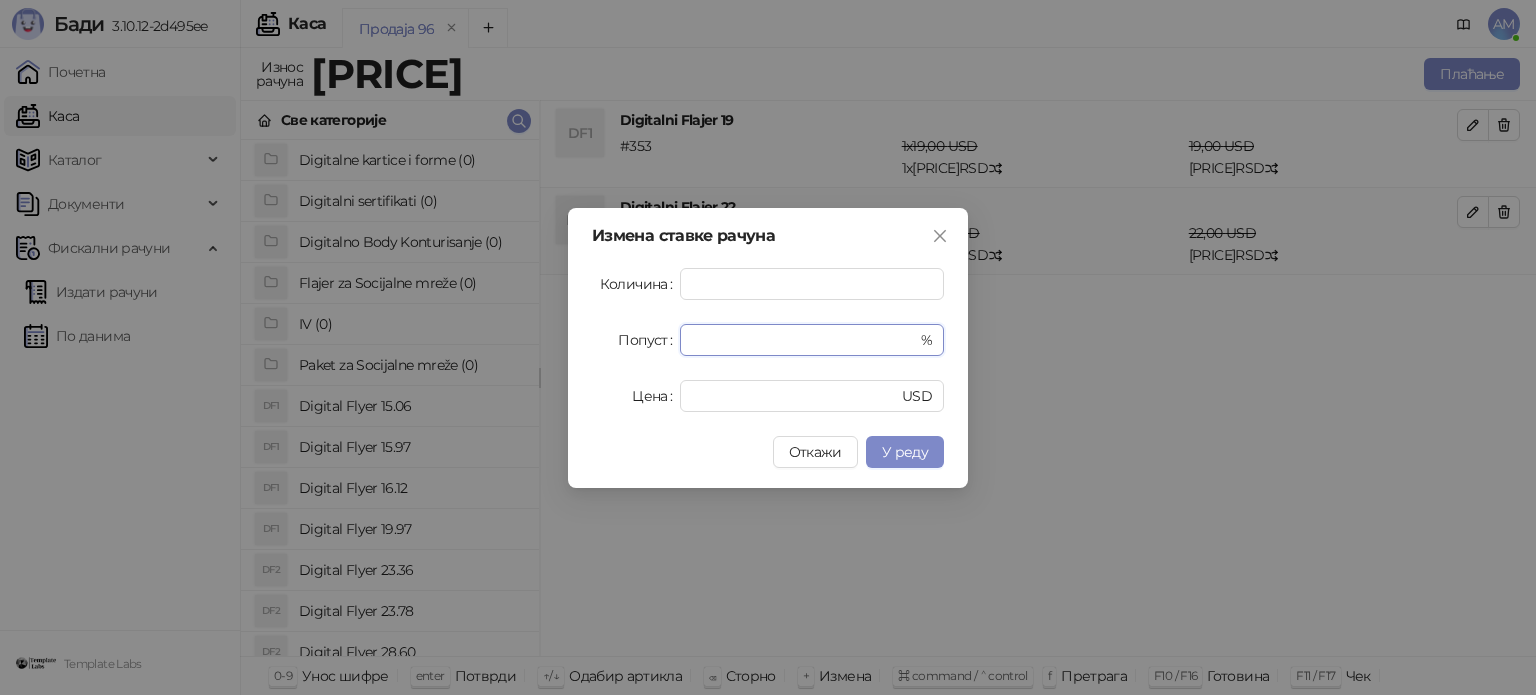 drag, startPoint x: 718, startPoint y: 344, endPoint x: 668, endPoint y: 340, distance: 50.159744 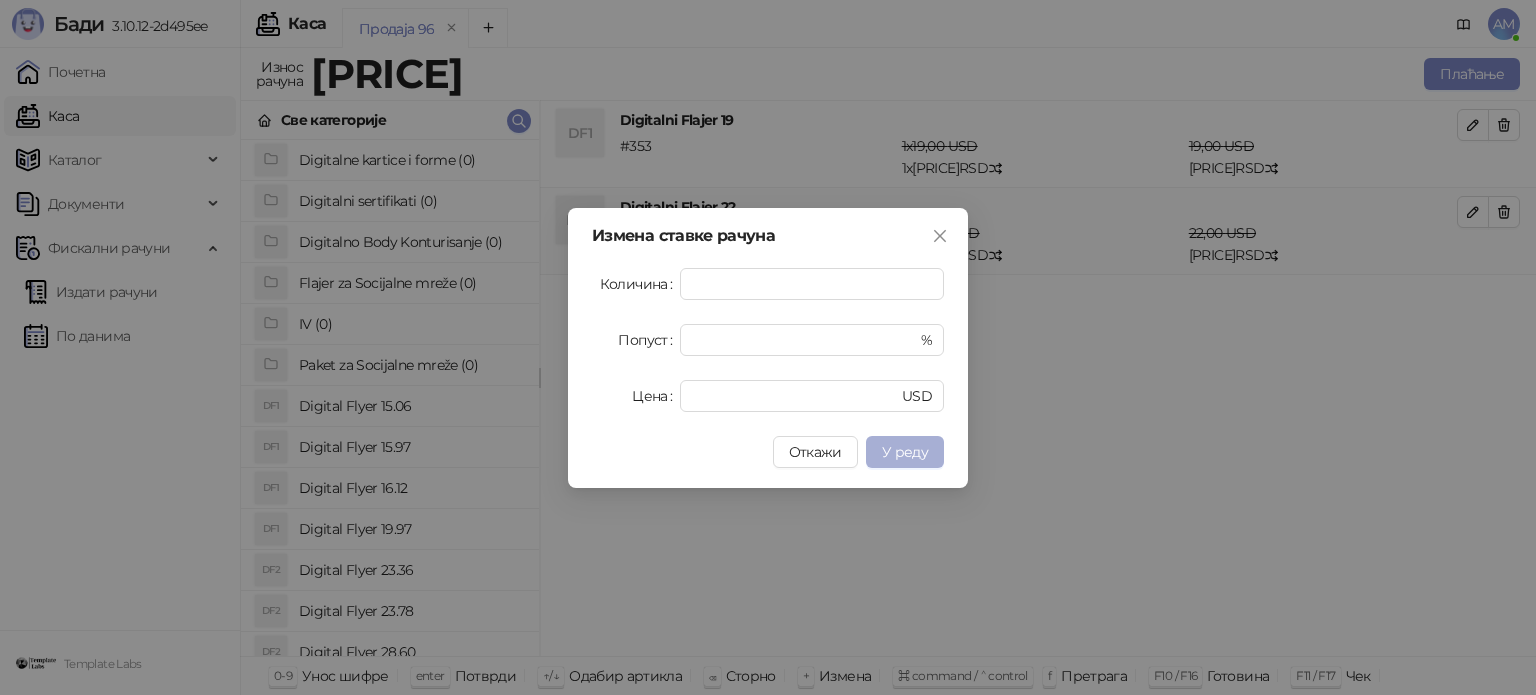 click on "У реду" at bounding box center (905, 452) 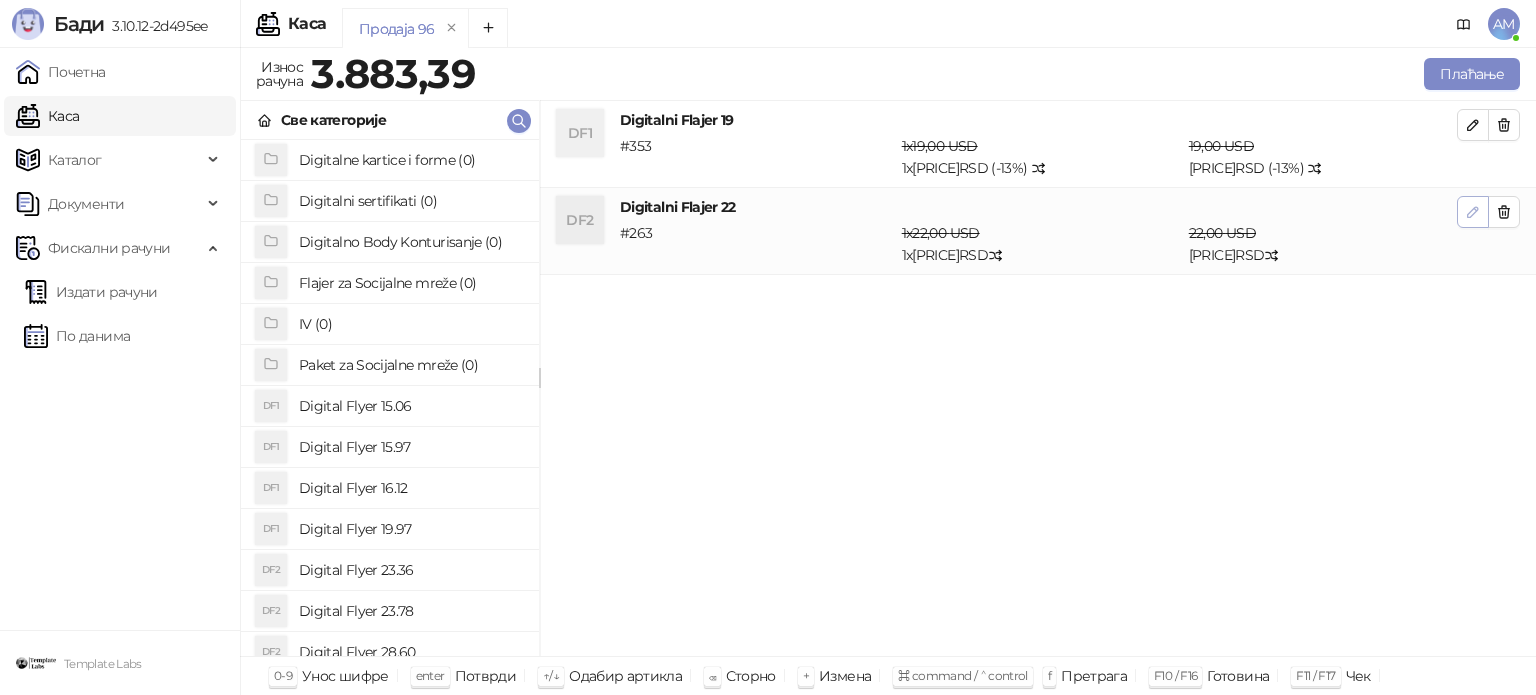 click 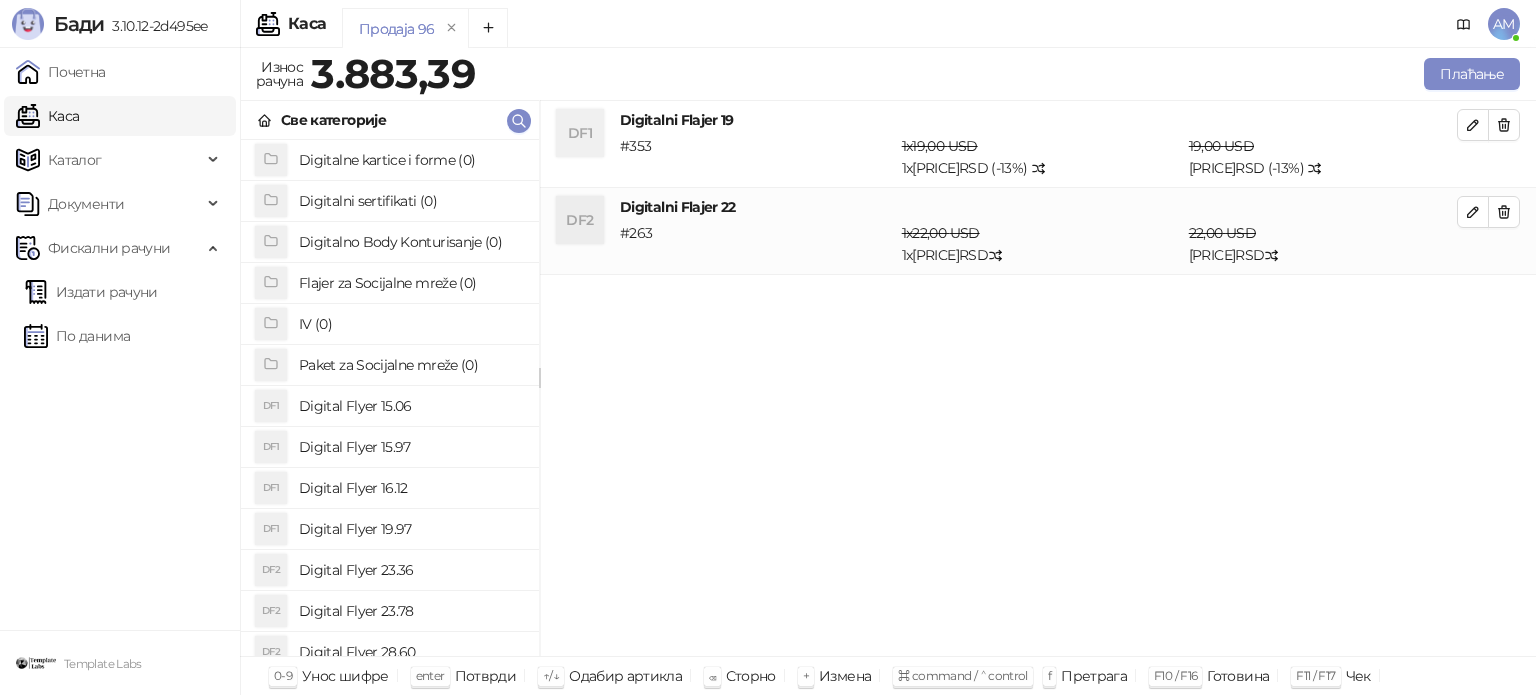 type on "*" 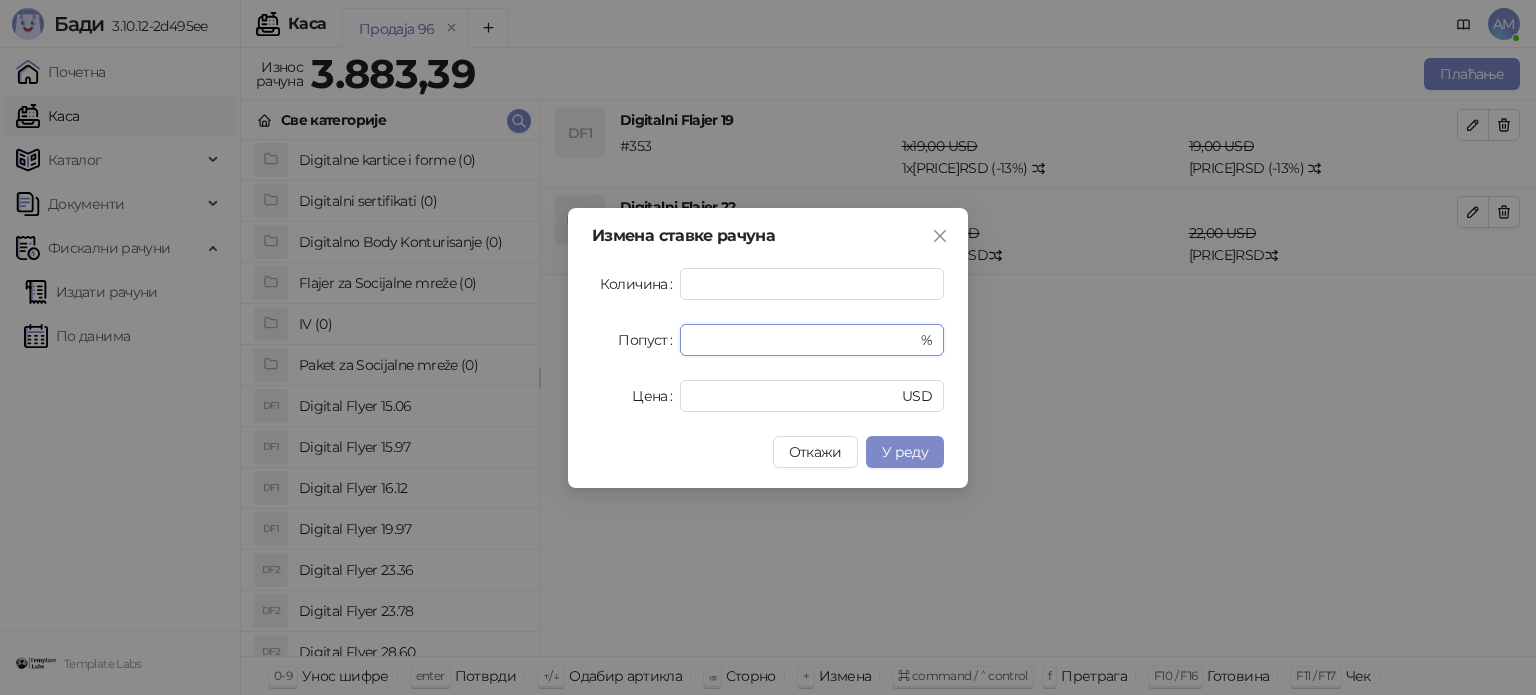 drag, startPoint x: 789, startPoint y: 340, endPoint x: 652, endPoint y: 345, distance: 137.09122 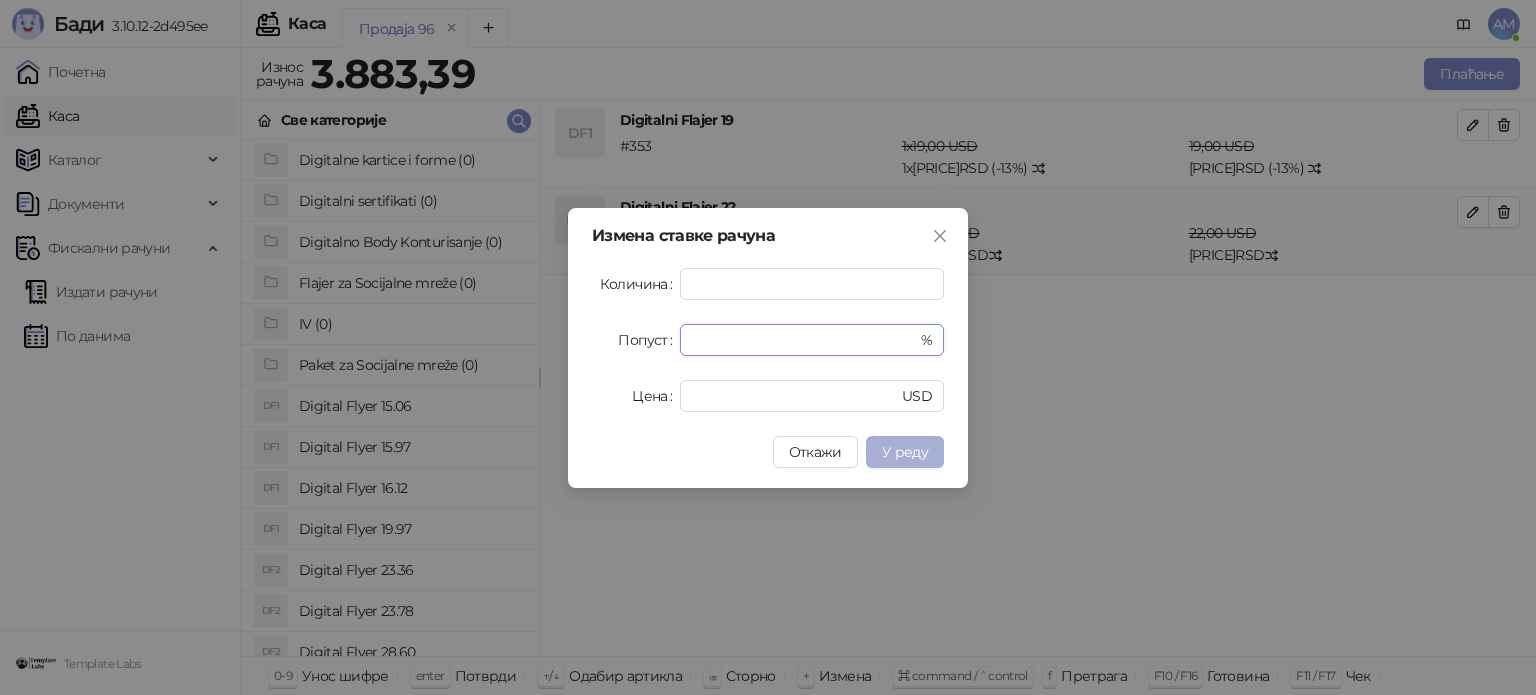 type on "**" 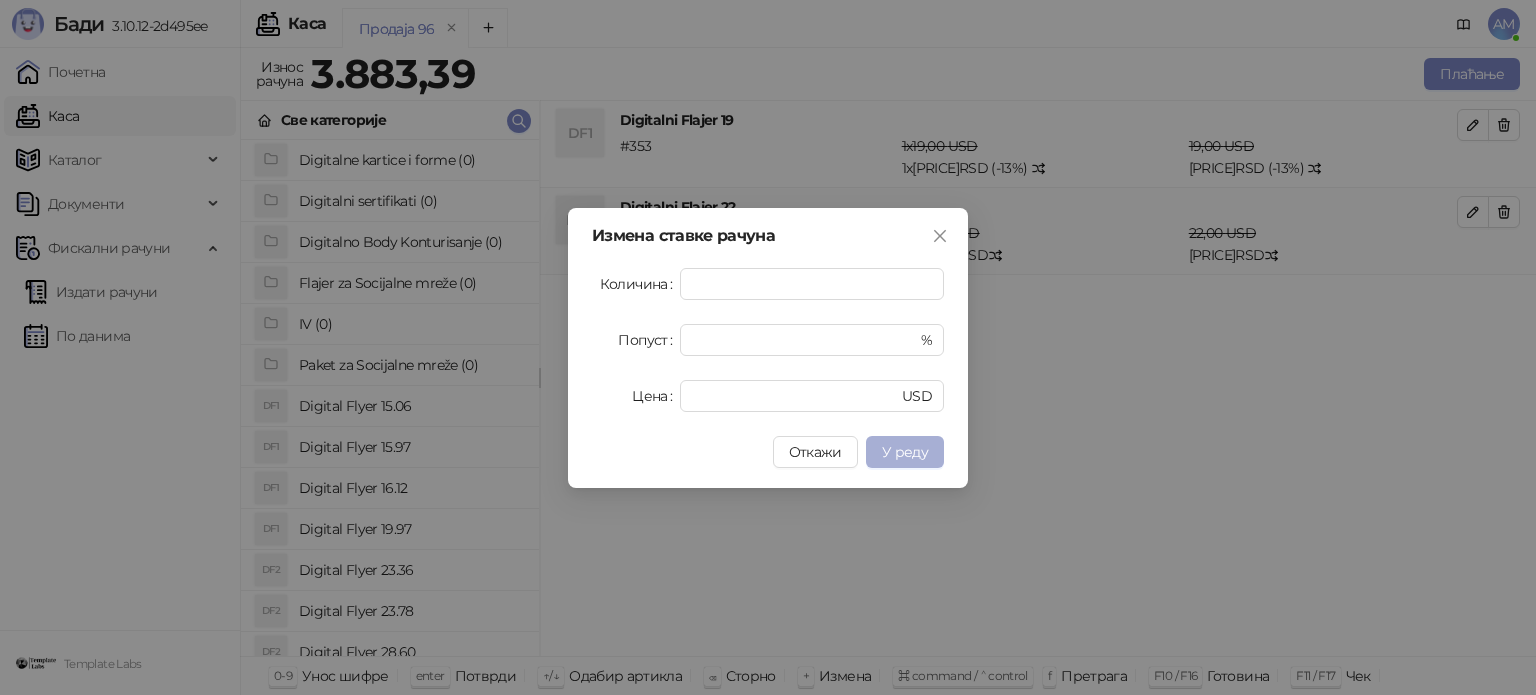 click on "У реду" at bounding box center [905, 452] 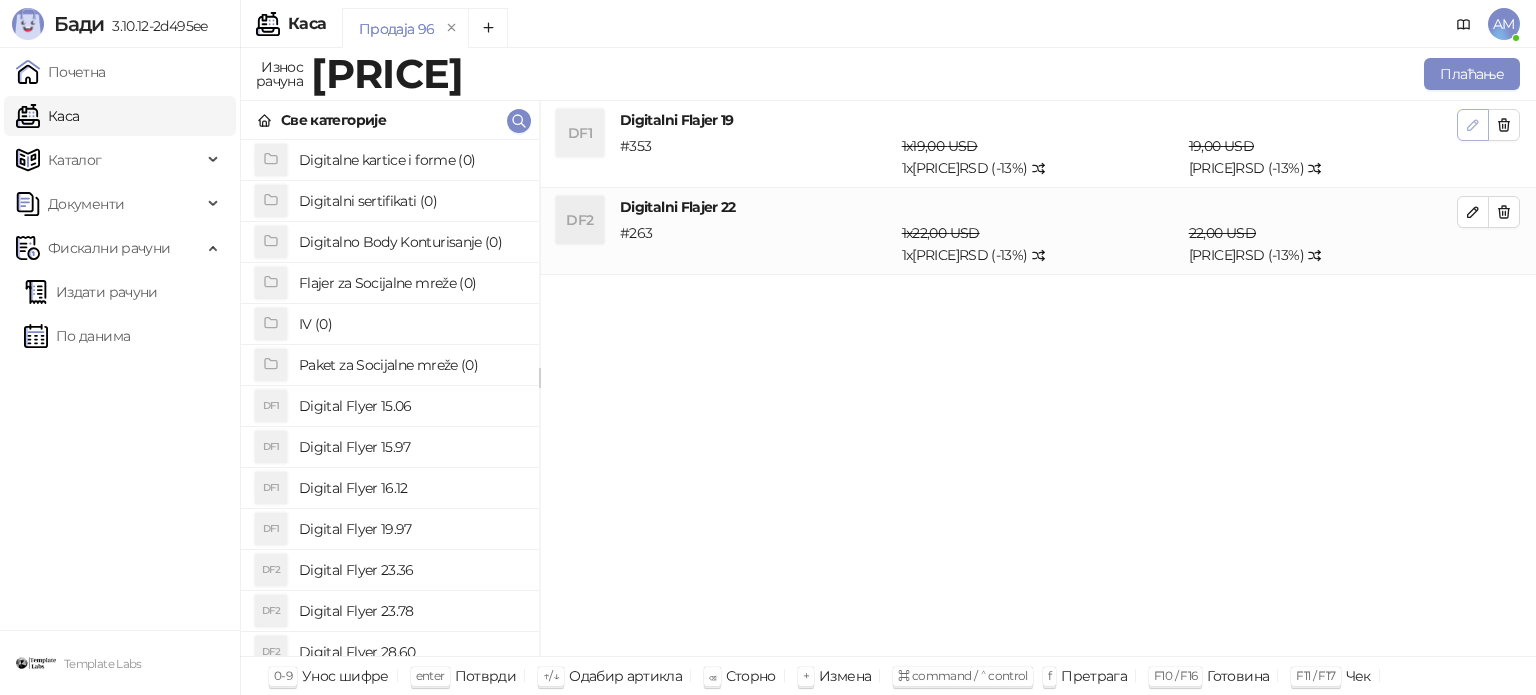click 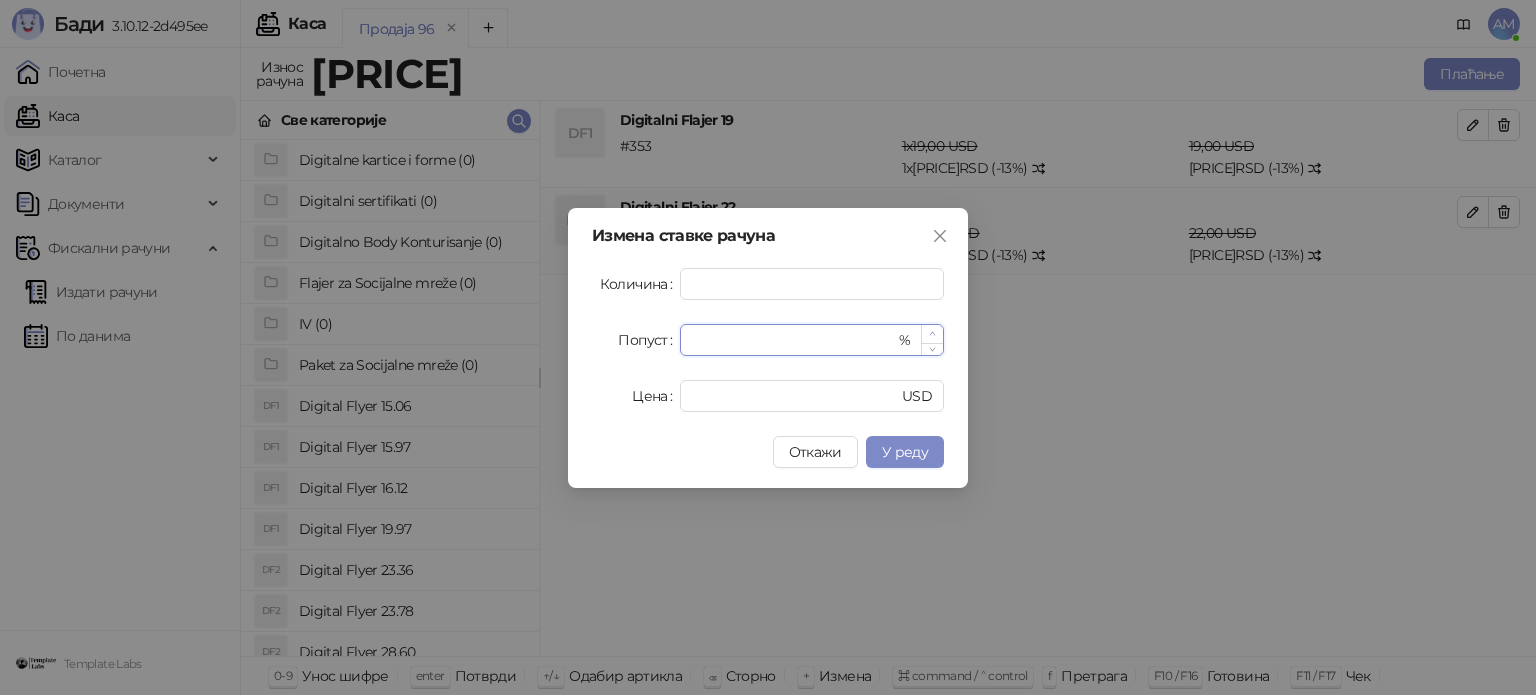 type on "**" 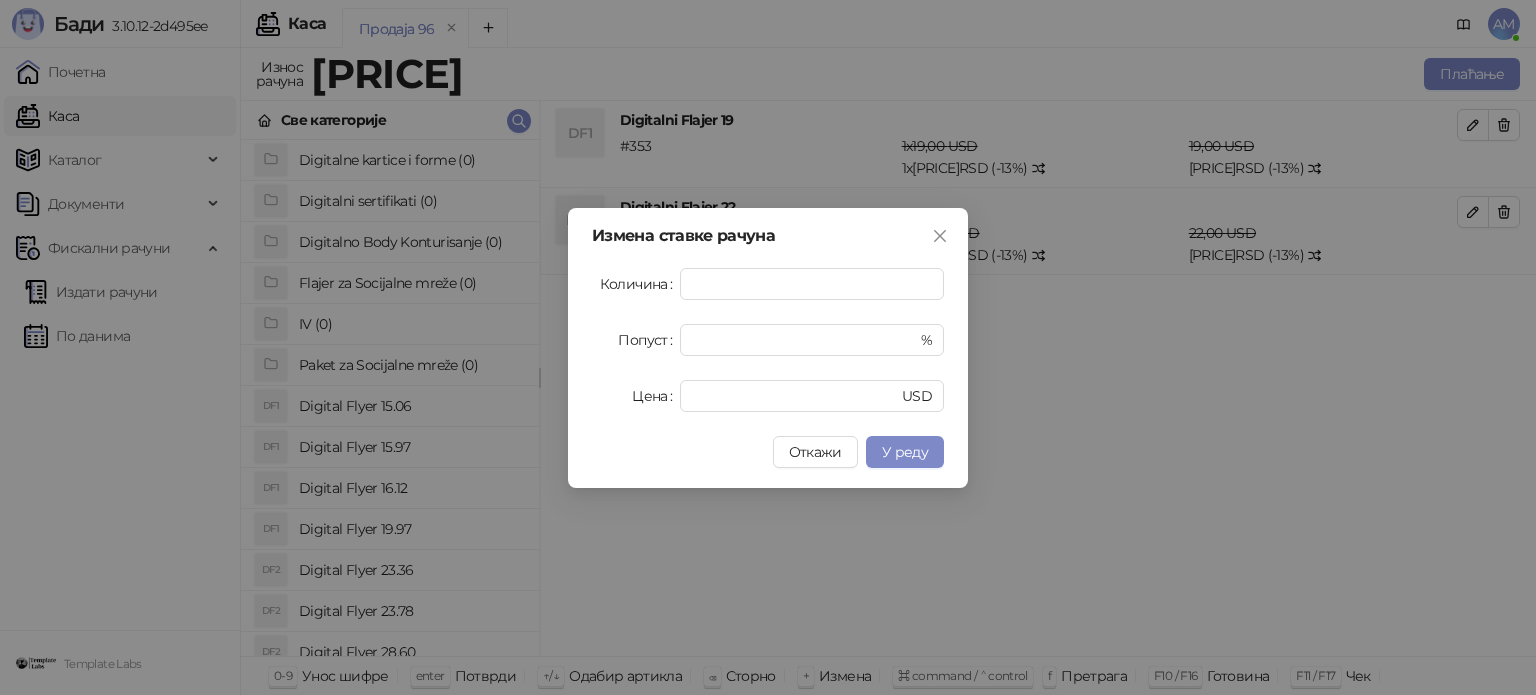click on "У реду" at bounding box center [905, 452] 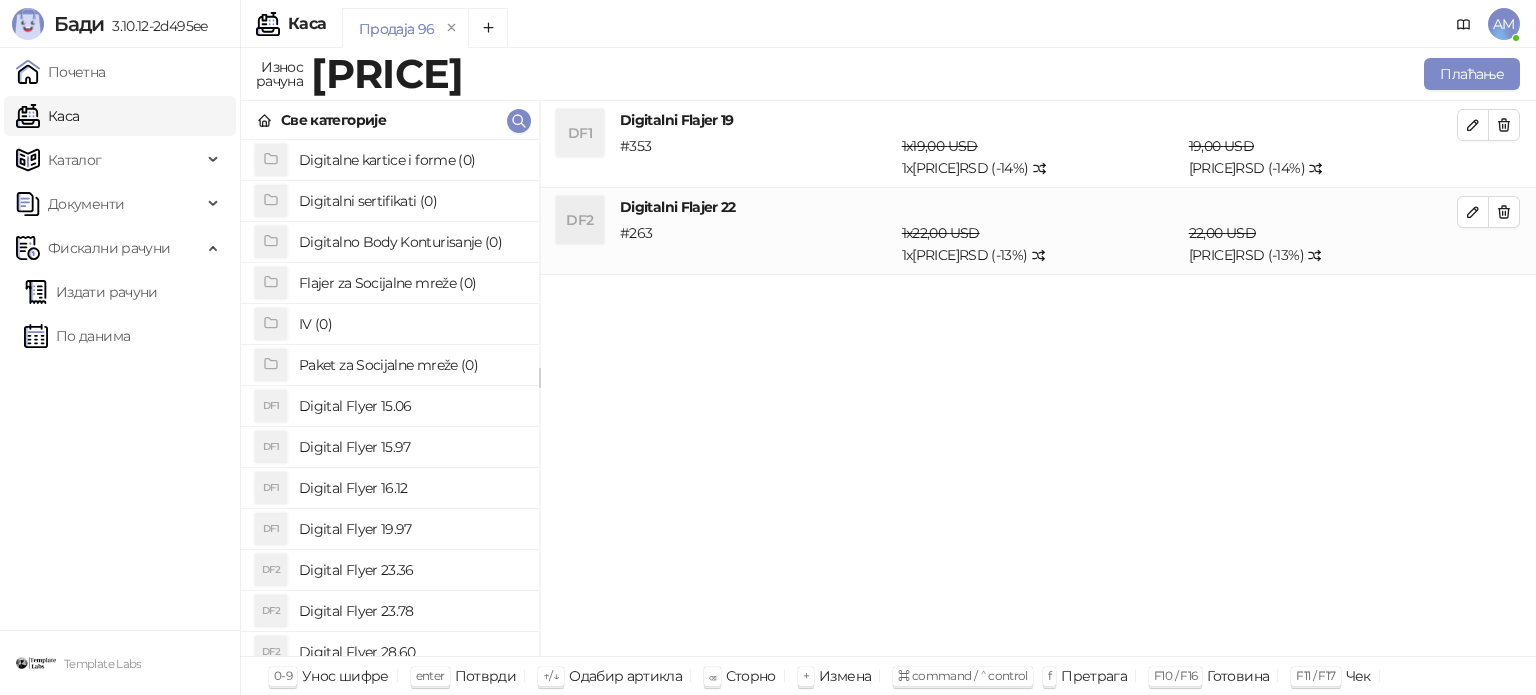 click on "DF1 [PRODUCT] [PRODUCT] [PRICE] USD 1  x  [PRICE] RSD (- 14 %)   [PRICE] USD [PRICE]  RSD (- 14 %)   DF2 [PRODUCT] [PRODUCT] [PRICE] USD 1  x  [PRICE] RSD (- 13 %)   [PRICE] USD [PRICE]  RSD (- 13 %)" at bounding box center (1038, 379) 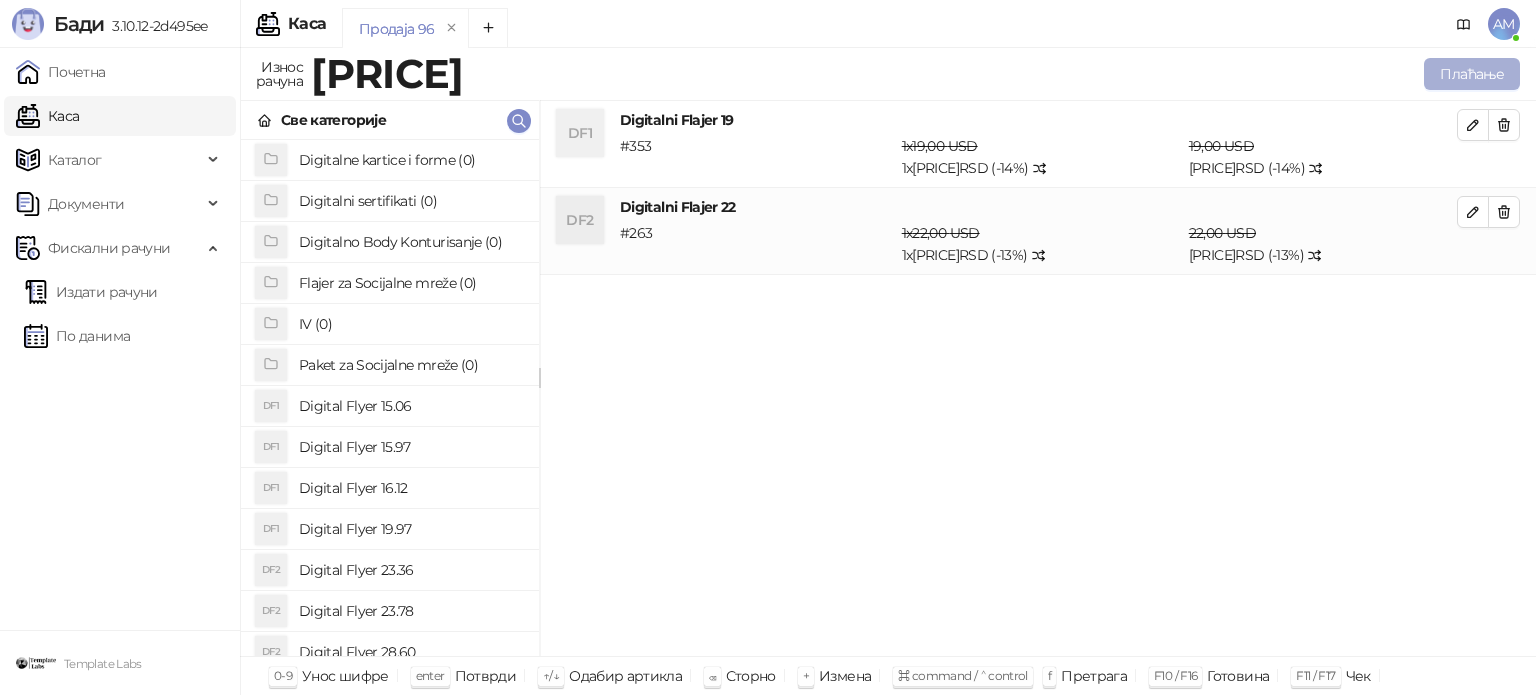 click on "Плаћање" at bounding box center [1472, 74] 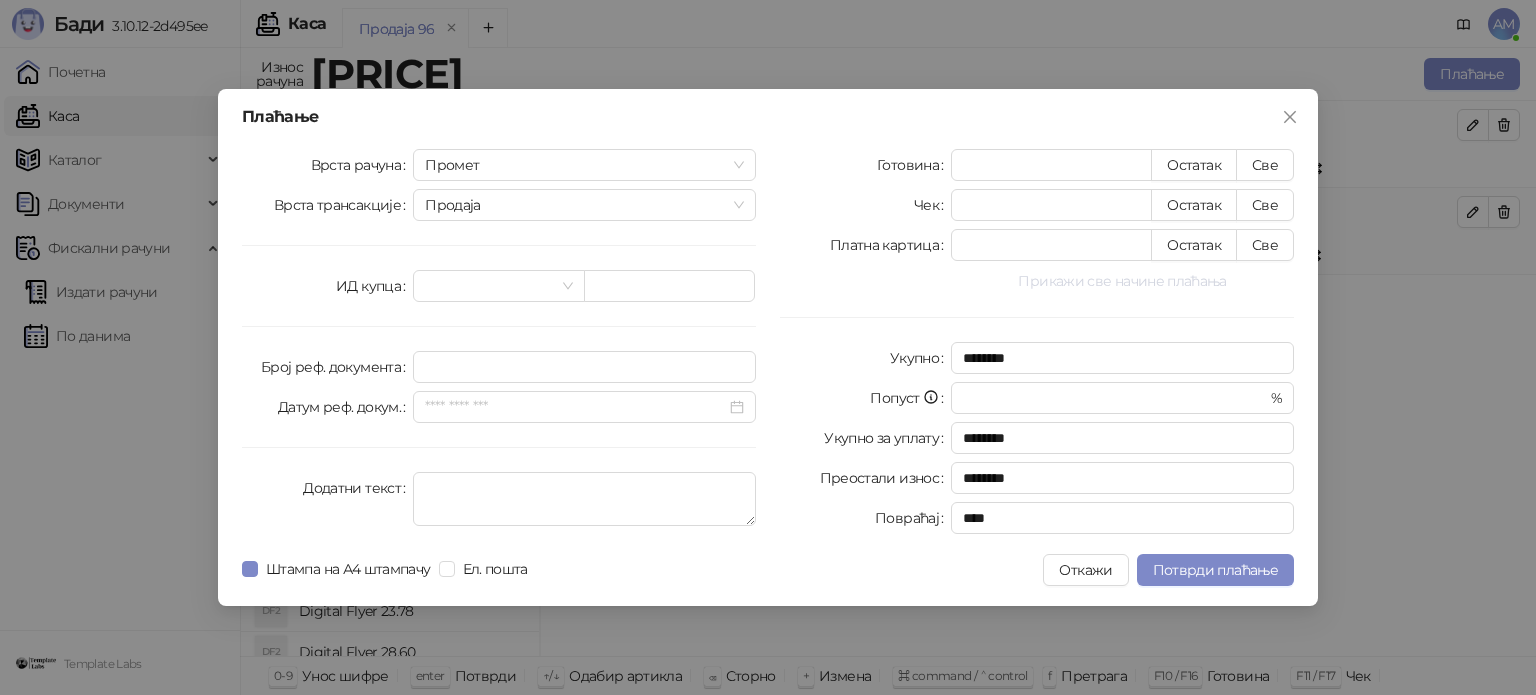 click on "Прикажи све начине плаћања" at bounding box center [1122, 281] 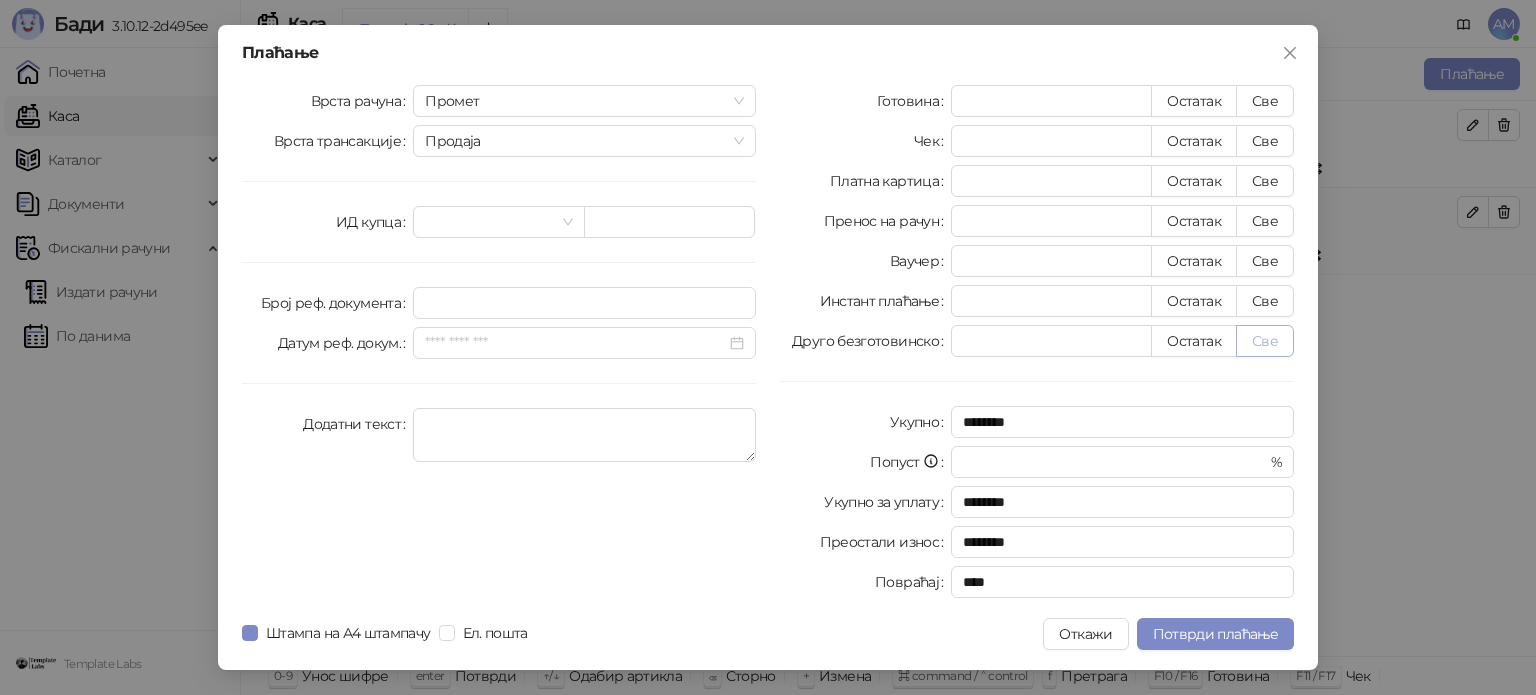 click on "Све" at bounding box center [1265, 341] 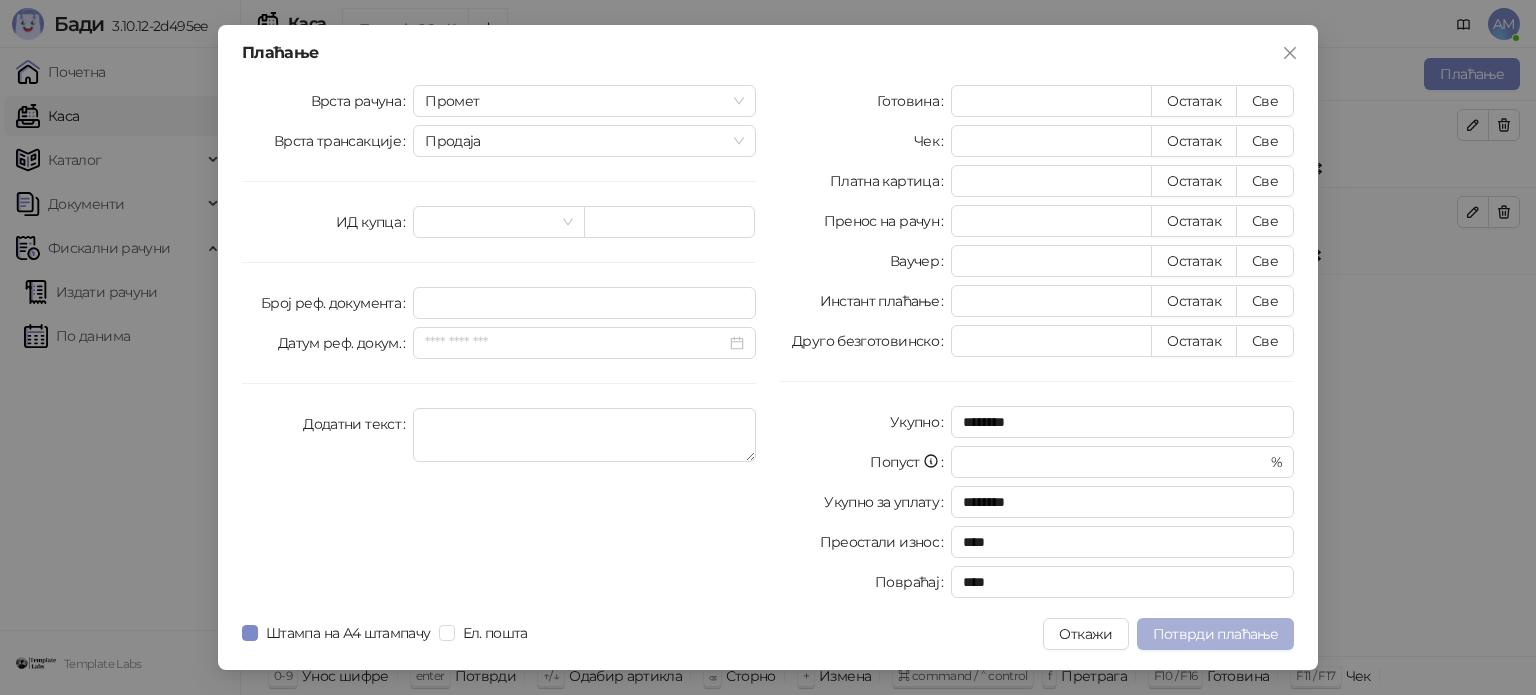 click on "Потврди плаћање" at bounding box center (1215, 634) 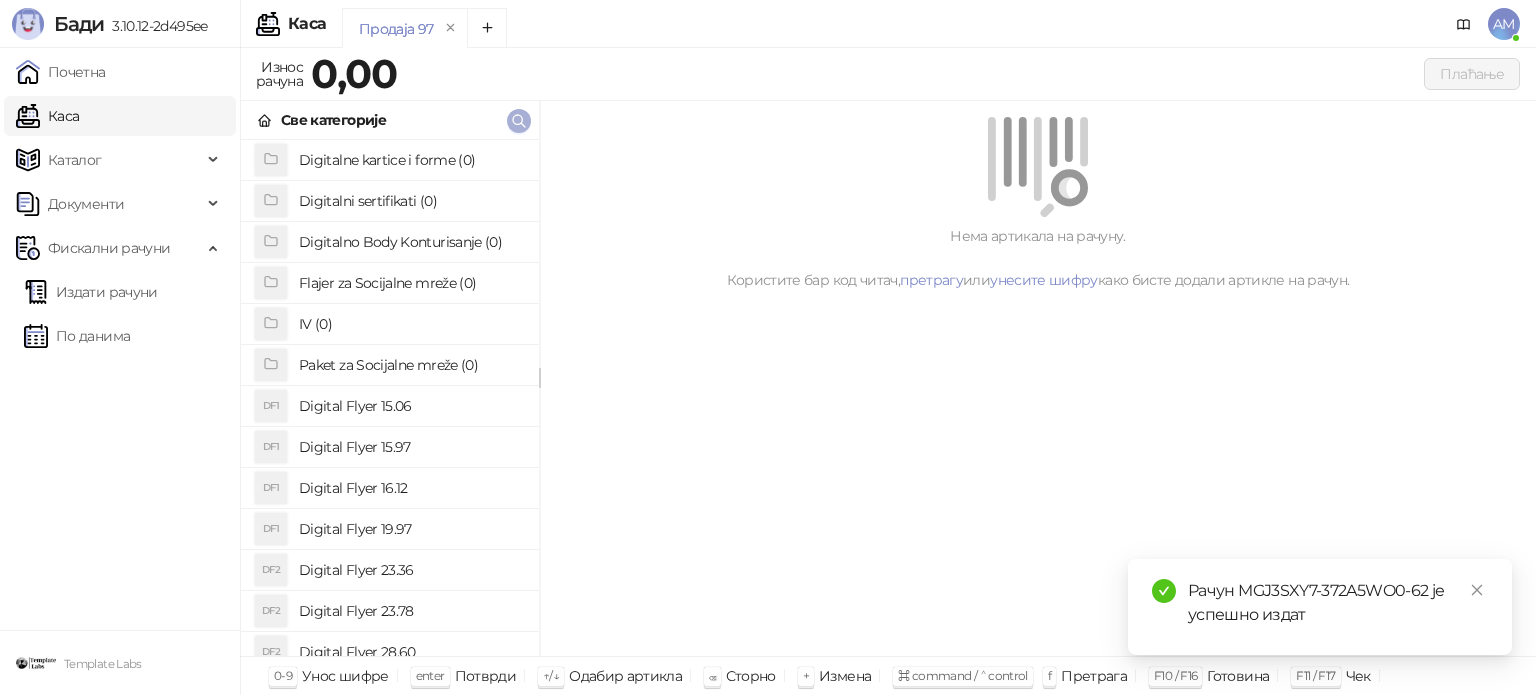 click 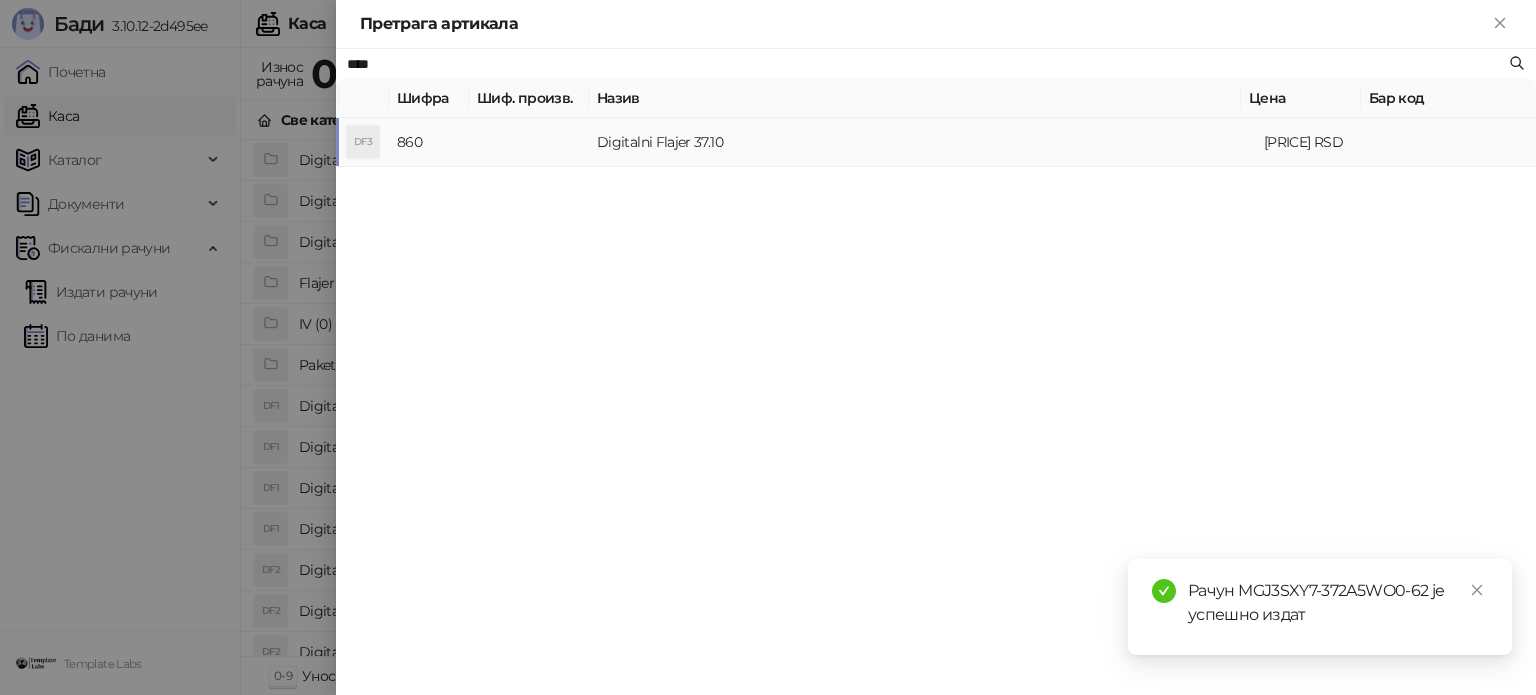 type on "****" 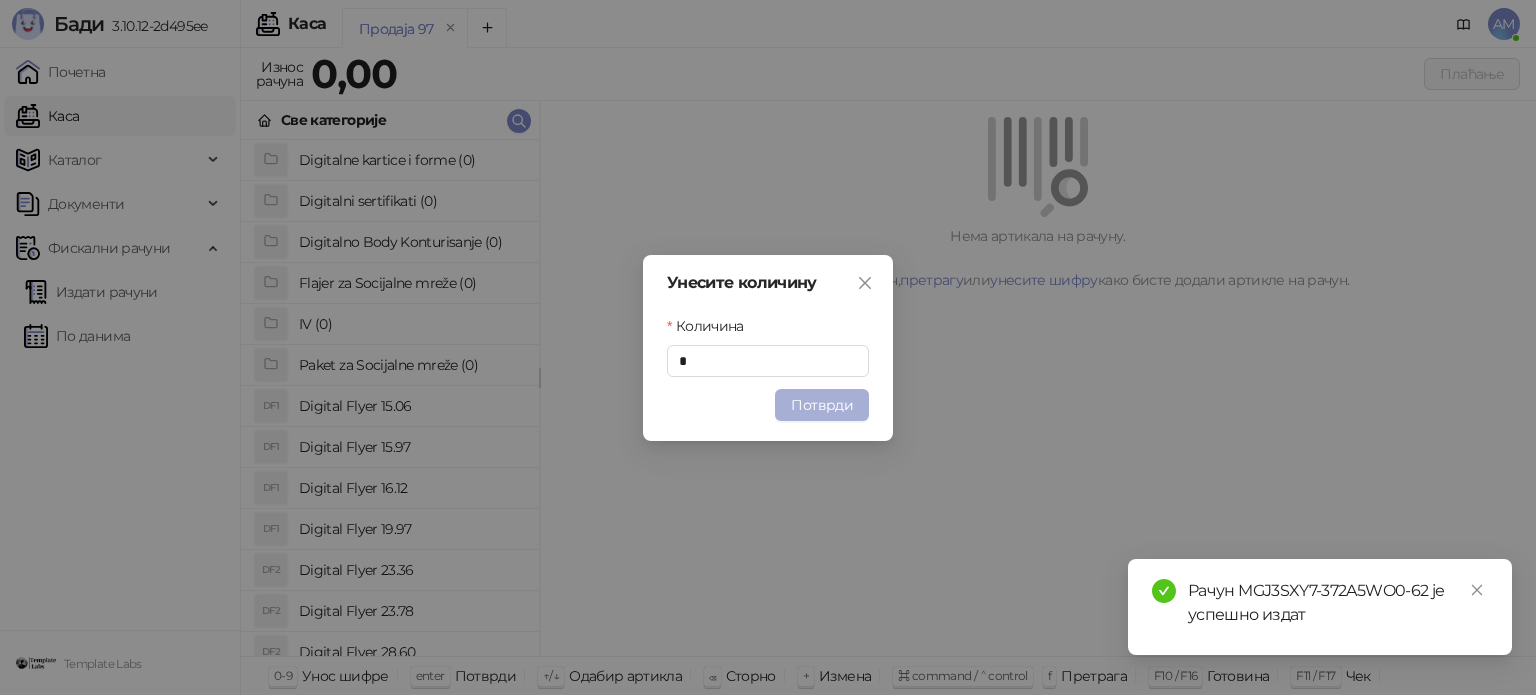 click on "Потврди" at bounding box center [822, 405] 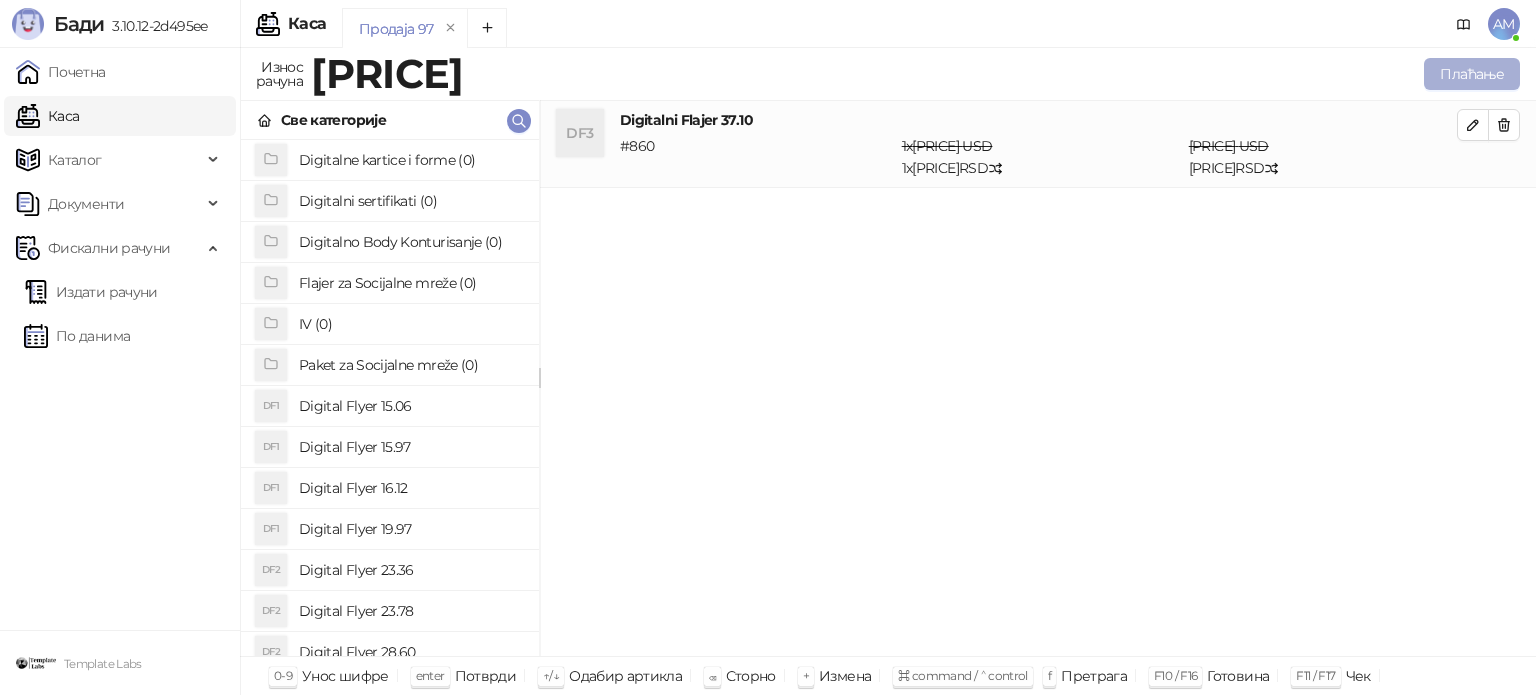 click on "Плаћање" at bounding box center (1472, 74) 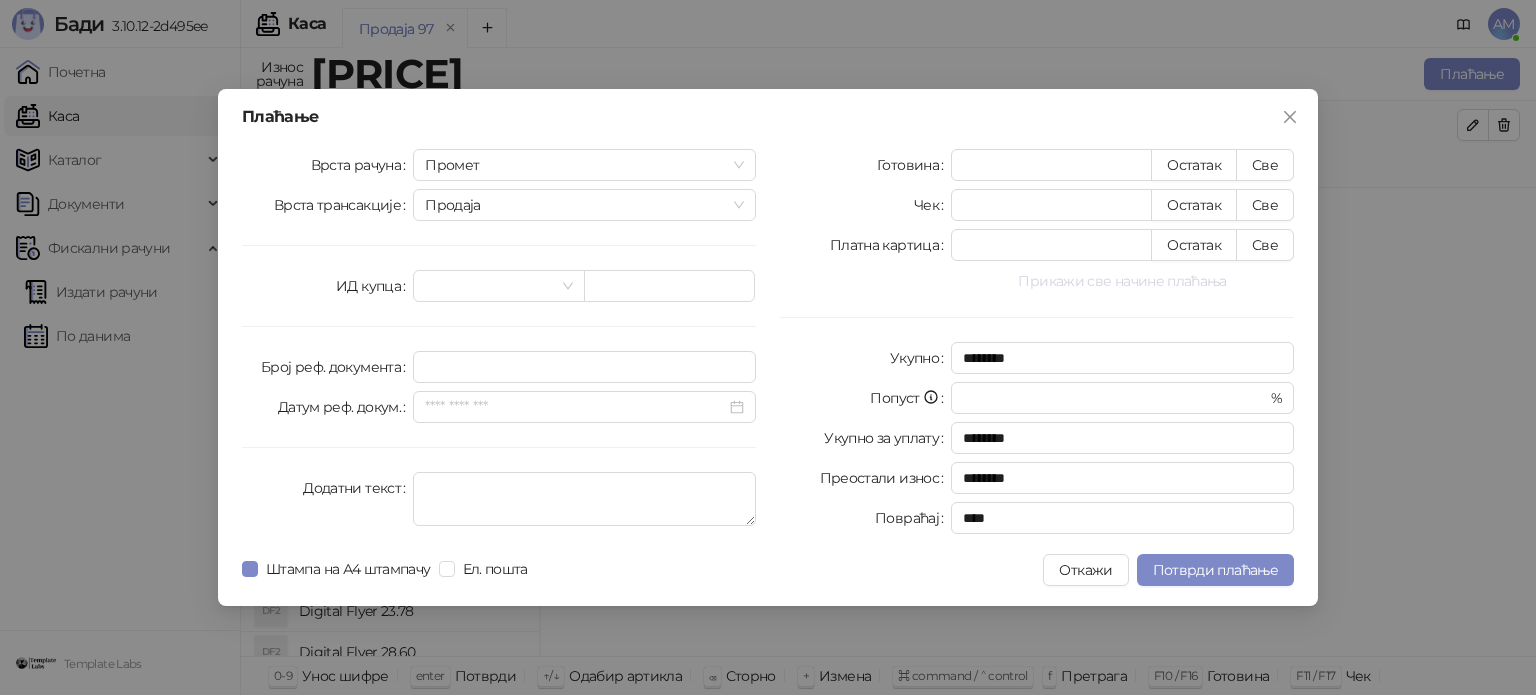 click on "Прикажи све начине плаћања" at bounding box center [1122, 281] 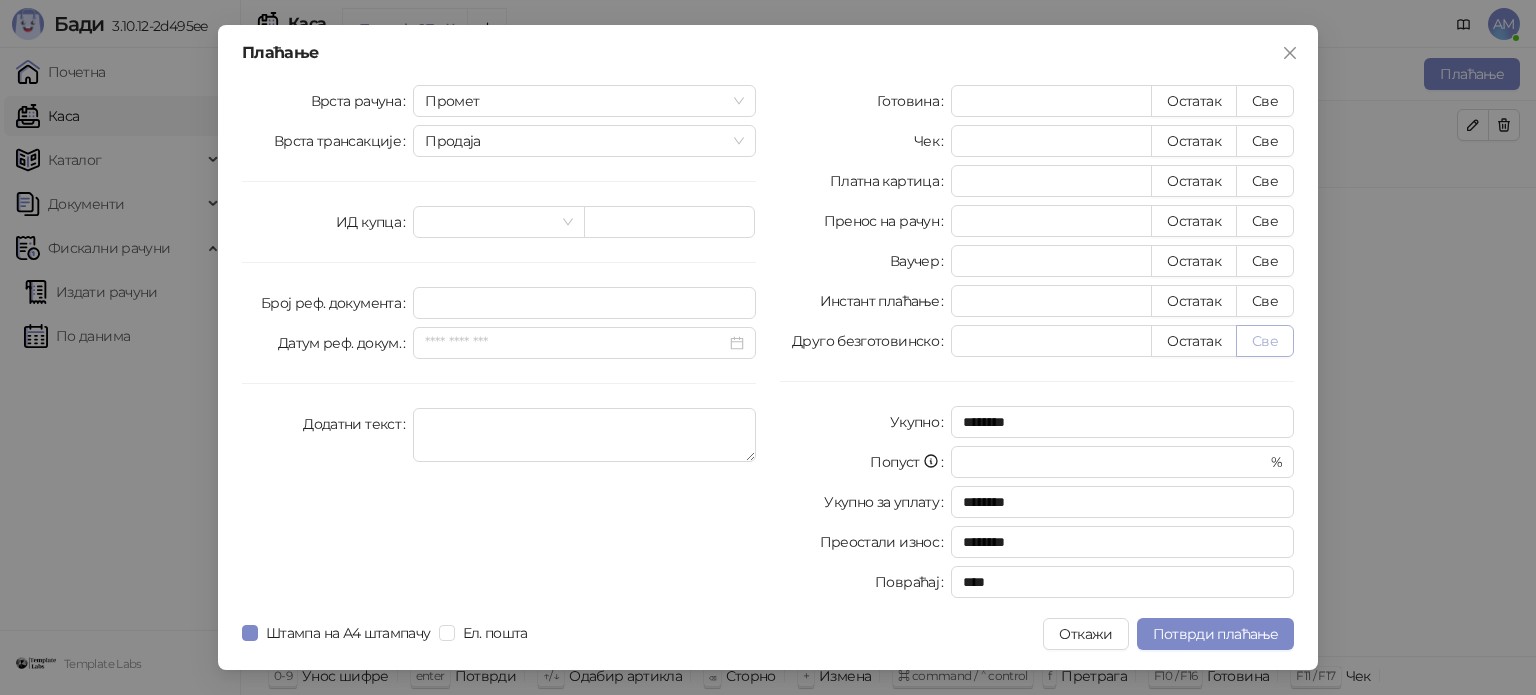 click on "Све" at bounding box center (1265, 341) 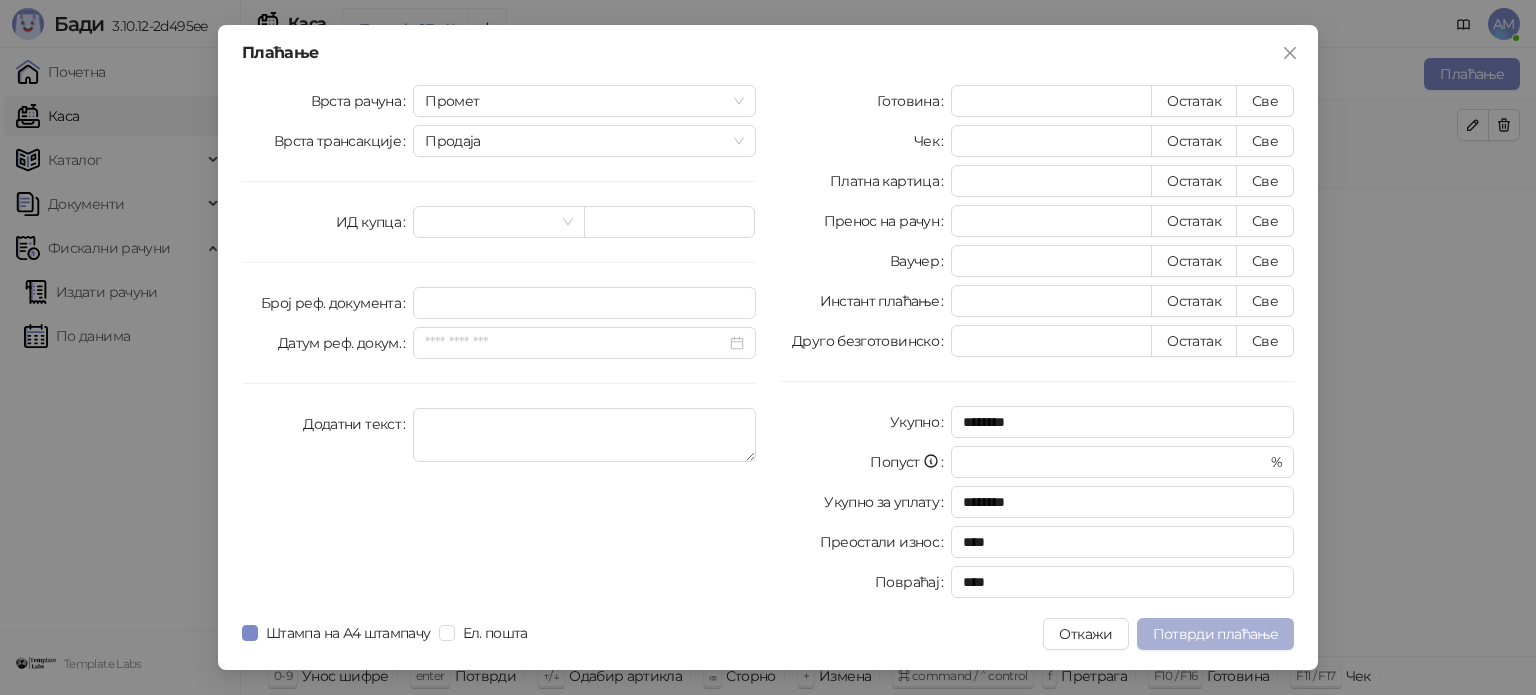 click on "Потврди плаћање" at bounding box center (1215, 634) 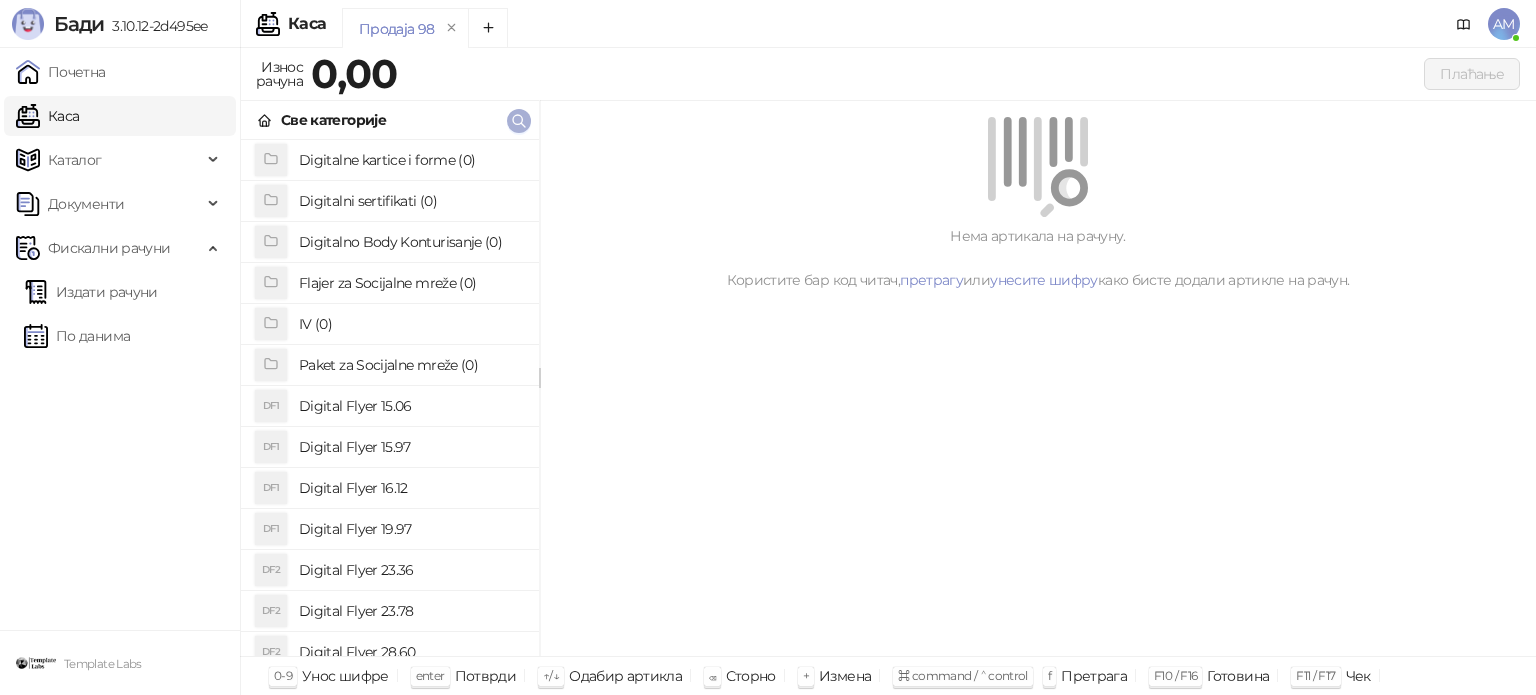 click 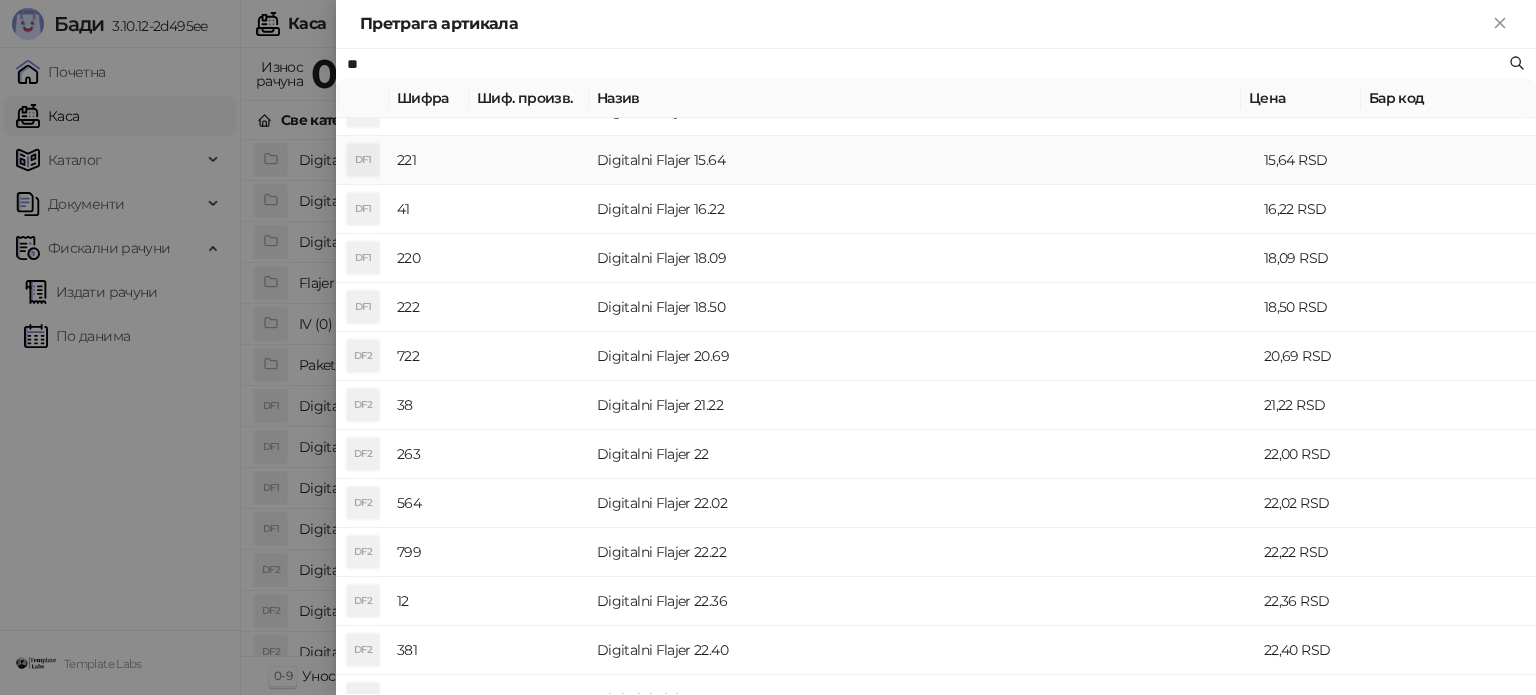 scroll, scrollTop: 400, scrollLeft: 0, axis: vertical 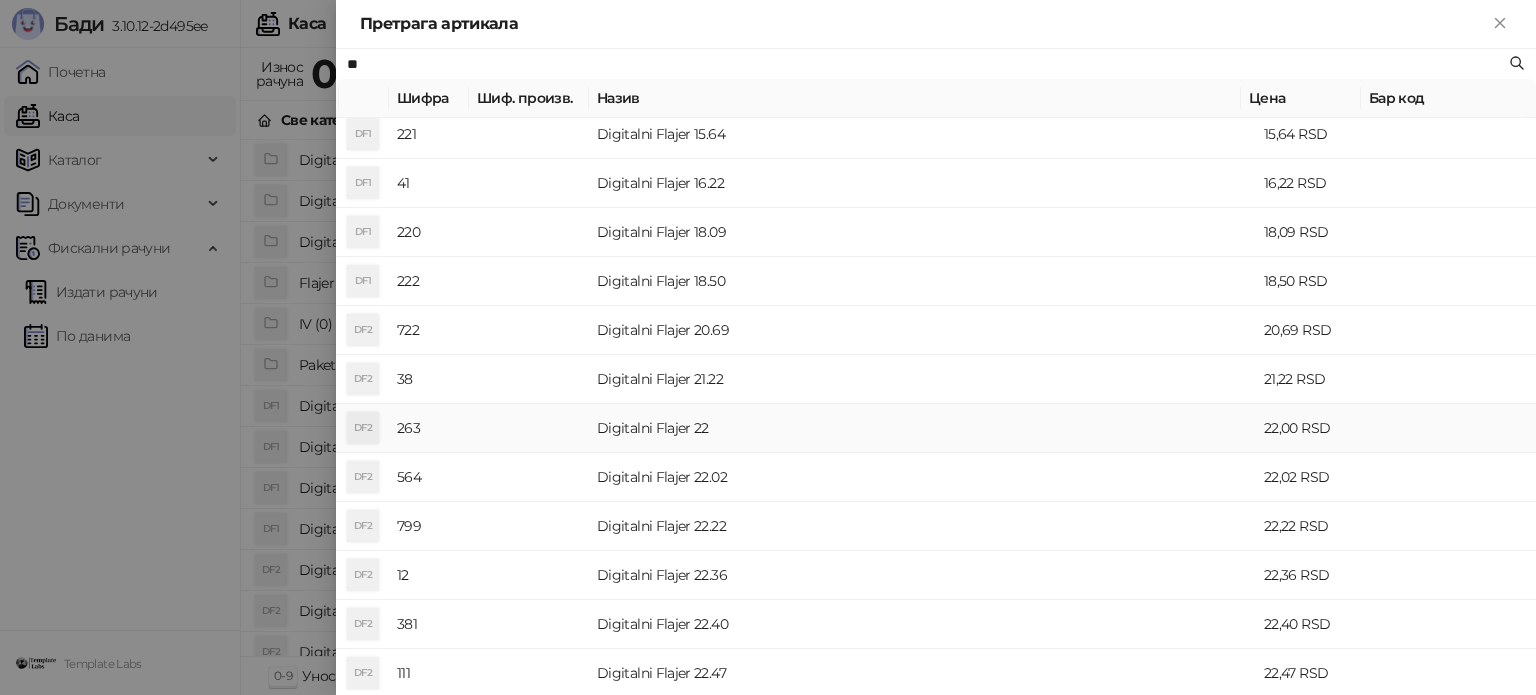 click on "Digitalni Flajer 22" at bounding box center (922, 428) 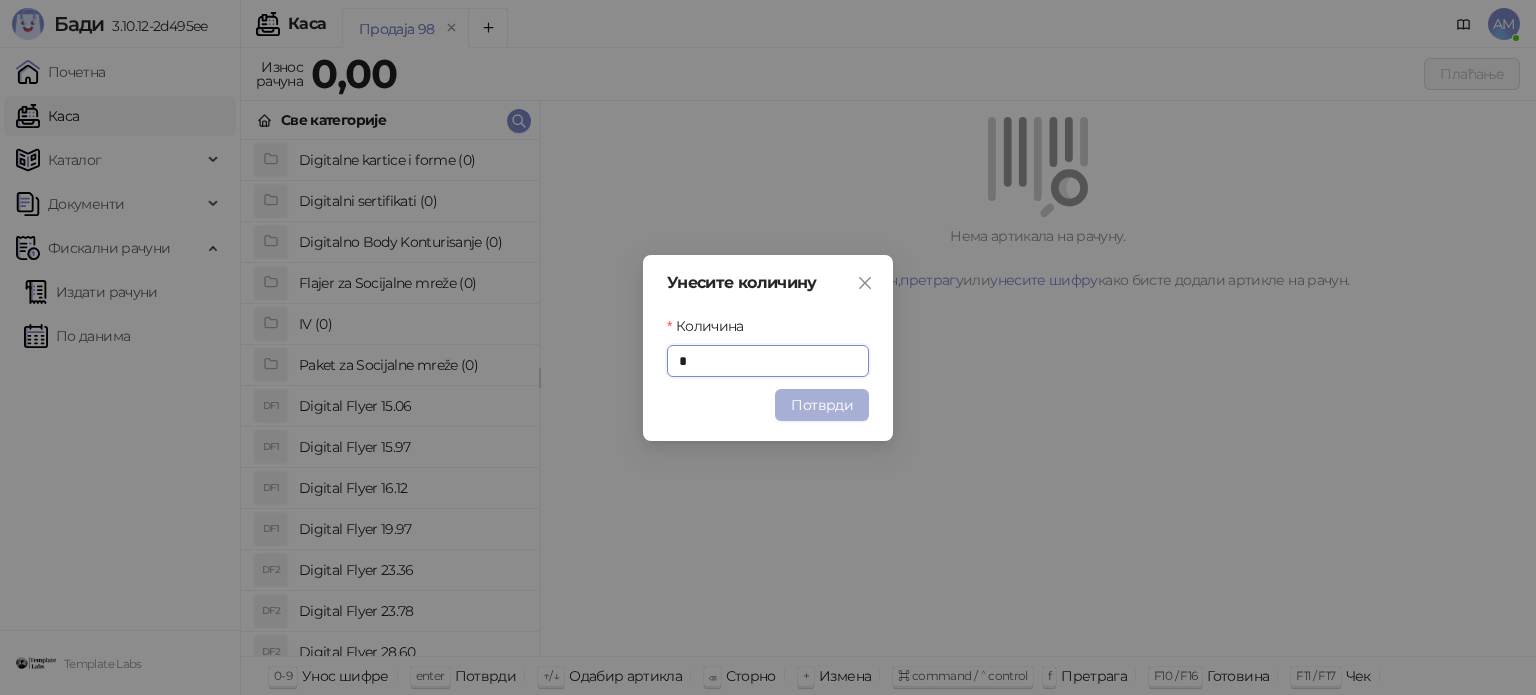 click on "Потврди" at bounding box center (822, 405) 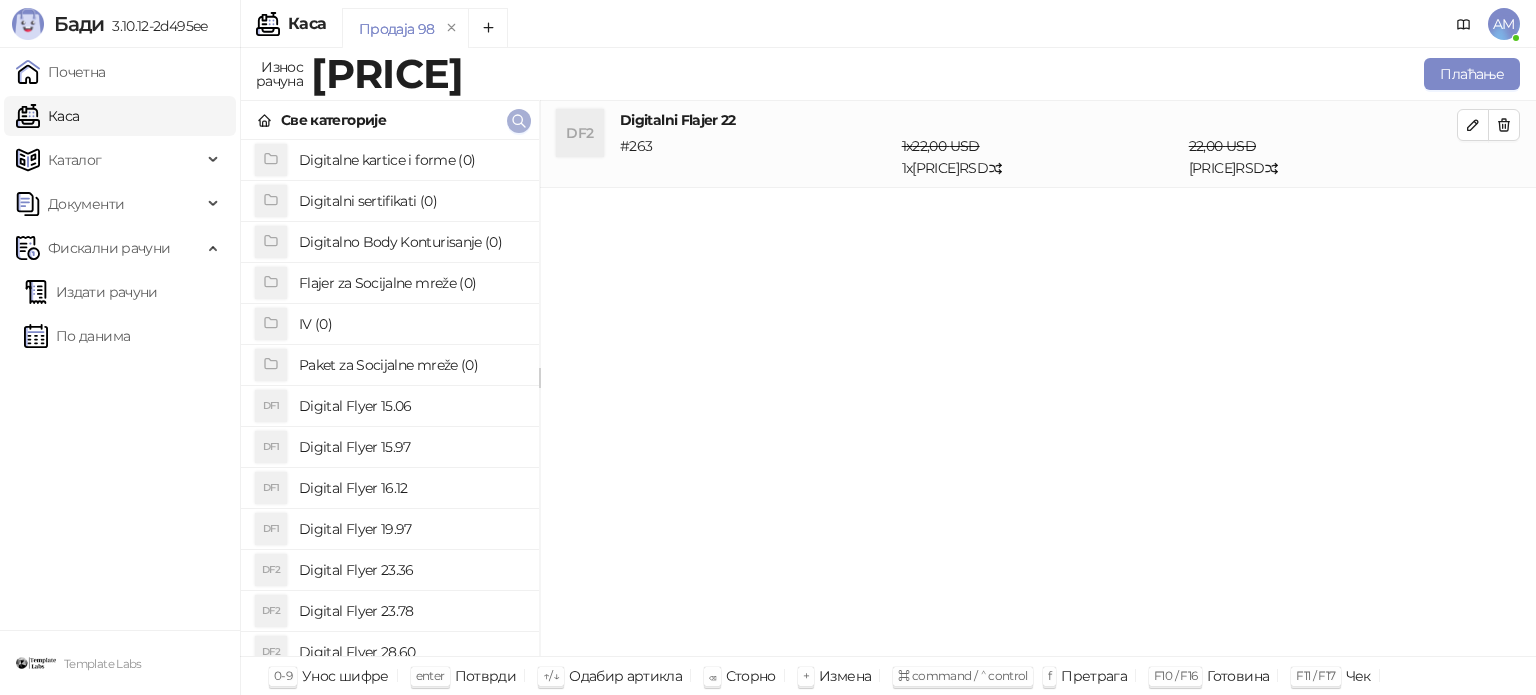 click 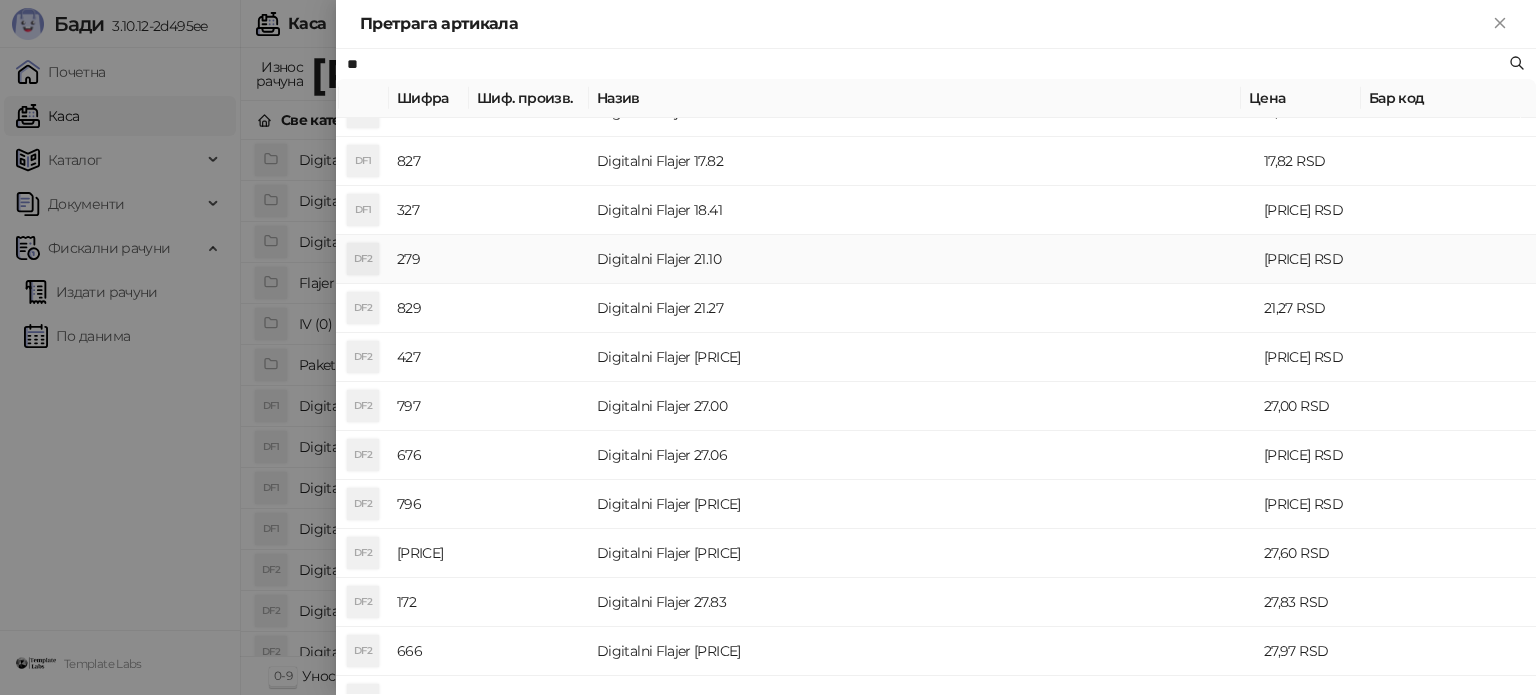scroll, scrollTop: 400, scrollLeft: 0, axis: vertical 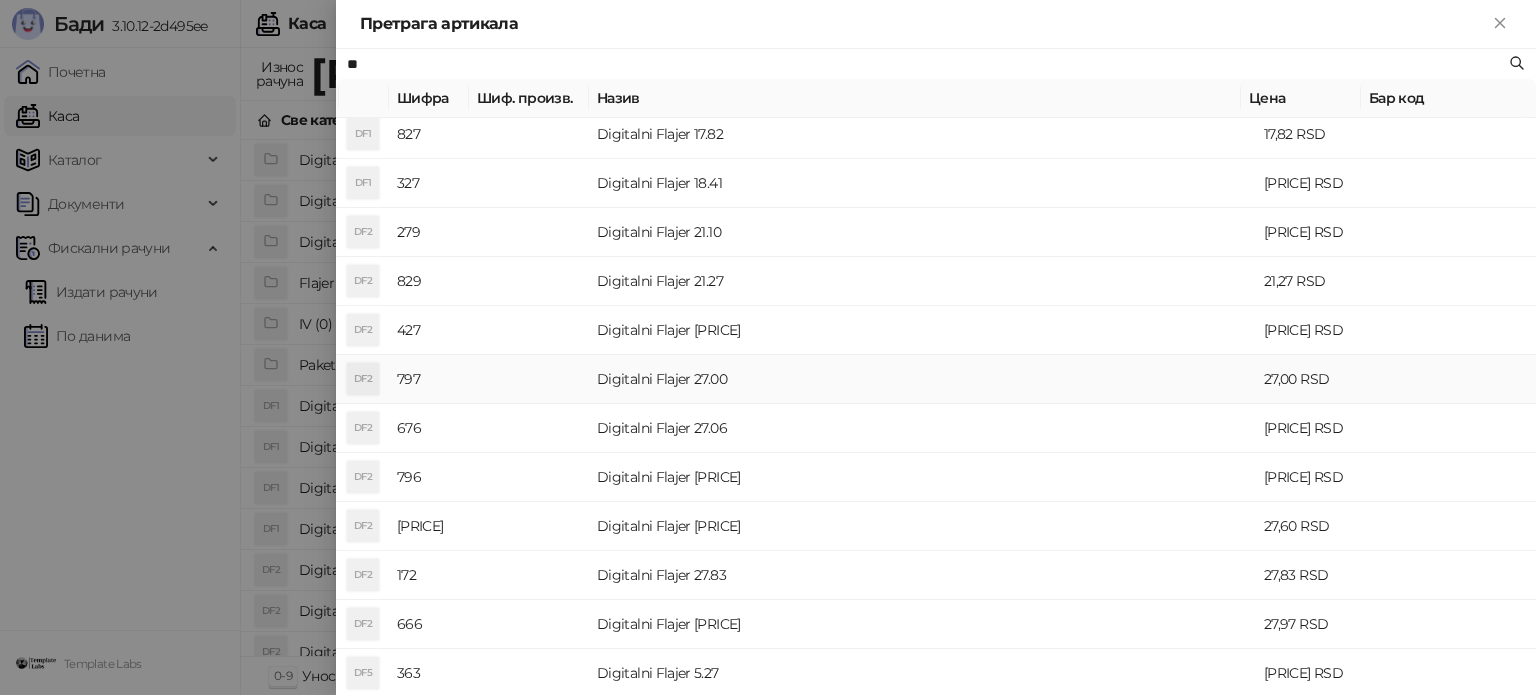 click on "Digitalni Flajer 27.00" at bounding box center (922, 379) 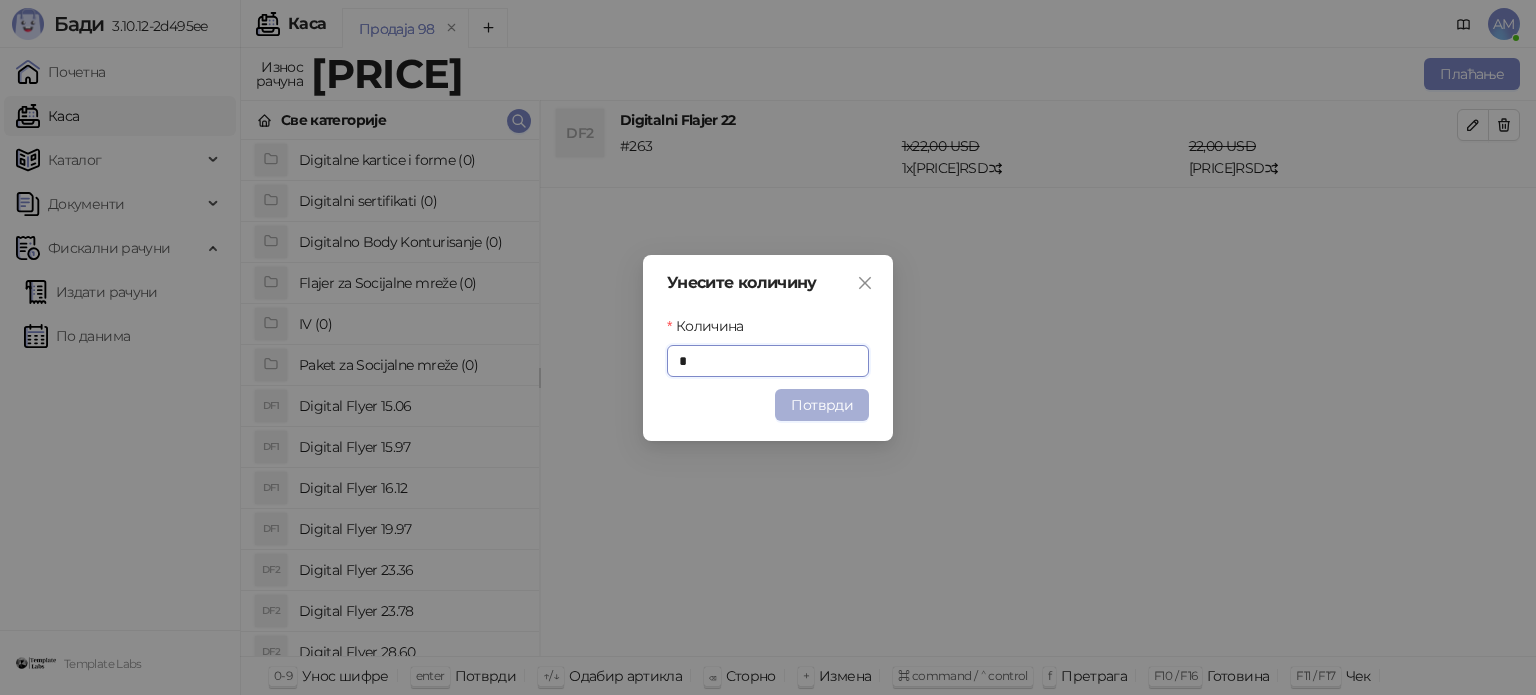 click on "Потврди" at bounding box center (822, 405) 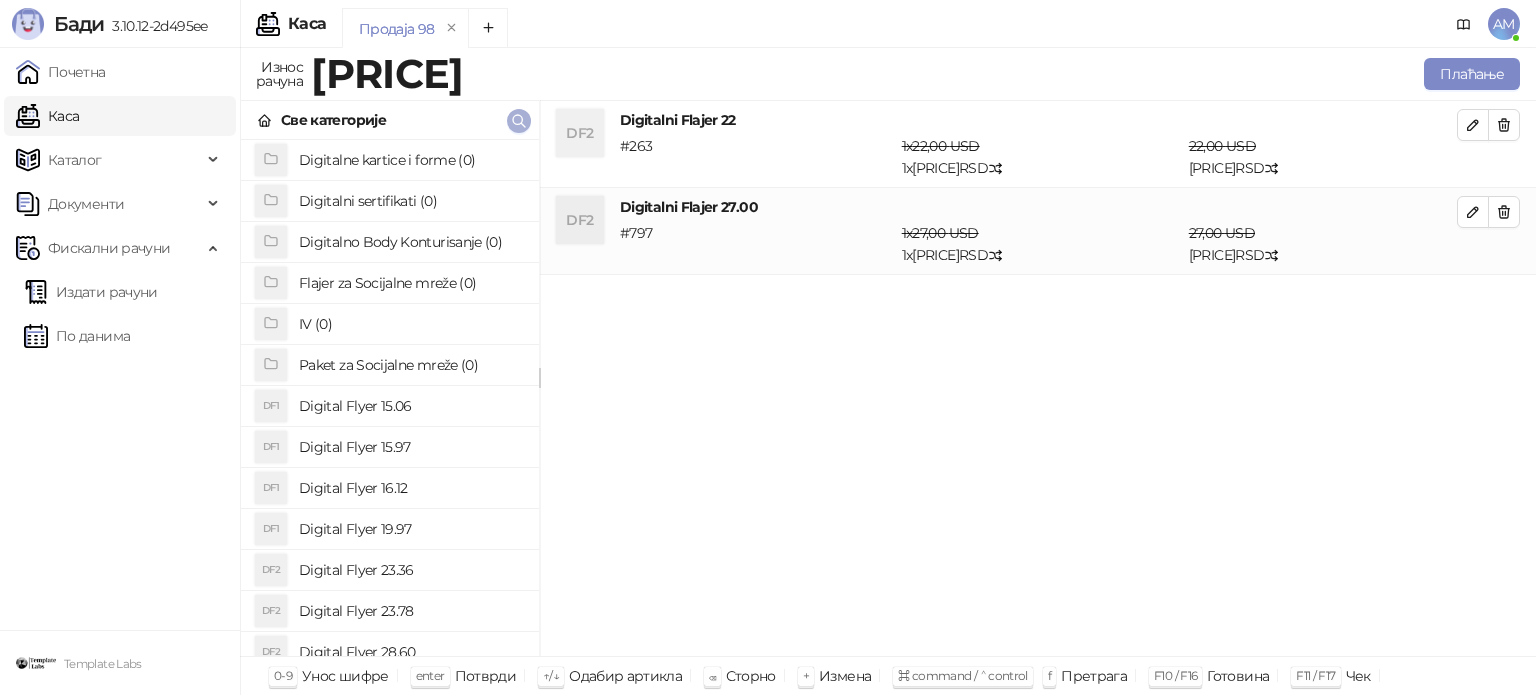 click 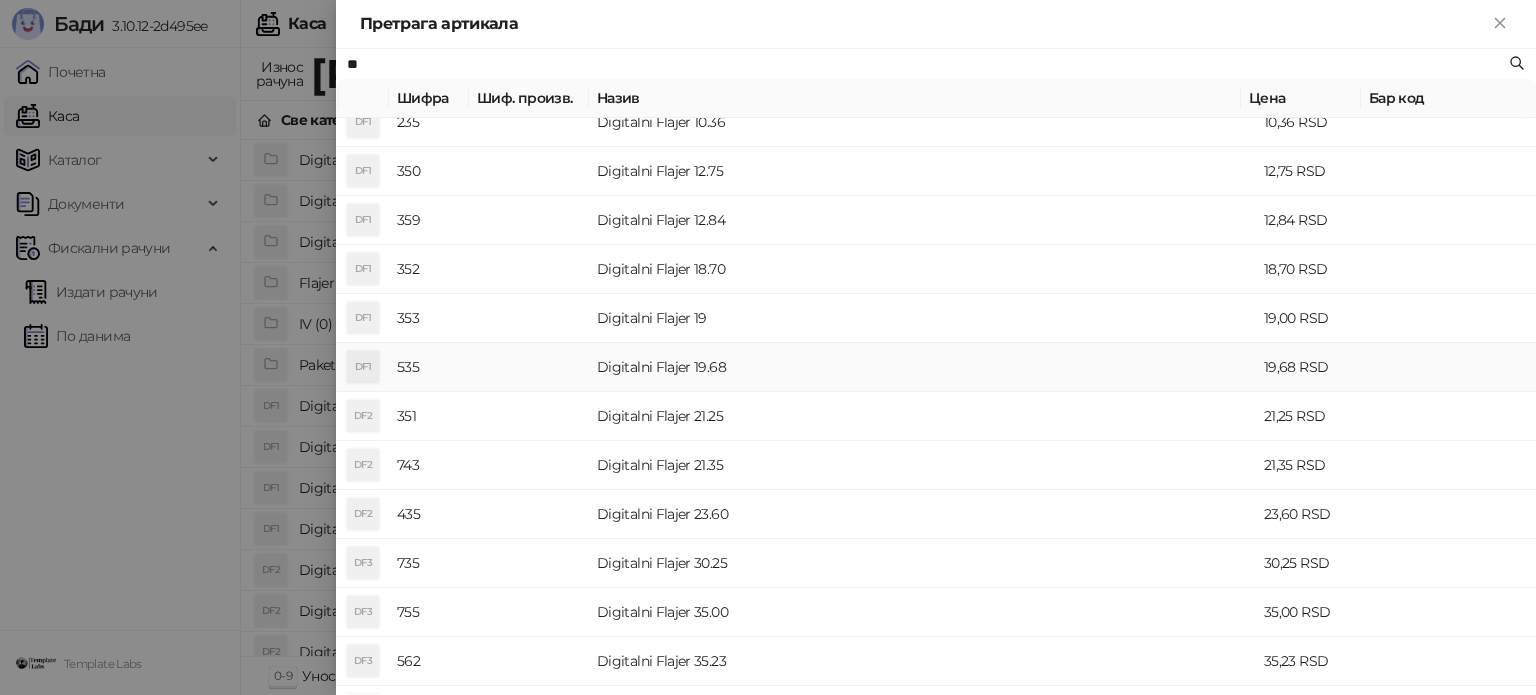 scroll, scrollTop: 300, scrollLeft: 0, axis: vertical 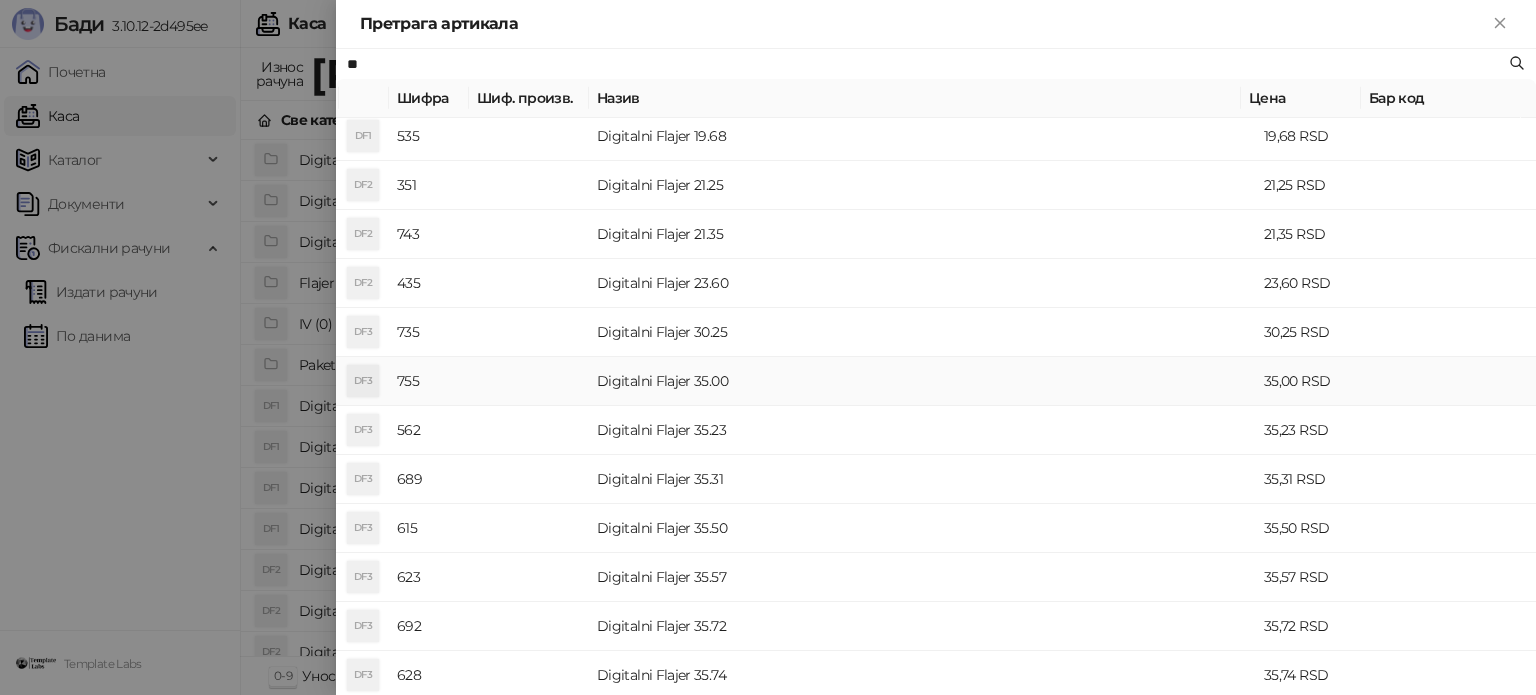 click on "Digitalni Flajer 35.00" at bounding box center (922, 381) 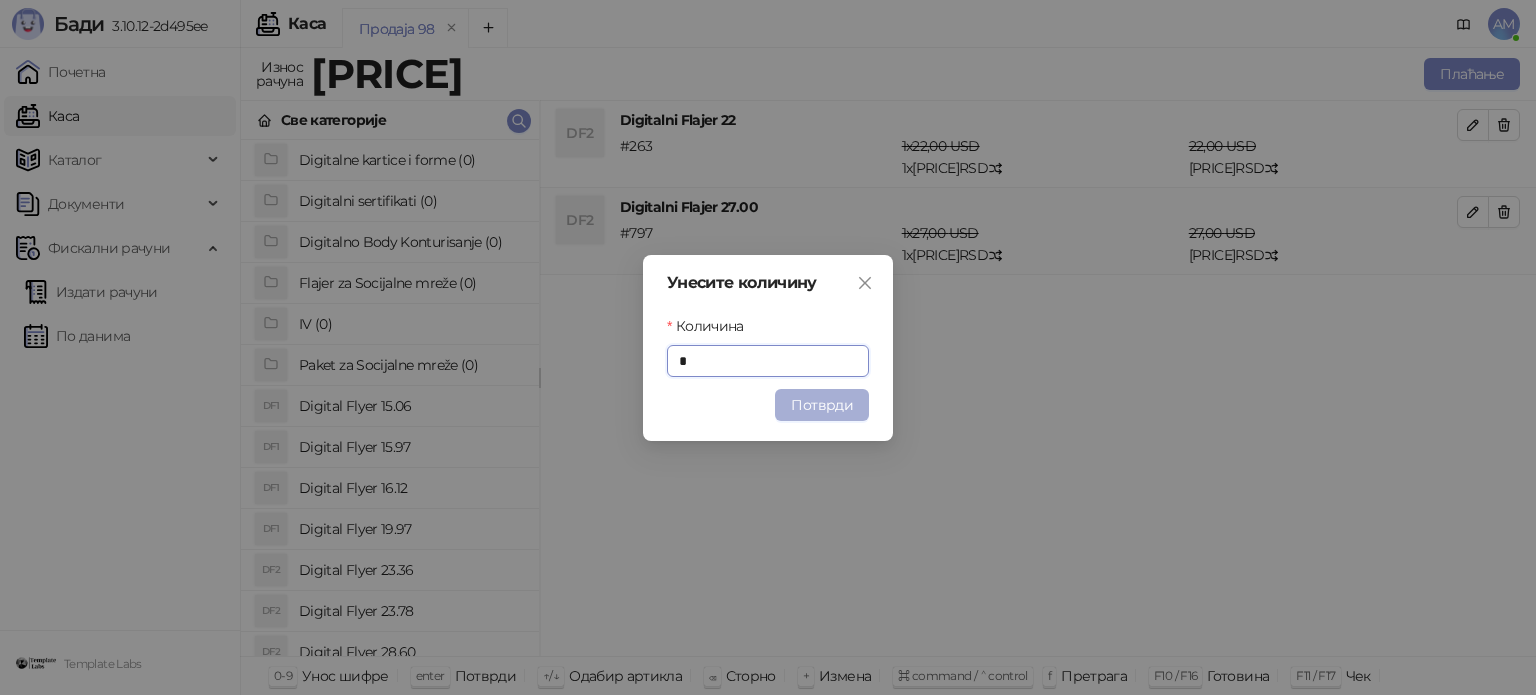 click on "Потврди" at bounding box center (822, 405) 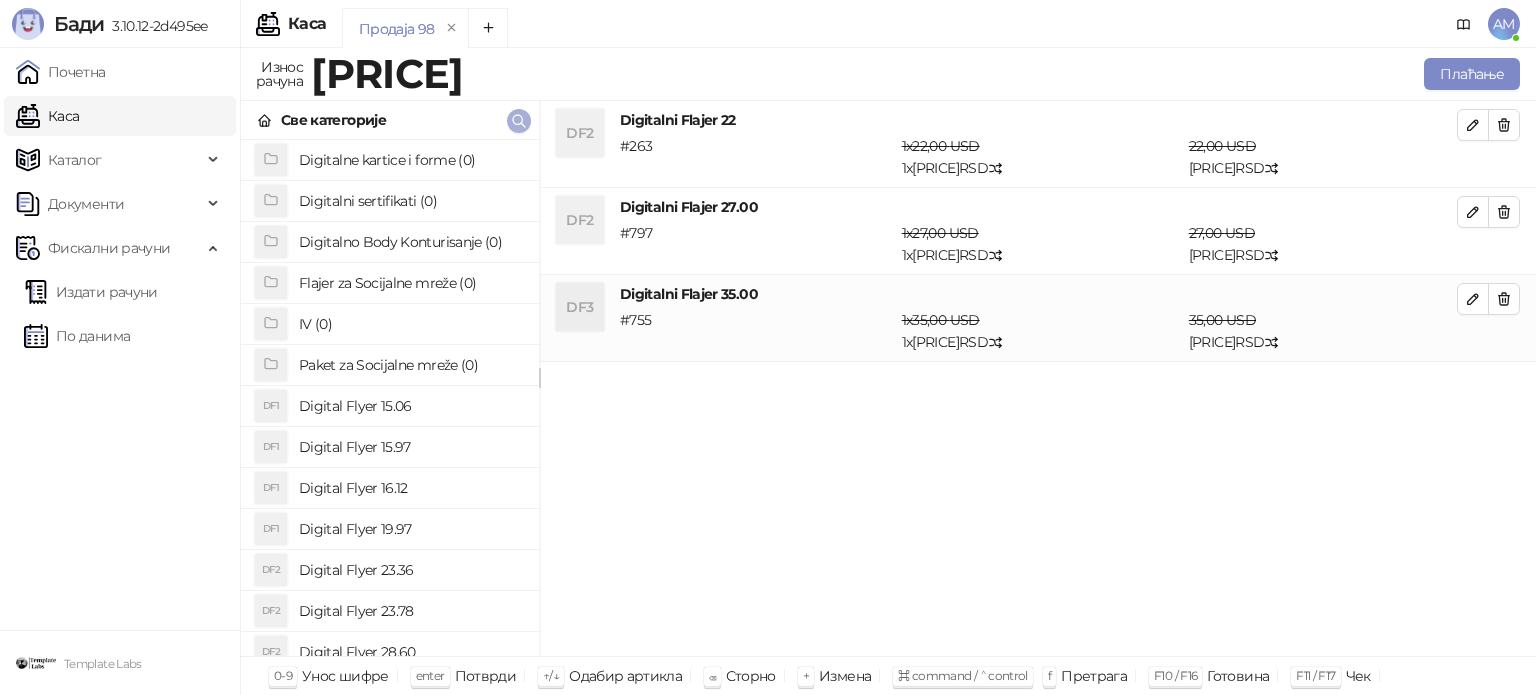 click 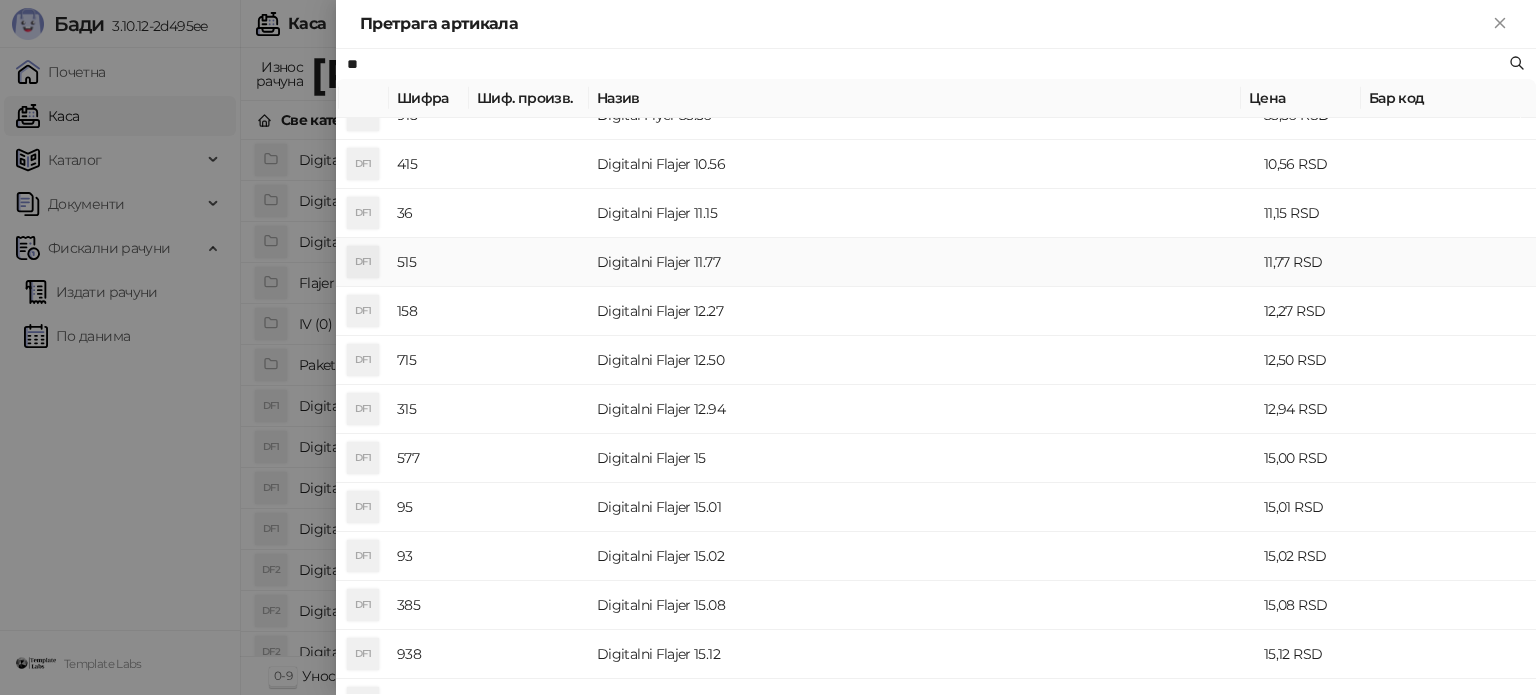 scroll, scrollTop: 300, scrollLeft: 0, axis: vertical 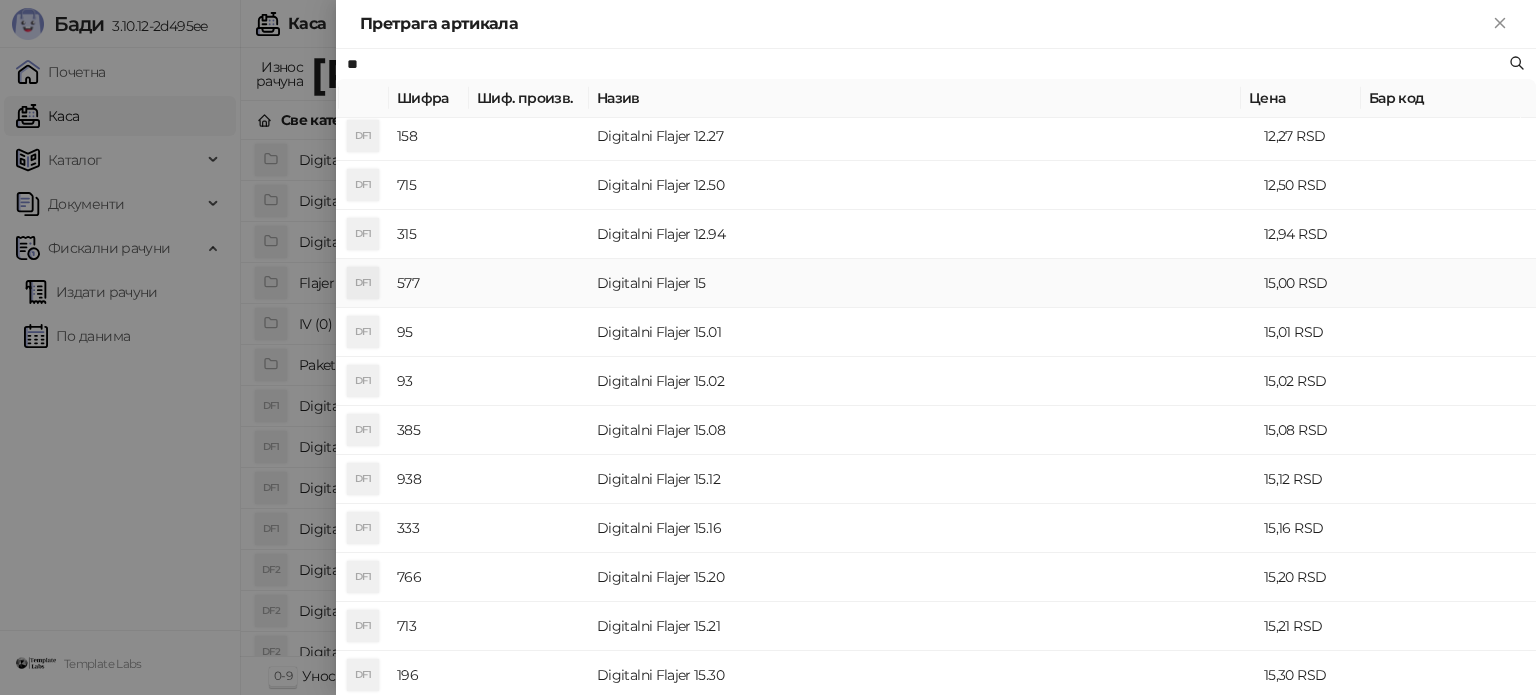 click on "Digitalni Flajer 15" at bounding box center (922, 283) 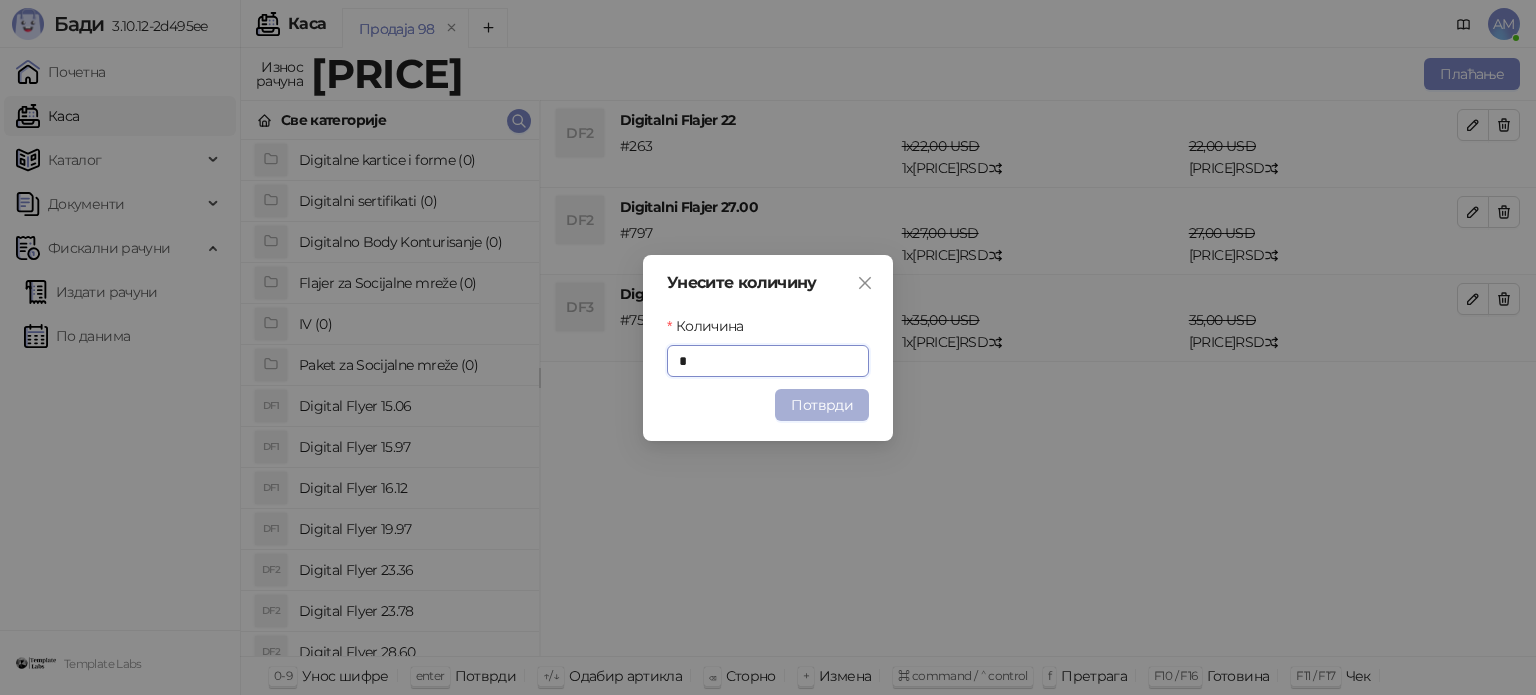 click on "Потврди" at bounding box center (822, 405) 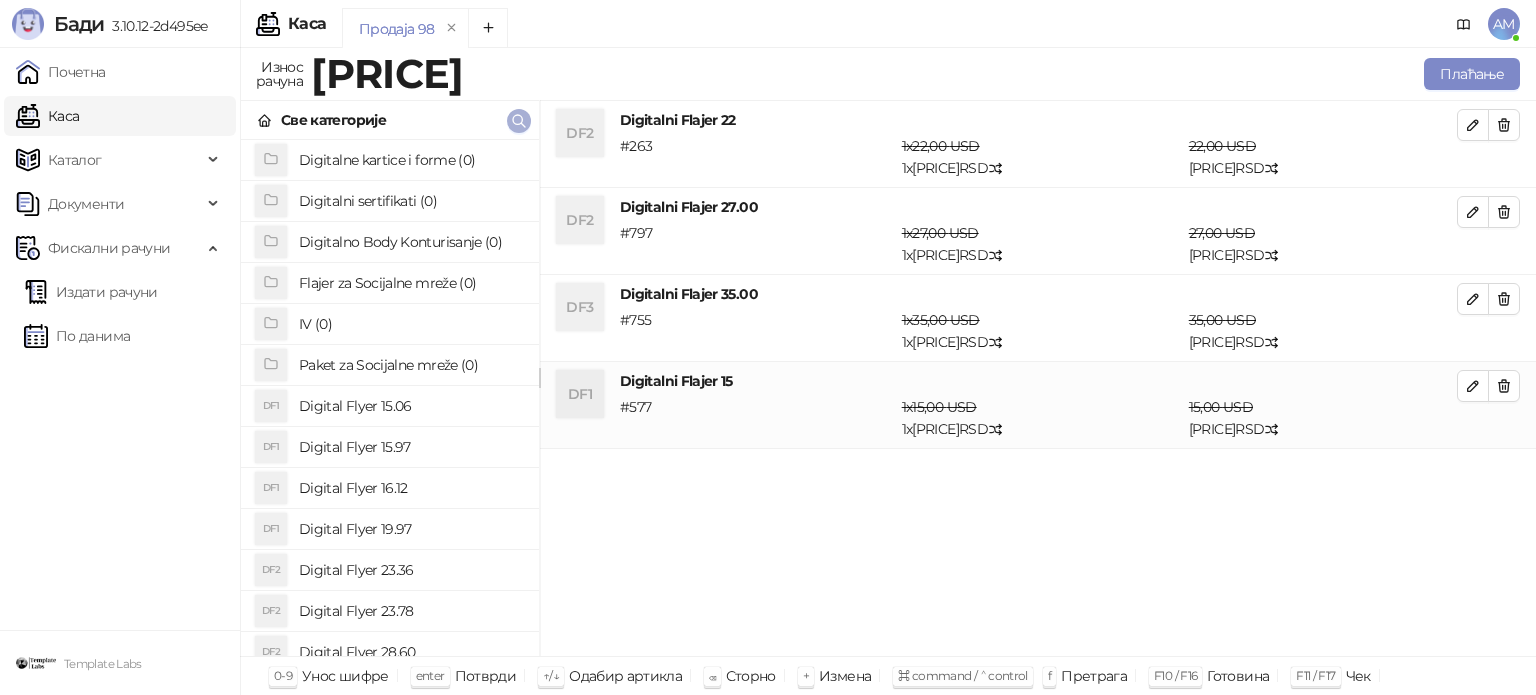 click 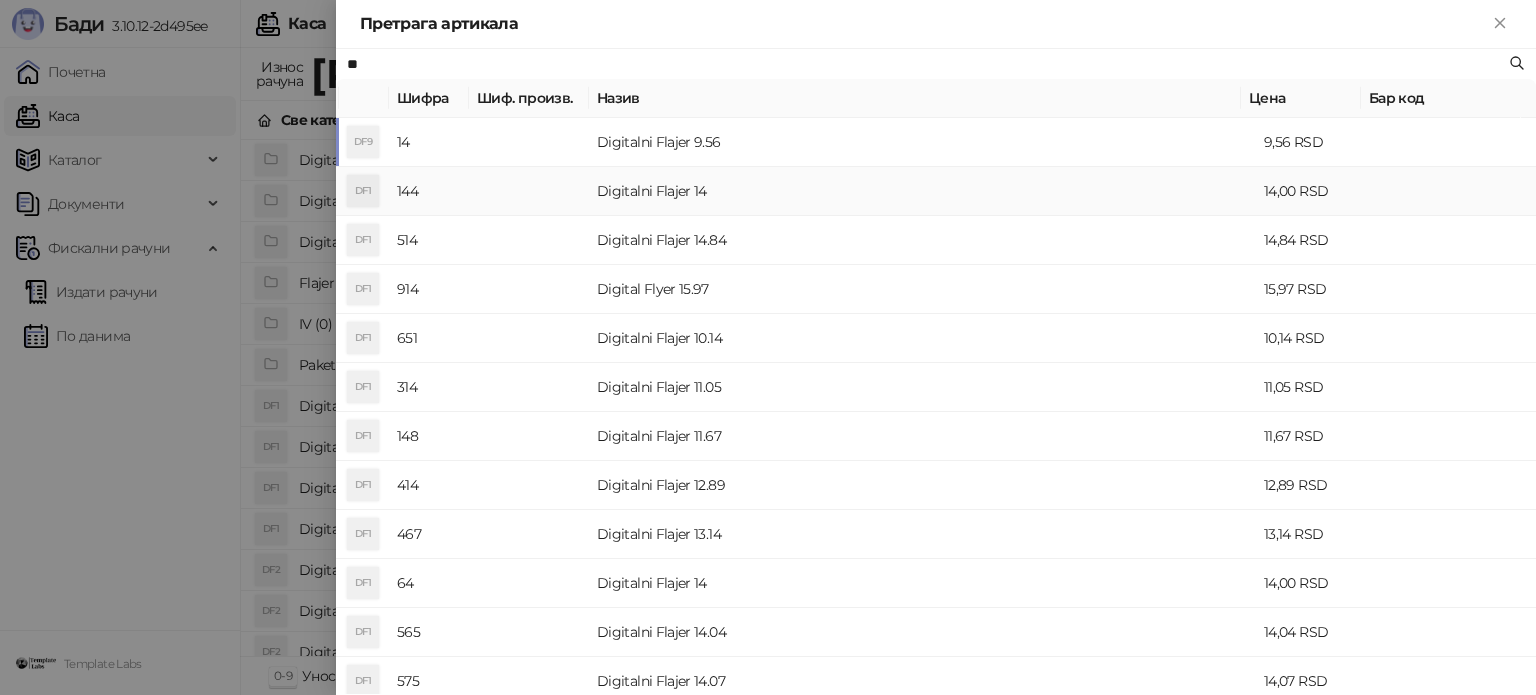 type on "**" 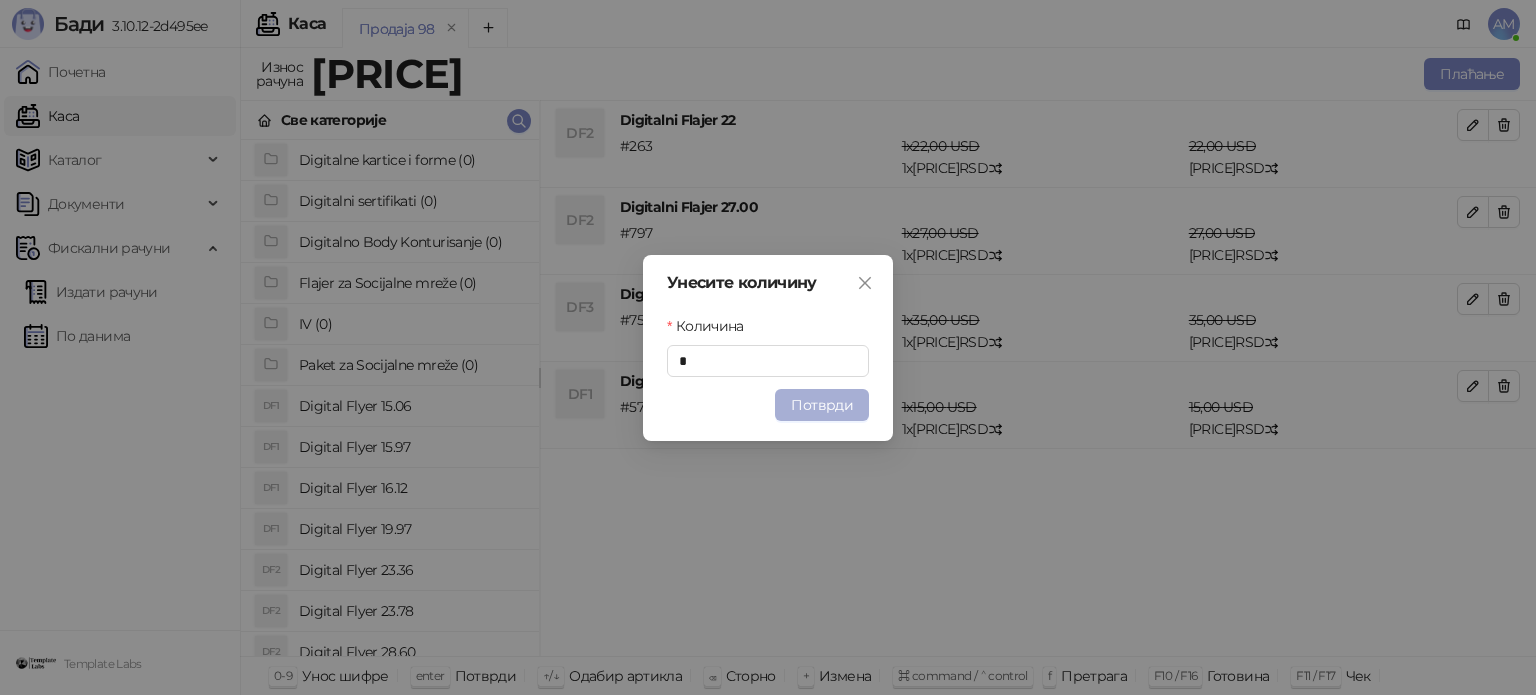 click on "Потврди" at bounding box center (822, 405) 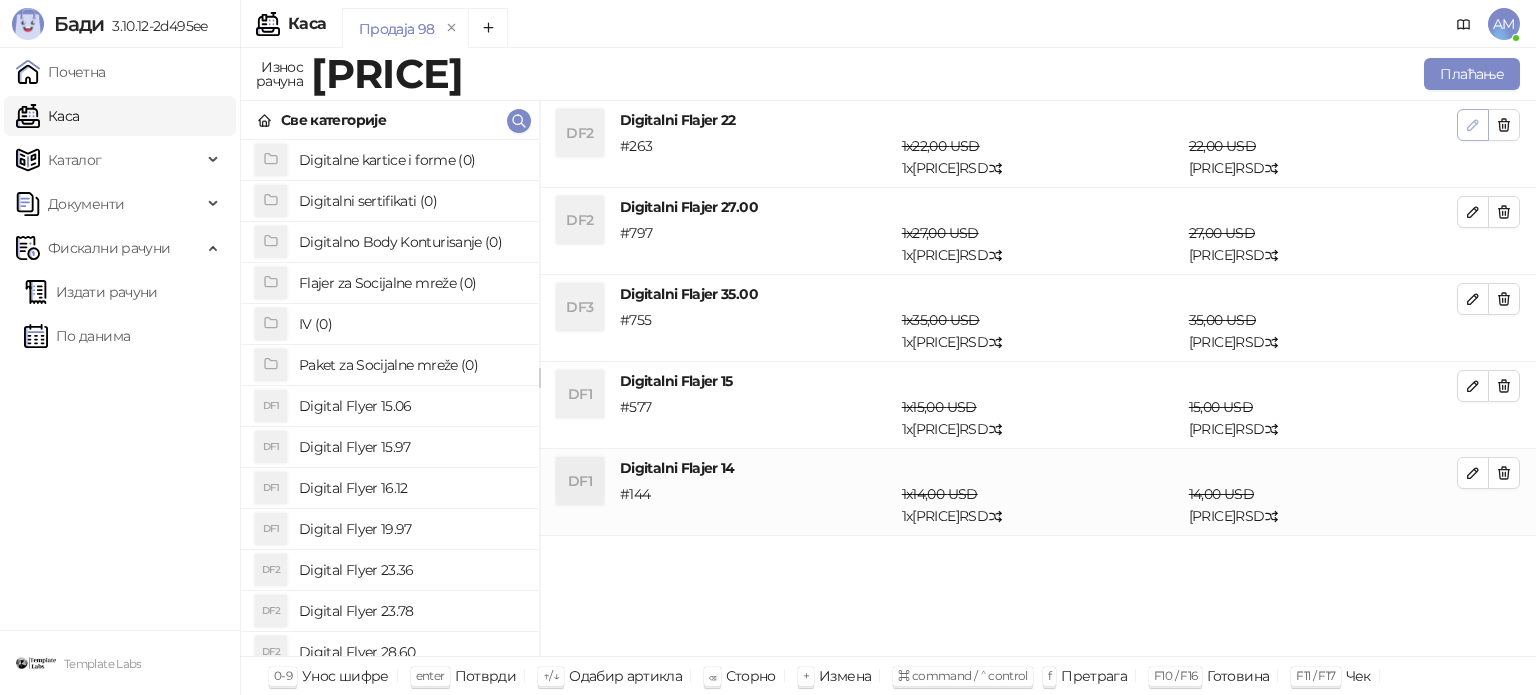 click 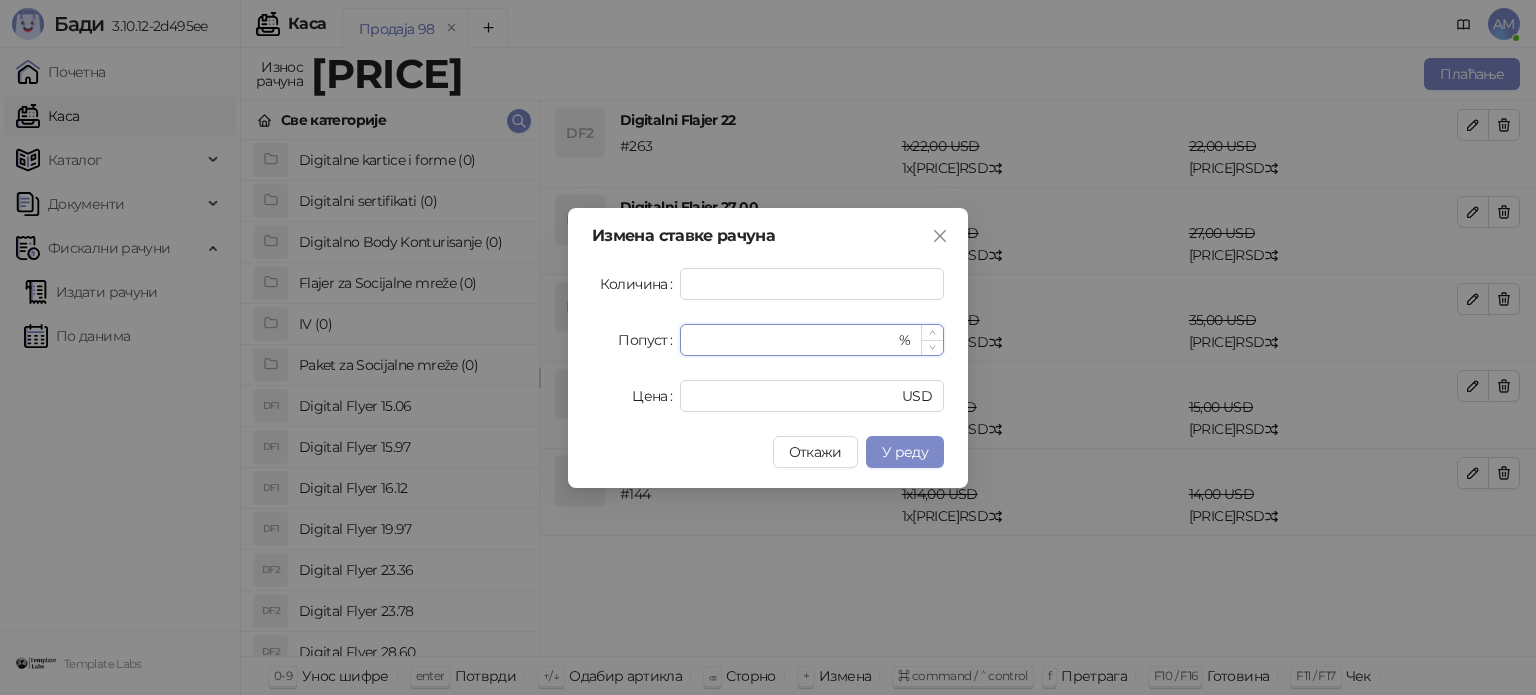 drag, startPoint x: 728, startPoint y: 335, endPoint x: 689, endPoint y: 345, distance: 40.261642 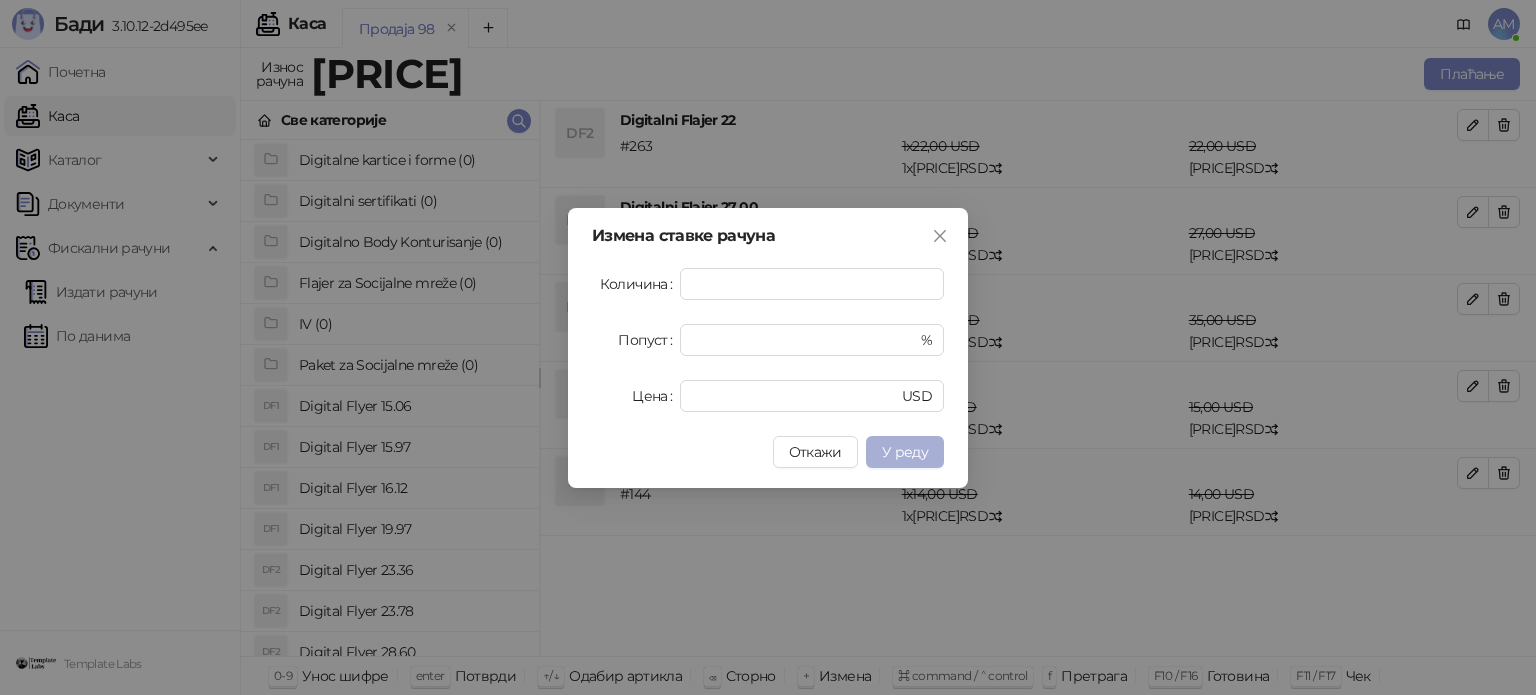click on "У реду" at bounding box center (905, 452) 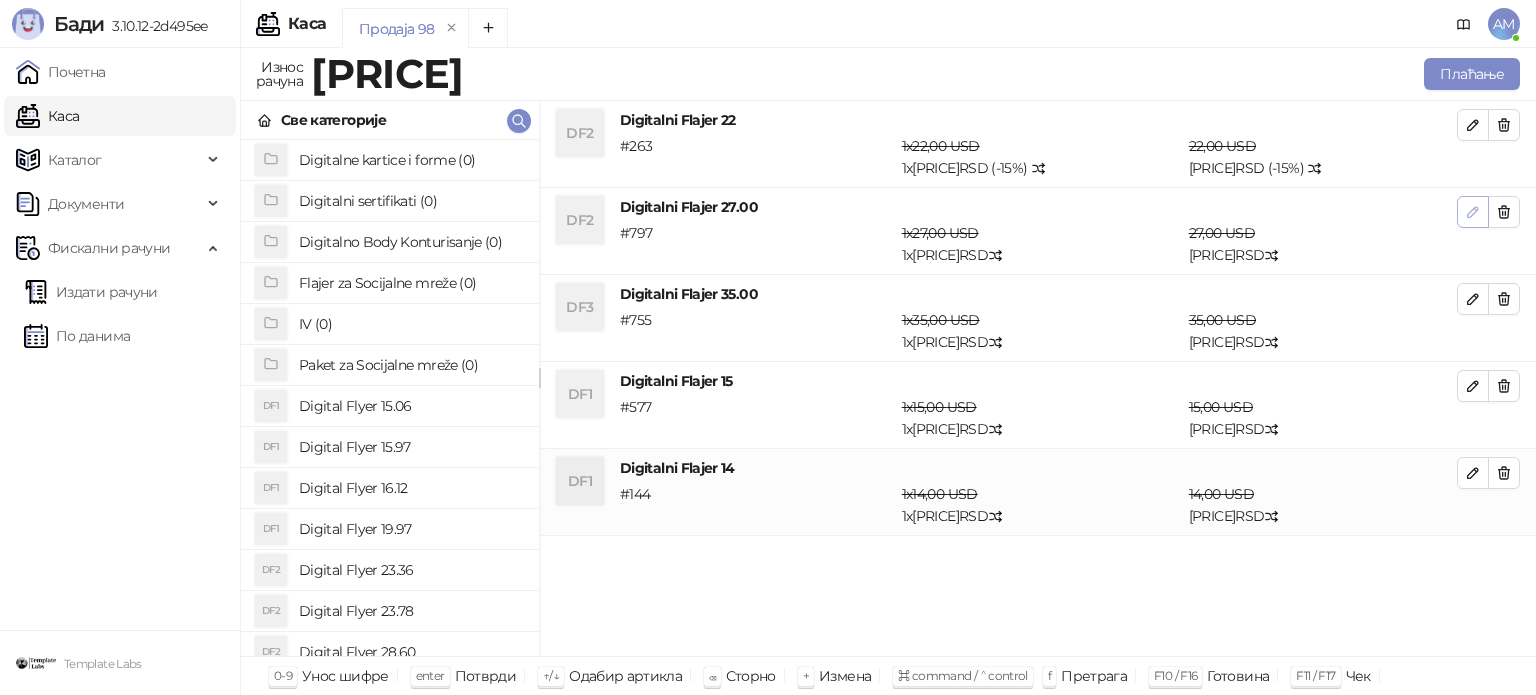 click 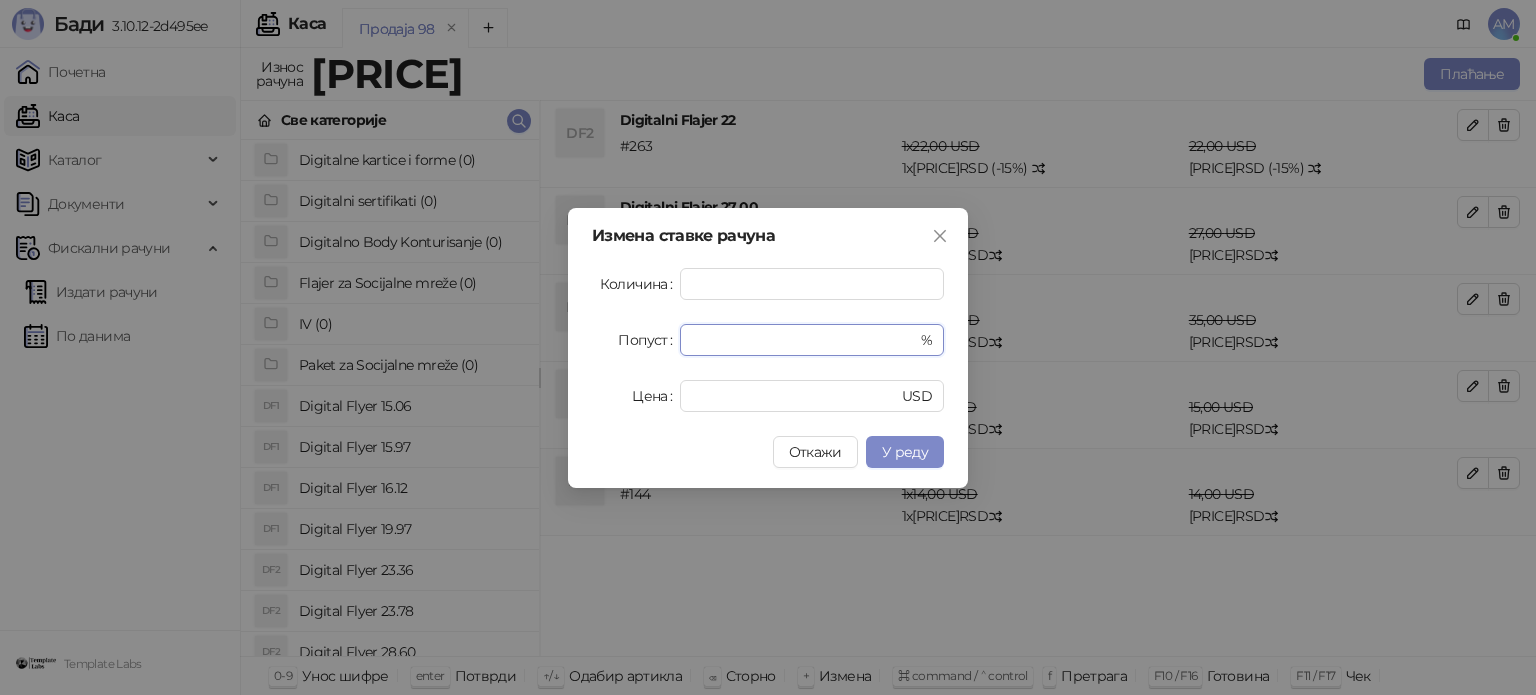 drag, startPoint x: 707, startPoint y: 350, endPoint x: 678, endPoint y: 350, distance: 29 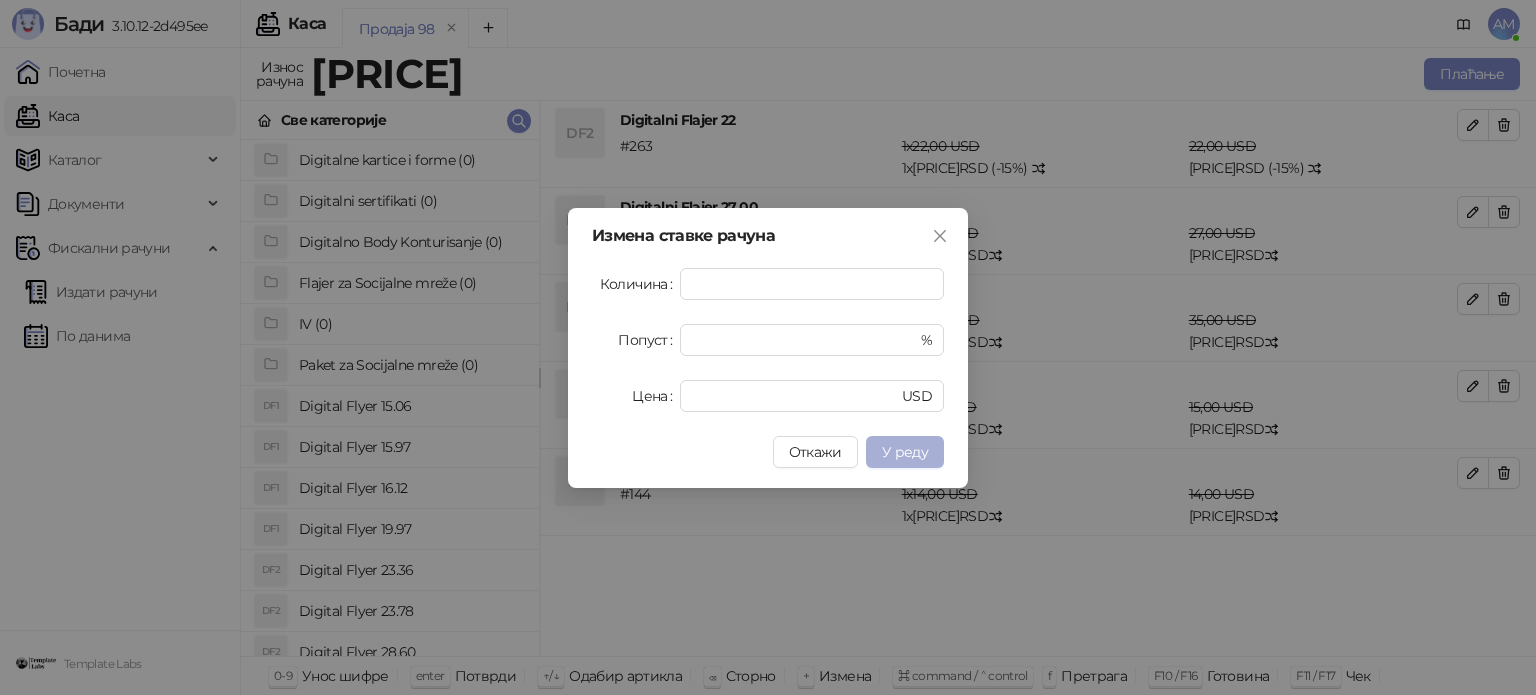 click on "У реду" at bounding box center [905, 452] 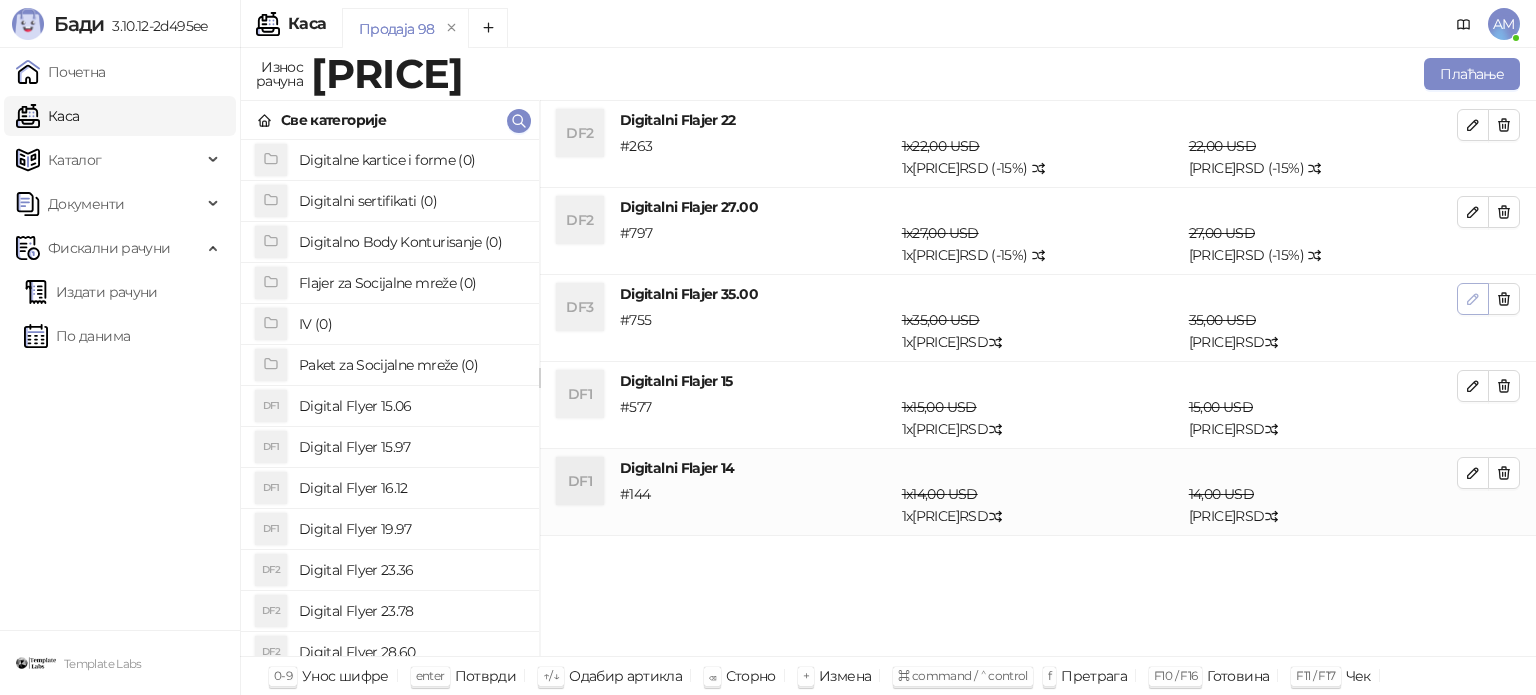 click at bounding box center [1473, 298] 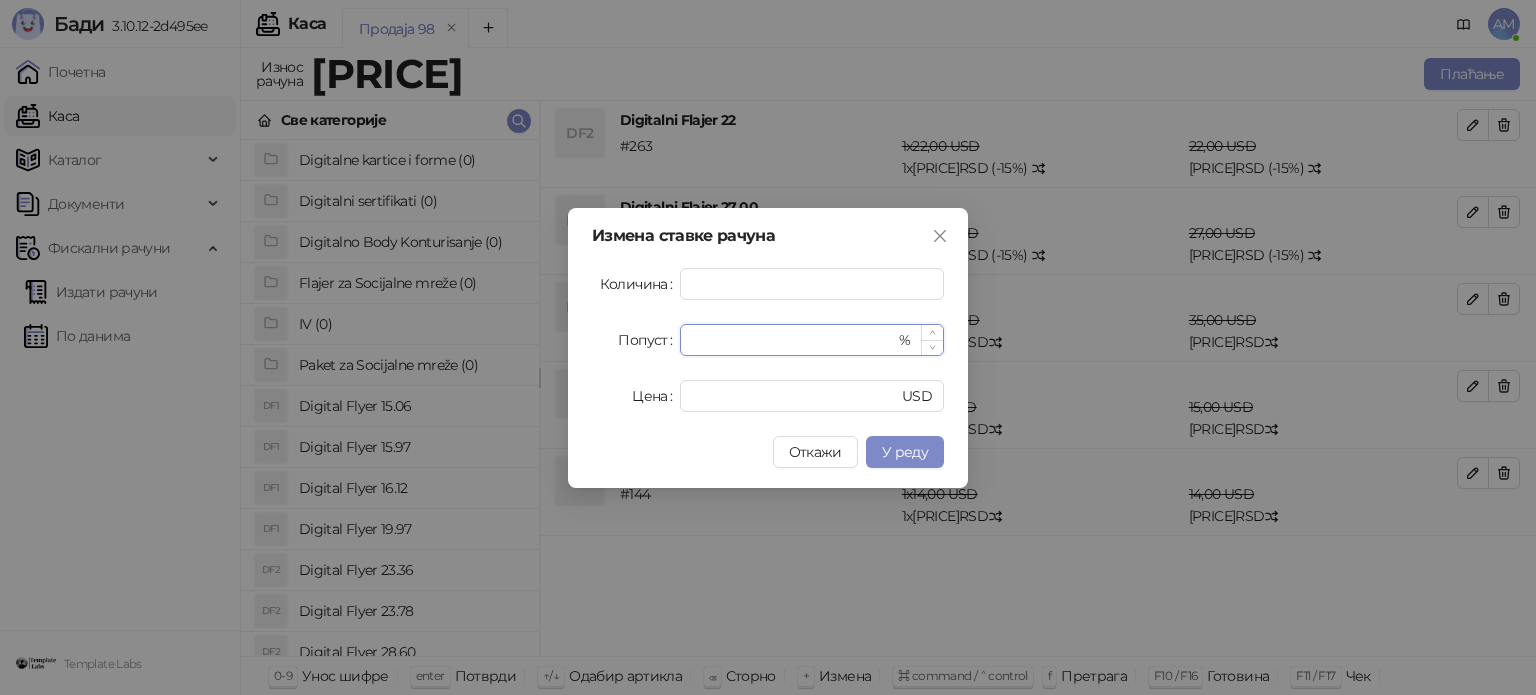 drag, startPoint x: 711, startPoint y: 343, endPoint x: 681, endPoint y: 348, distance: 30.413813 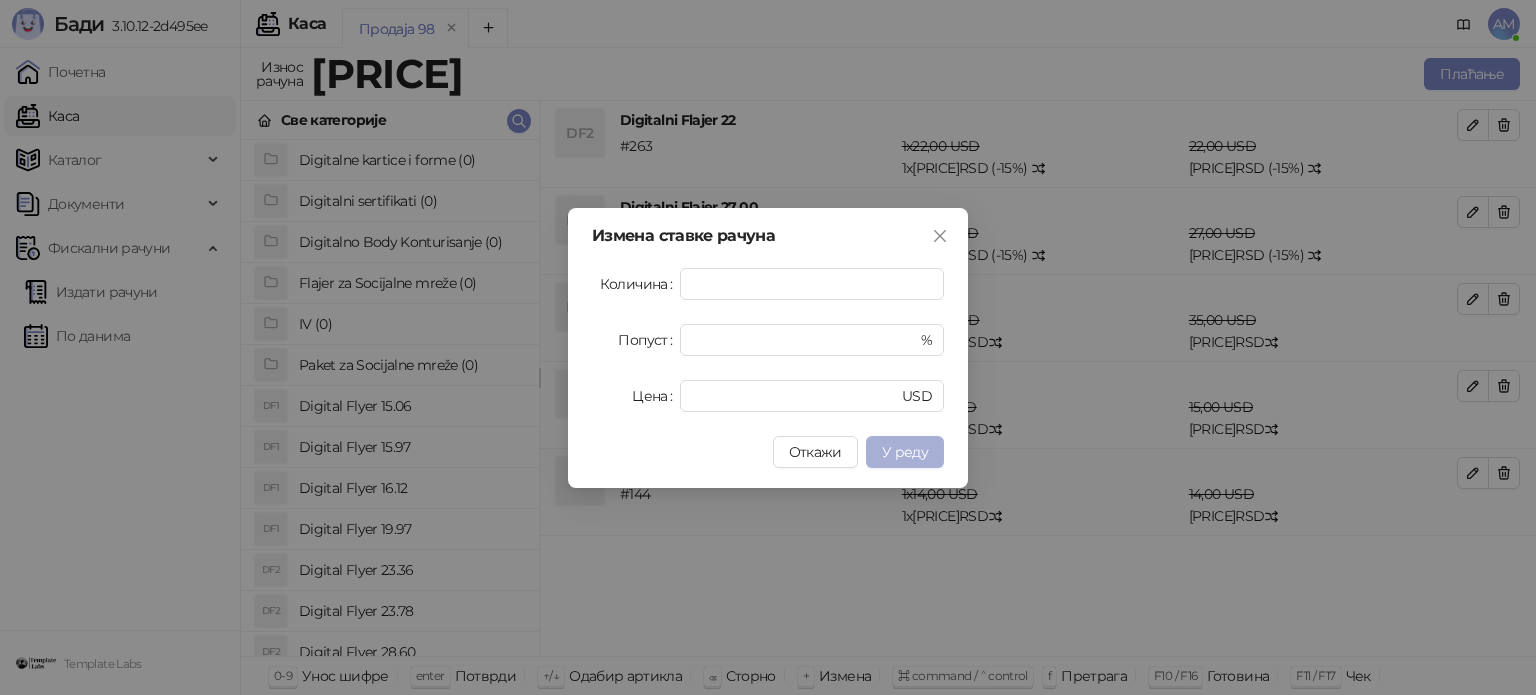 click on "У реду" at bounding box center (905, 452) 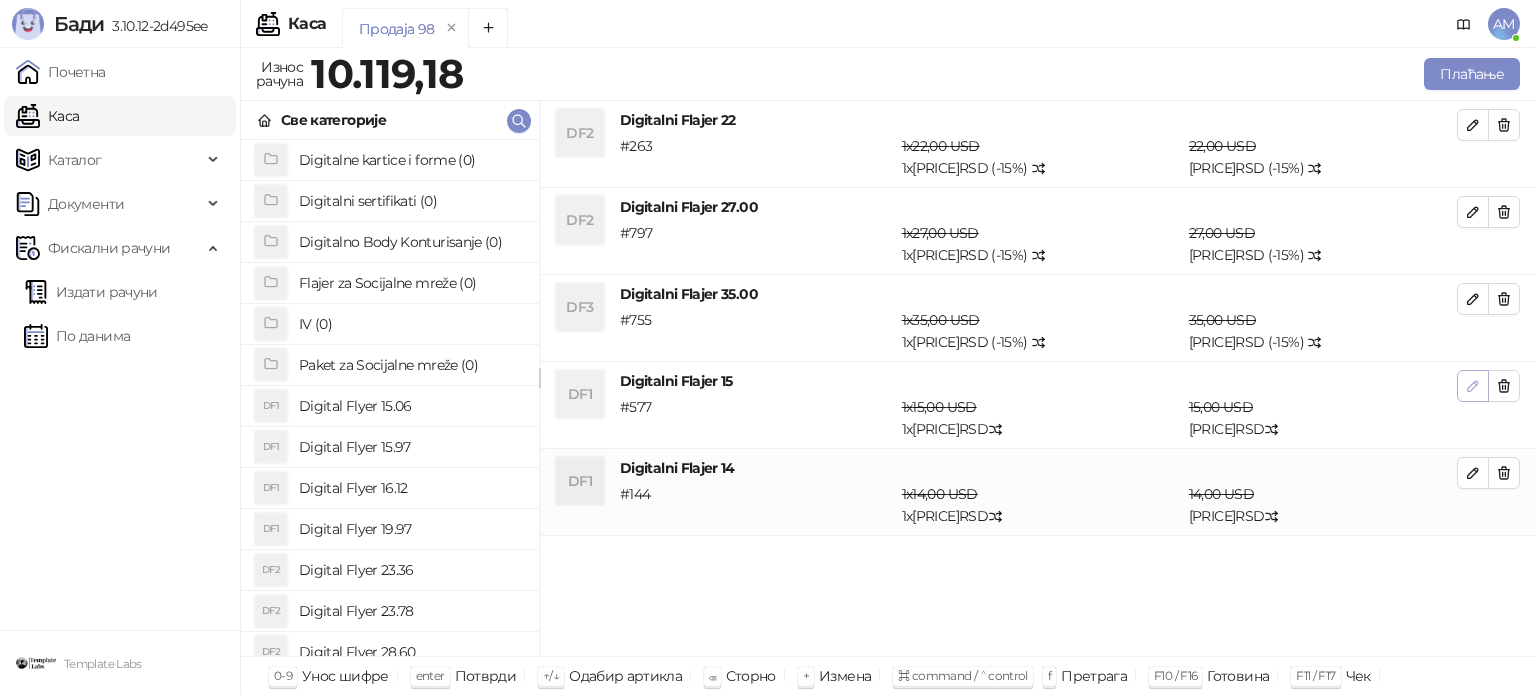 click 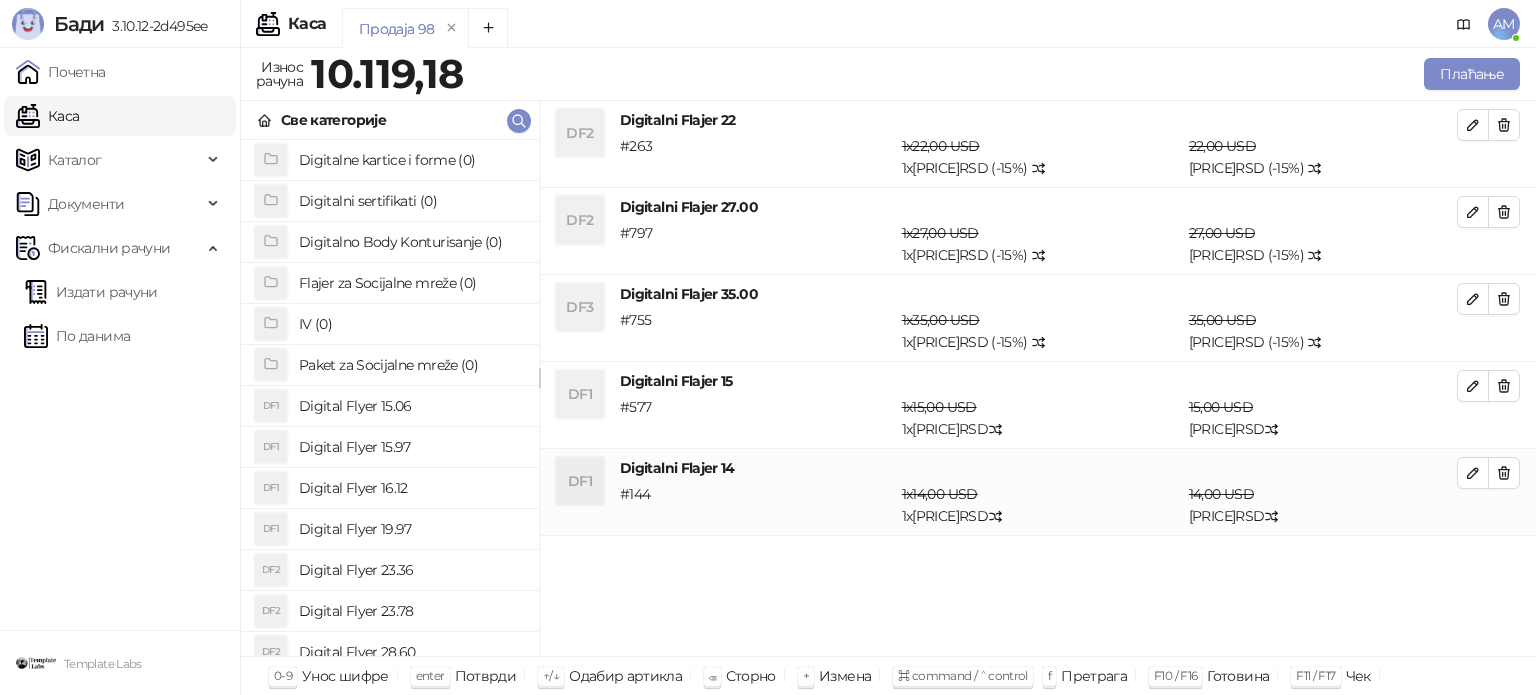 type on "*" 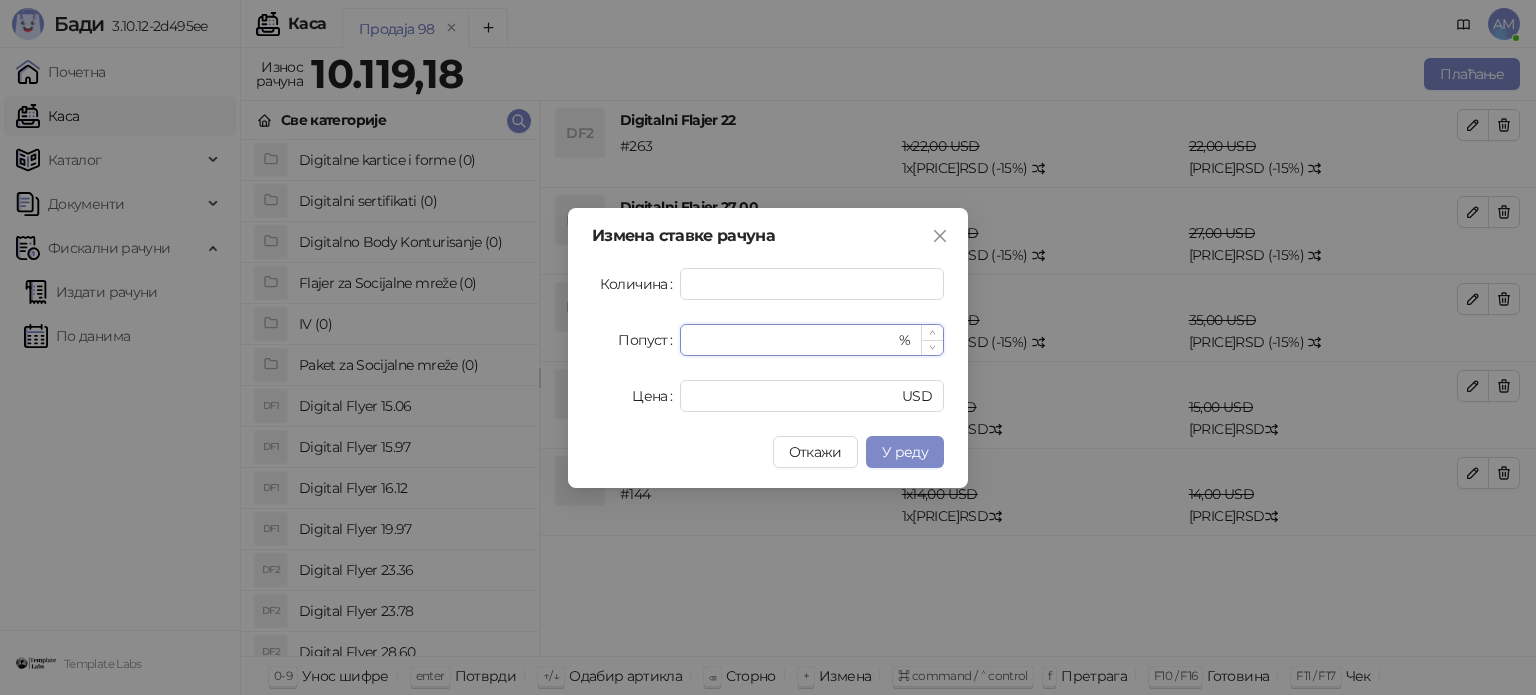 drag, startPoint x: 710, startPoint y: 337, endPoint x: 687, endPoint y: 350, distance: 26.41969 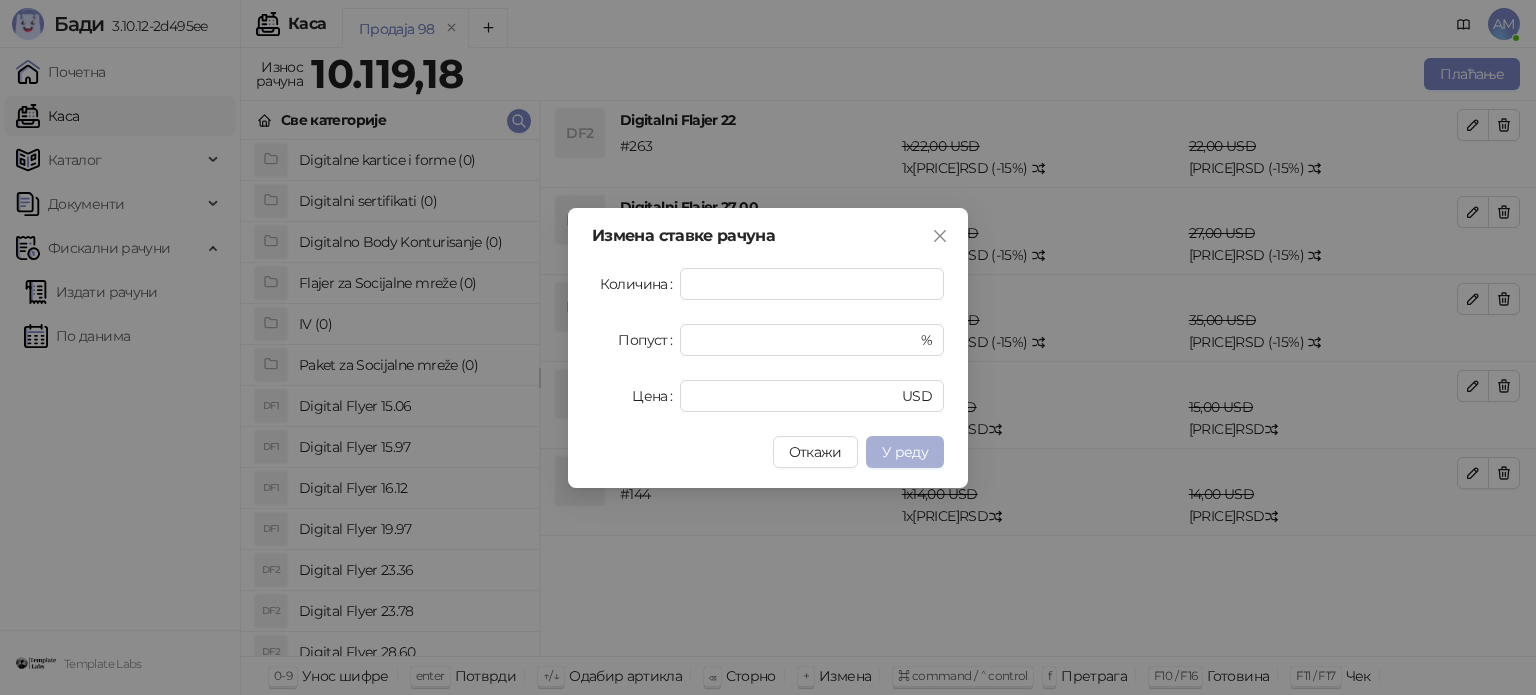 click on "У реду" at bounding box center [905, 452] 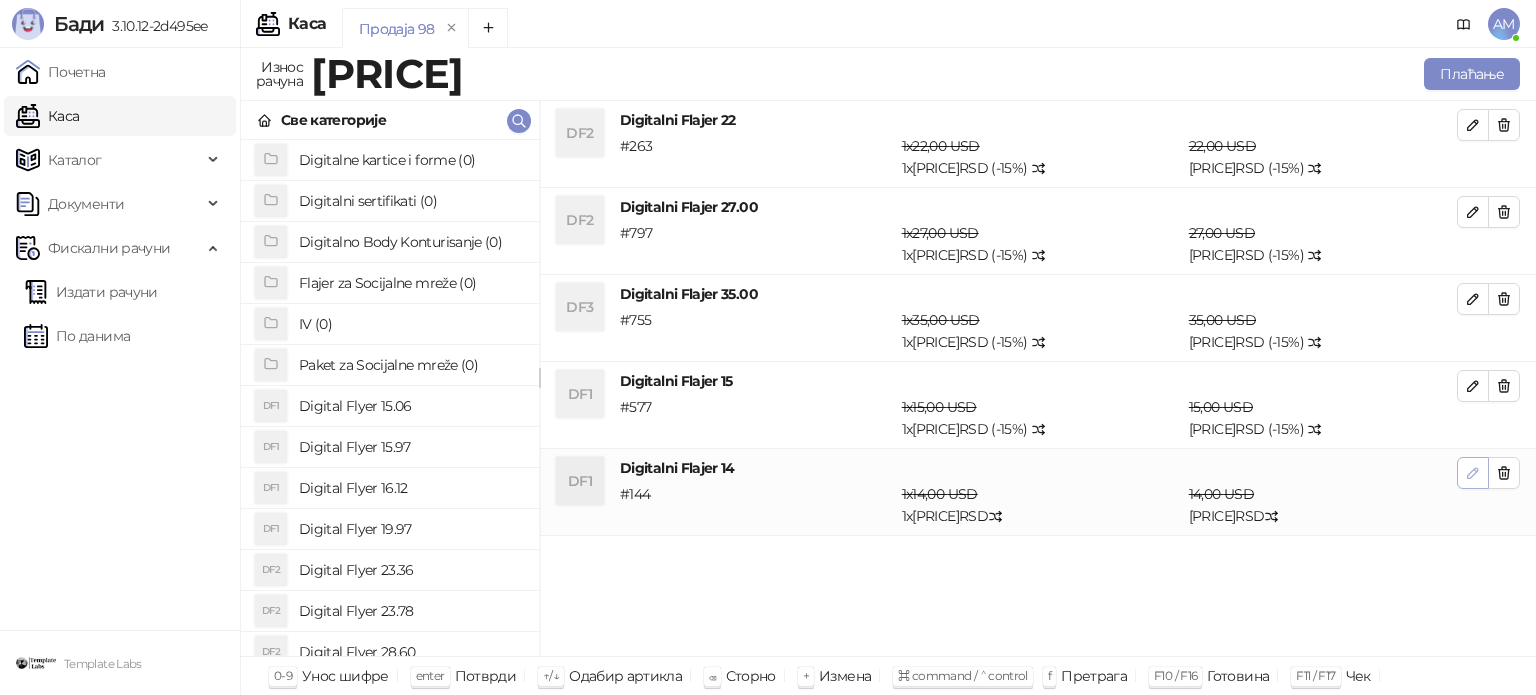 click 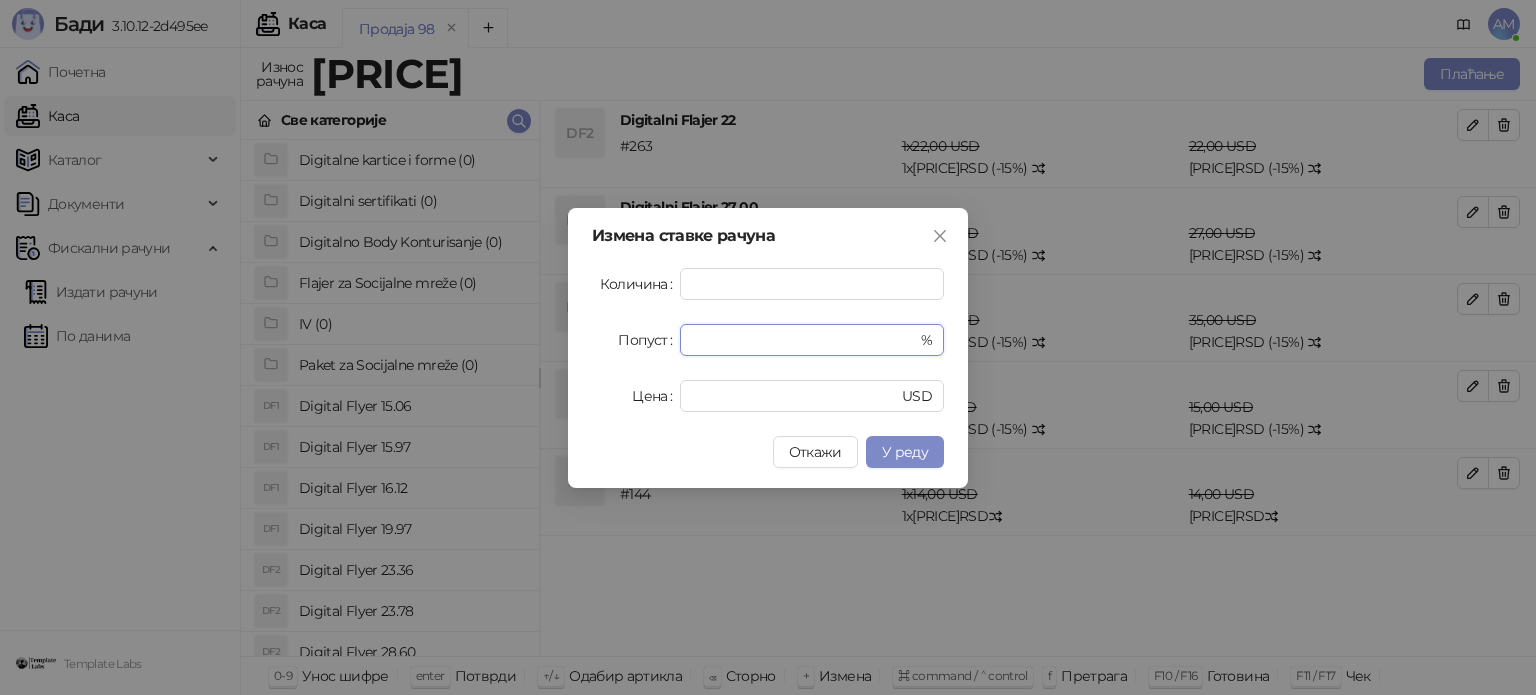 drag, startPoint x: 716, startPoint y: 346, endPoint x: 677, endPoint y: 346, distance: 39 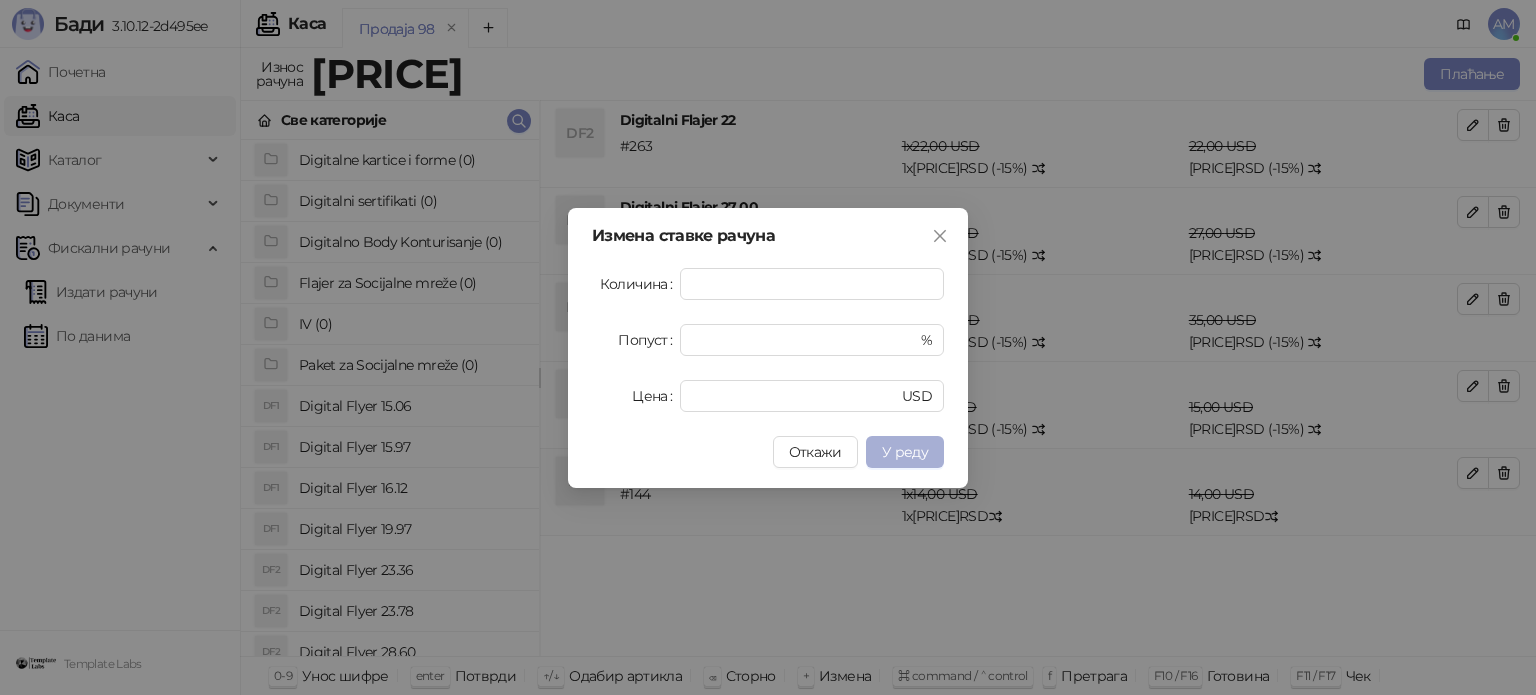 click on "У реду" at bounding box center [905, 452] 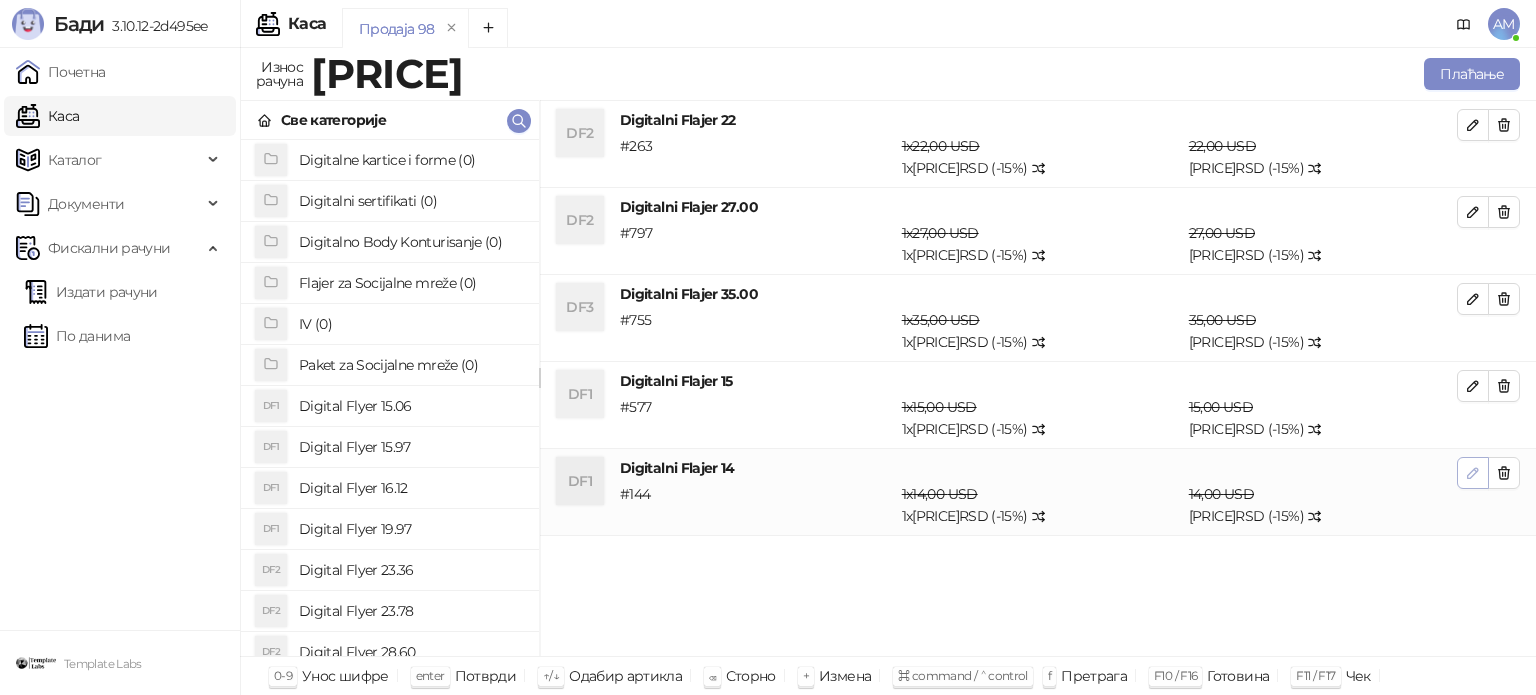 click 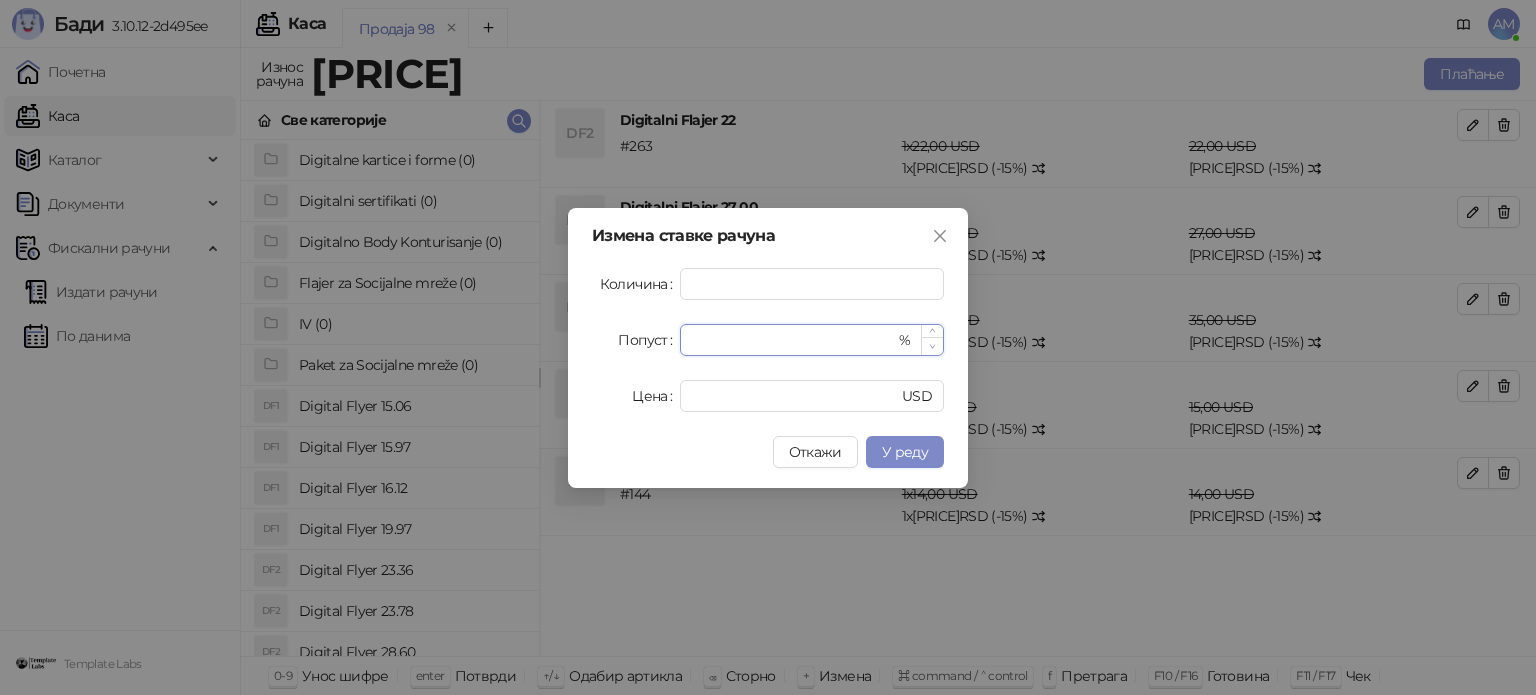 click at bounding box center (932, 346) 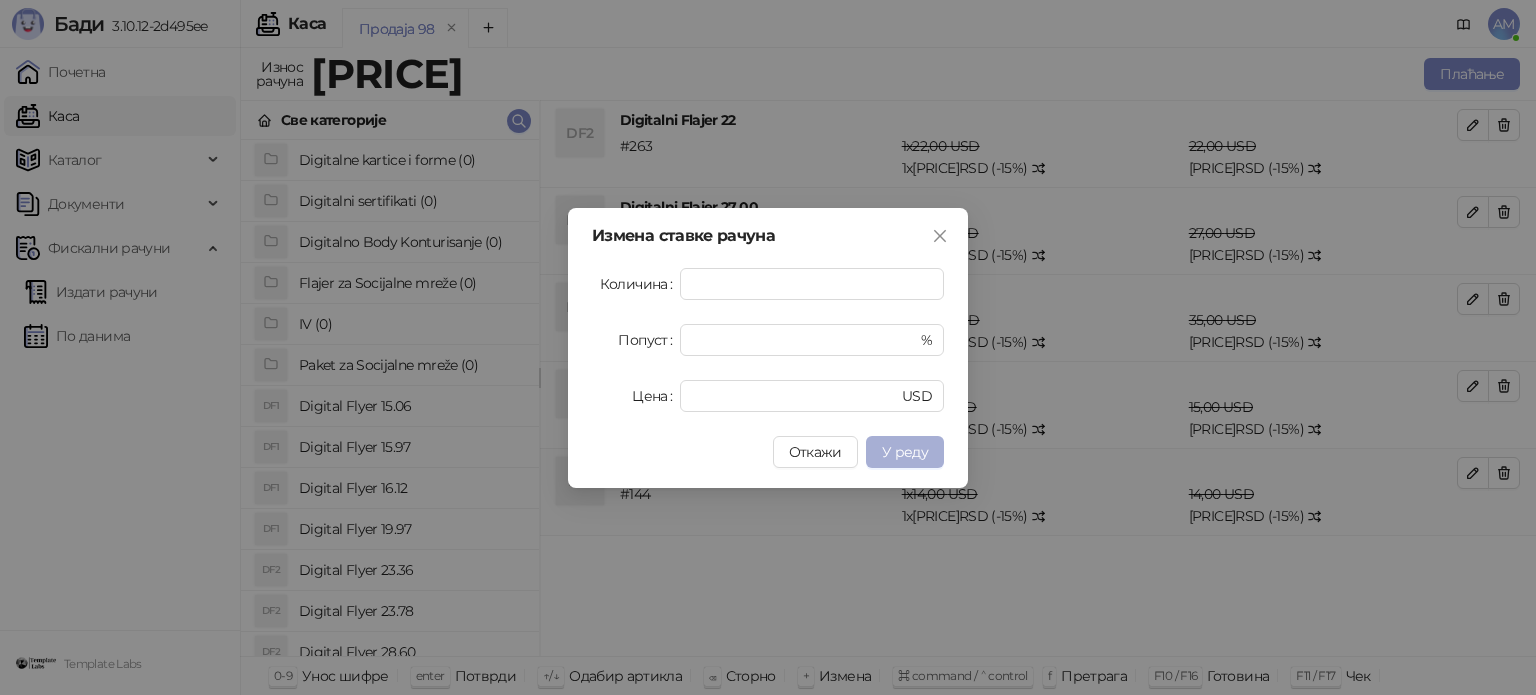 drag, startPoint x: 917, startPoint y: 443, endPoint x: 1006, endPoint y: 443, distance: 89 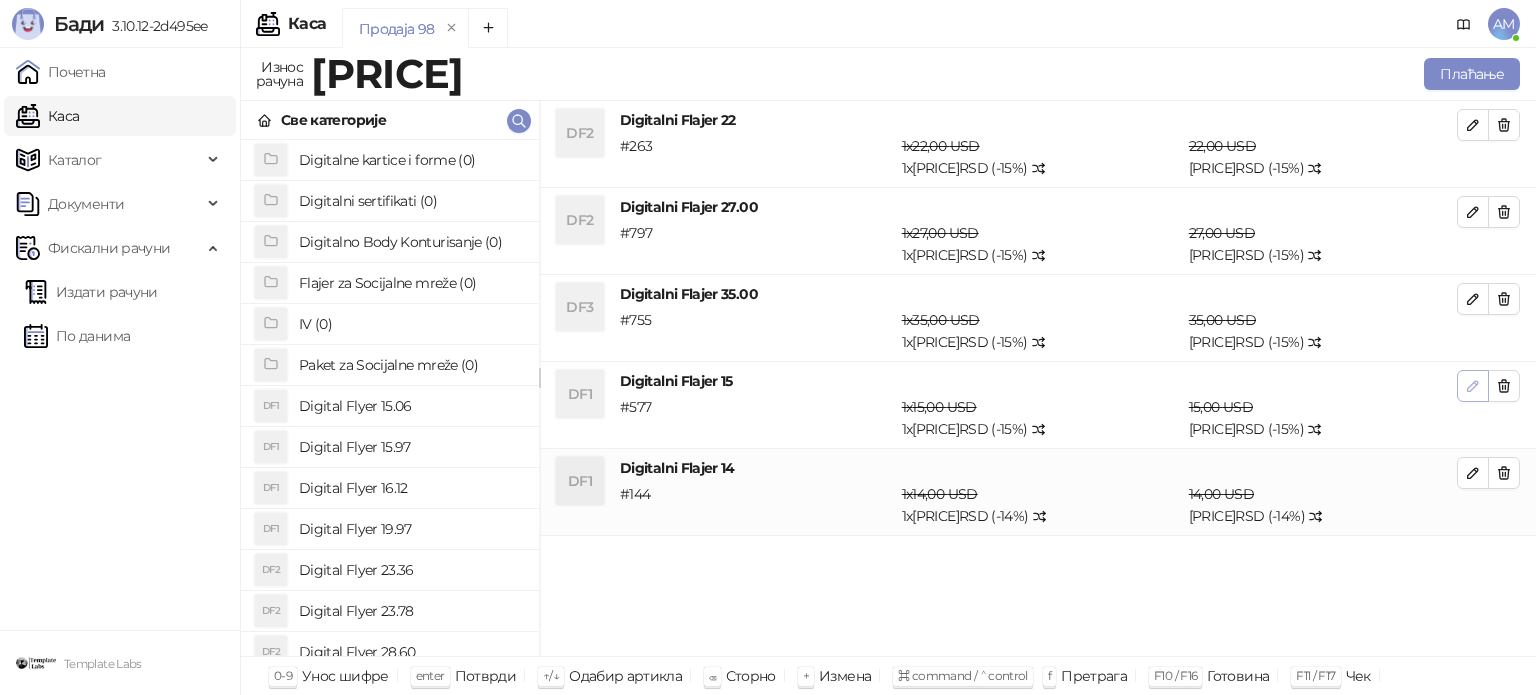 click 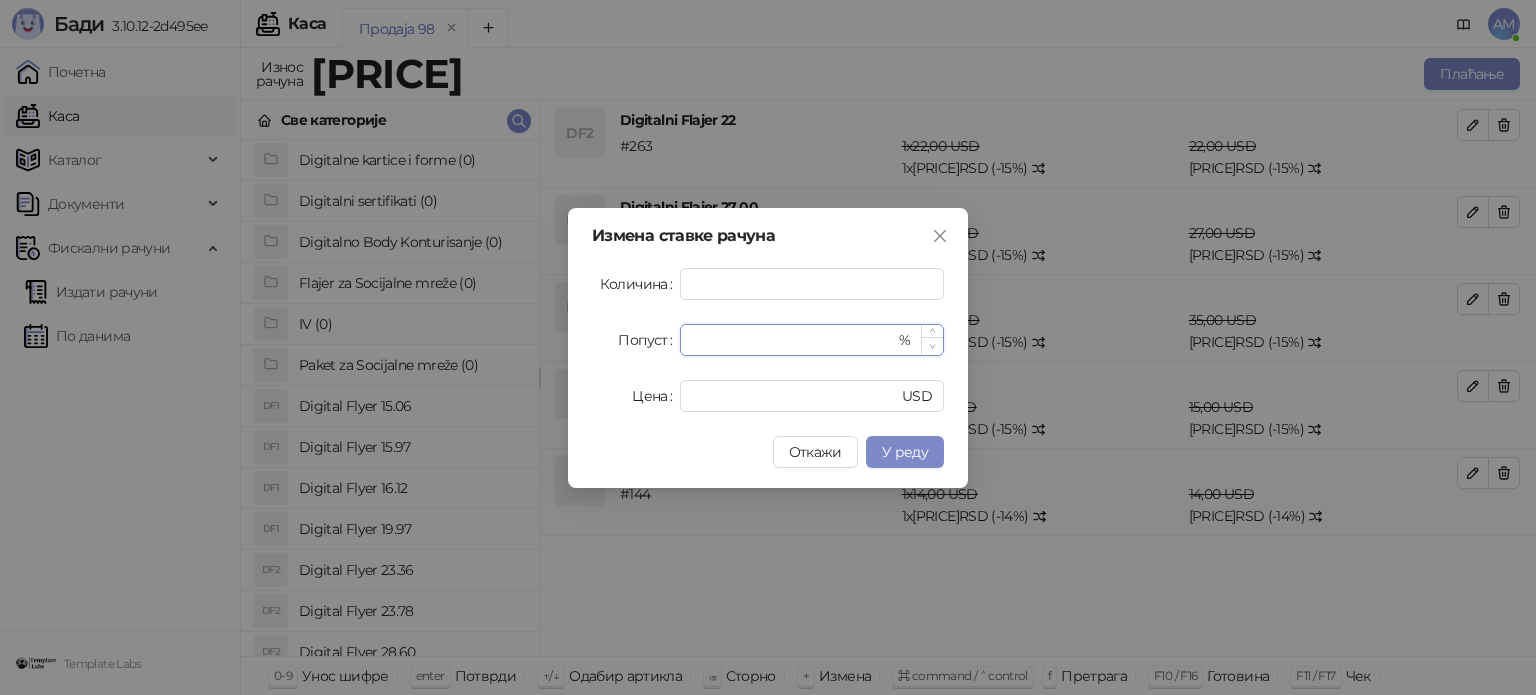 click at bounding box center [932, 346] 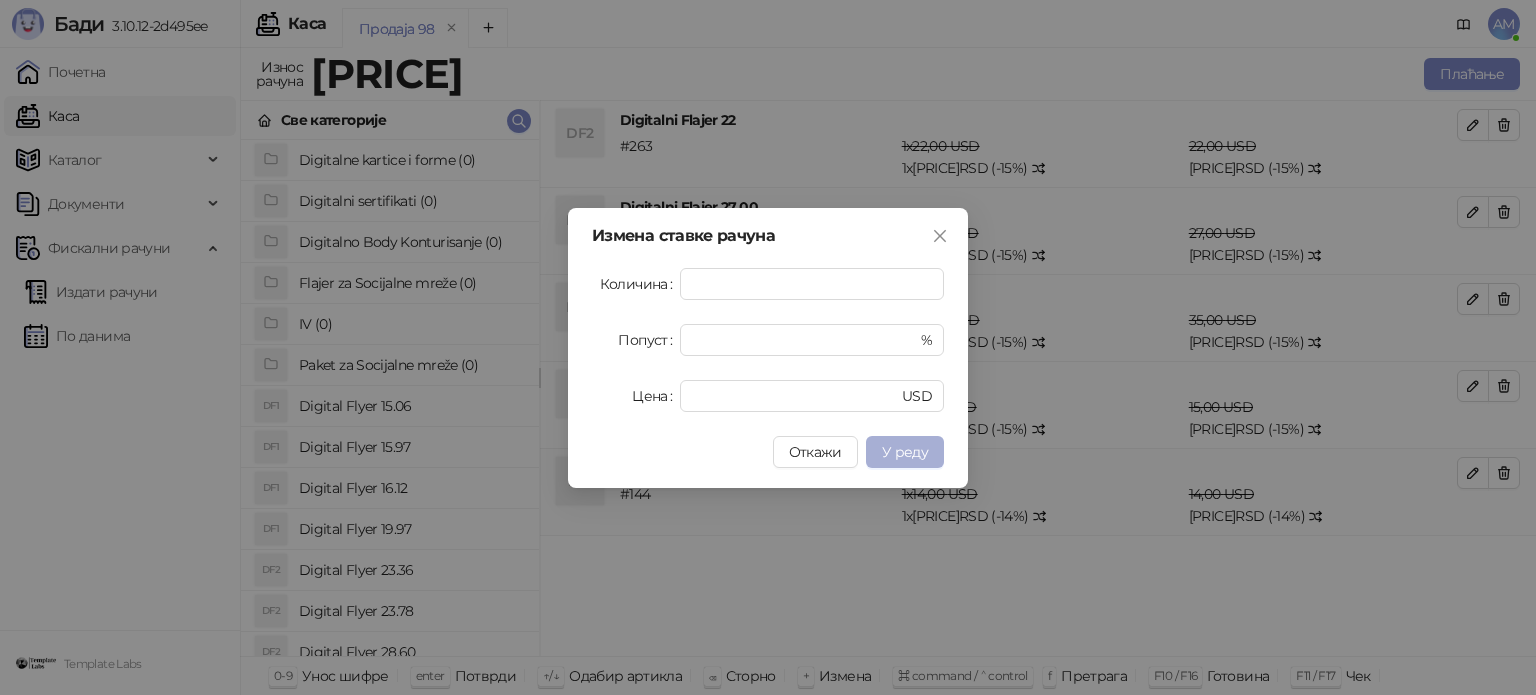click on "У реду" at bounding box center (905, 452) 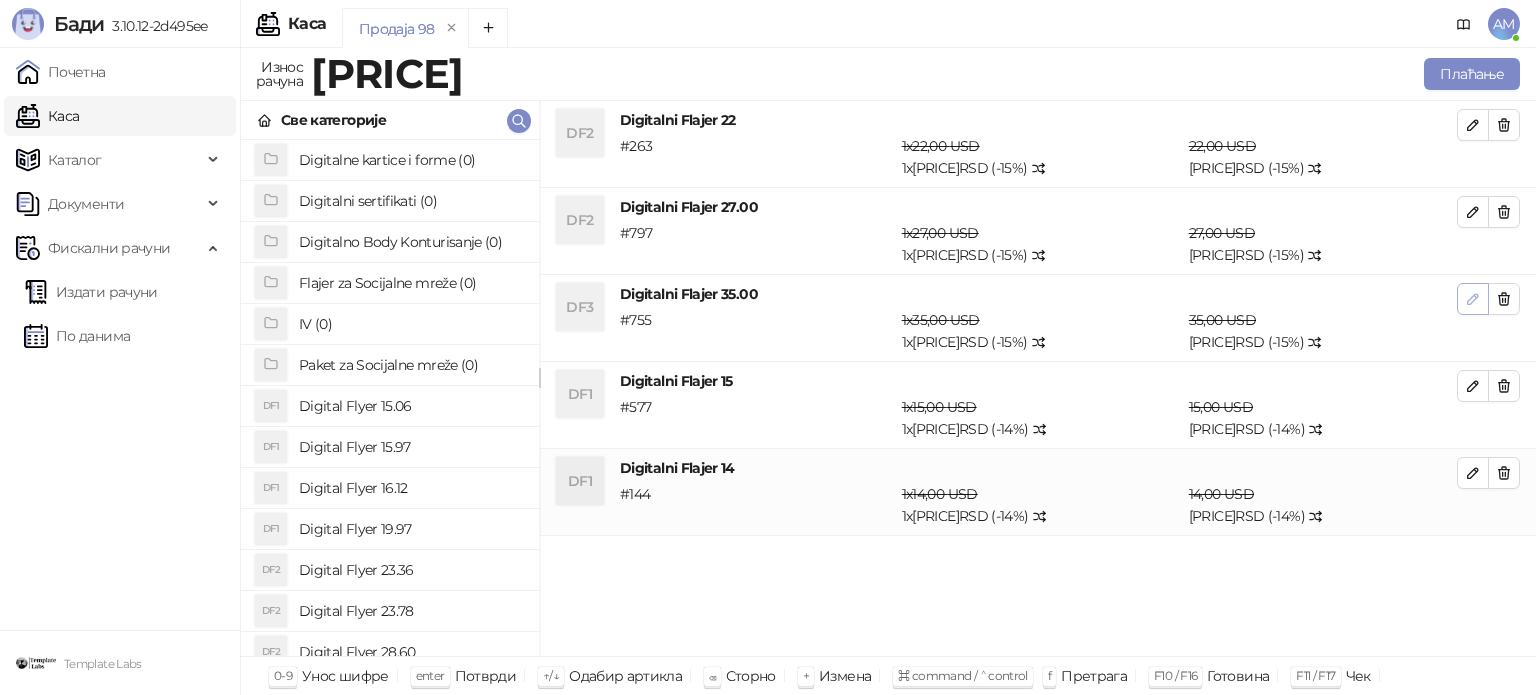 click 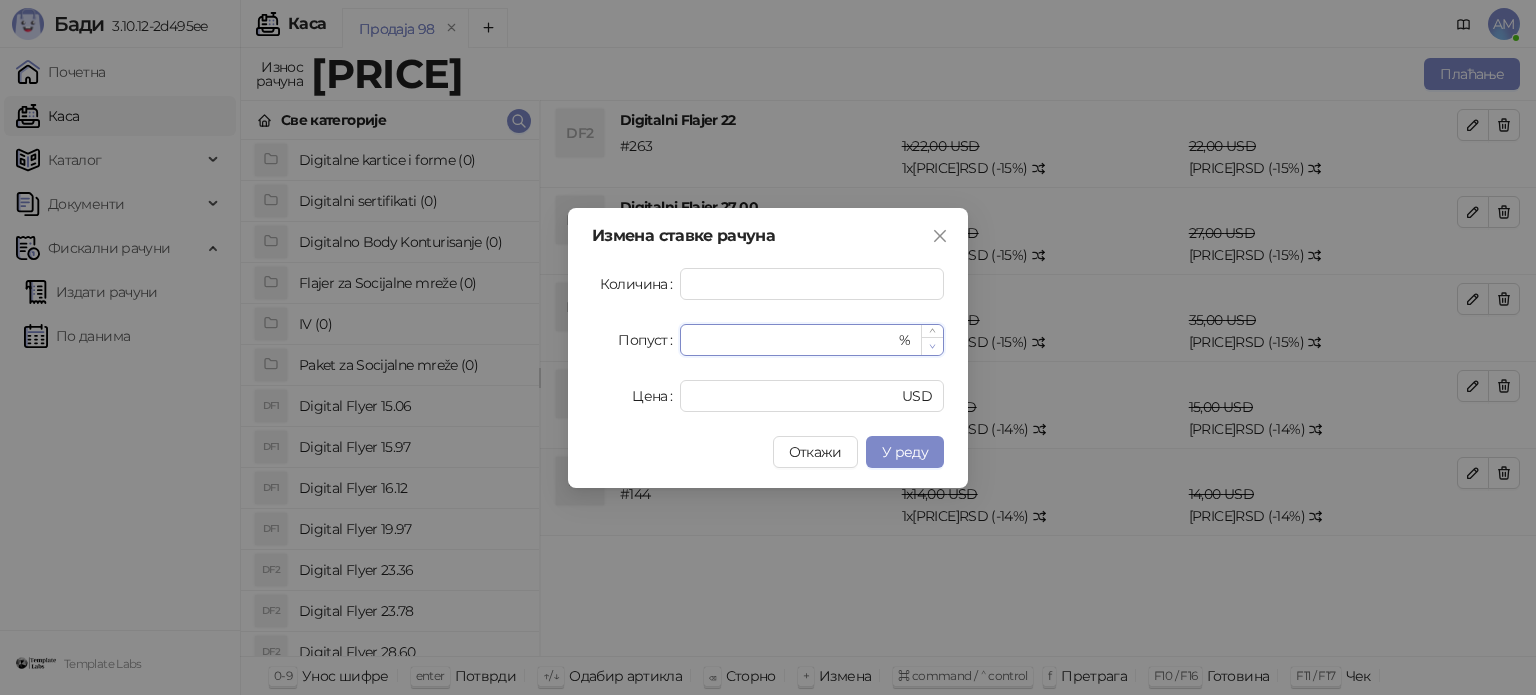 click at bounding box center (932, 346) 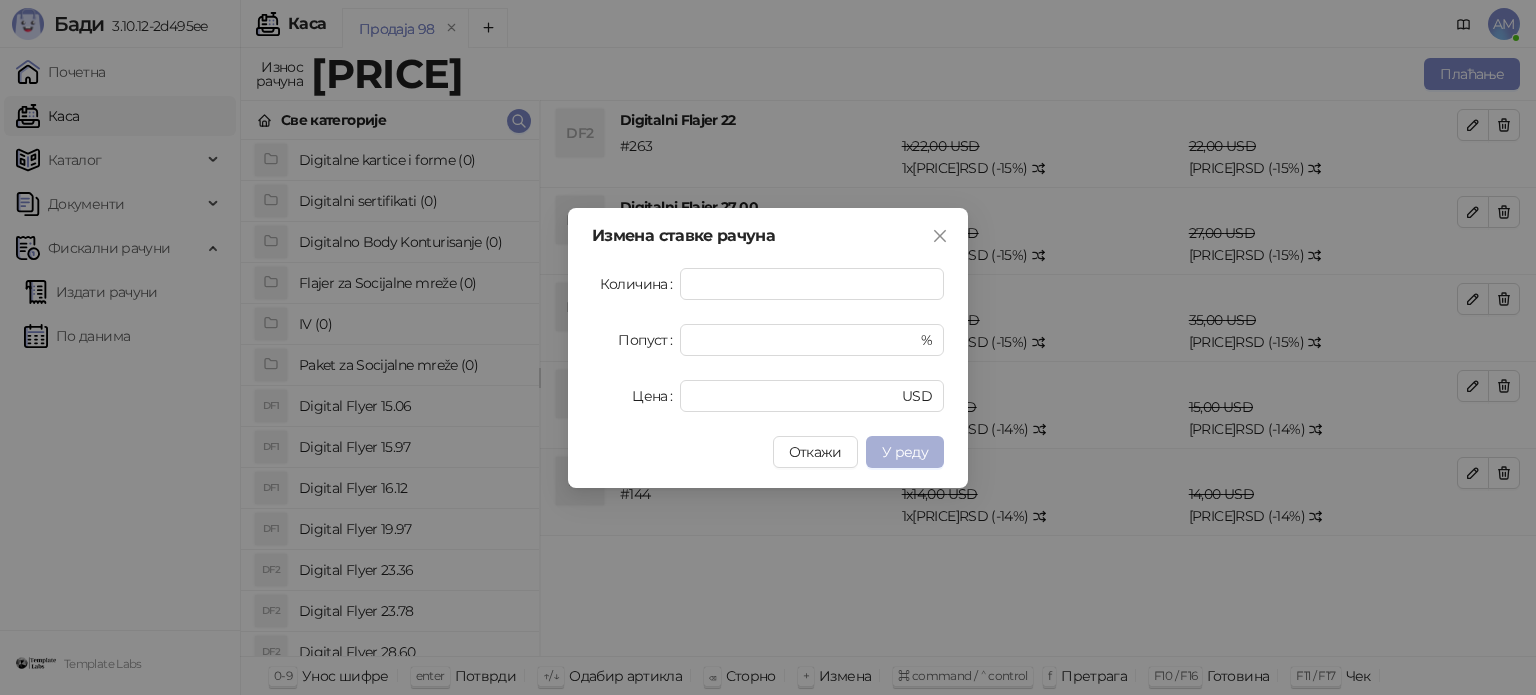 click on "У реду" at bounding box center [905, 452] 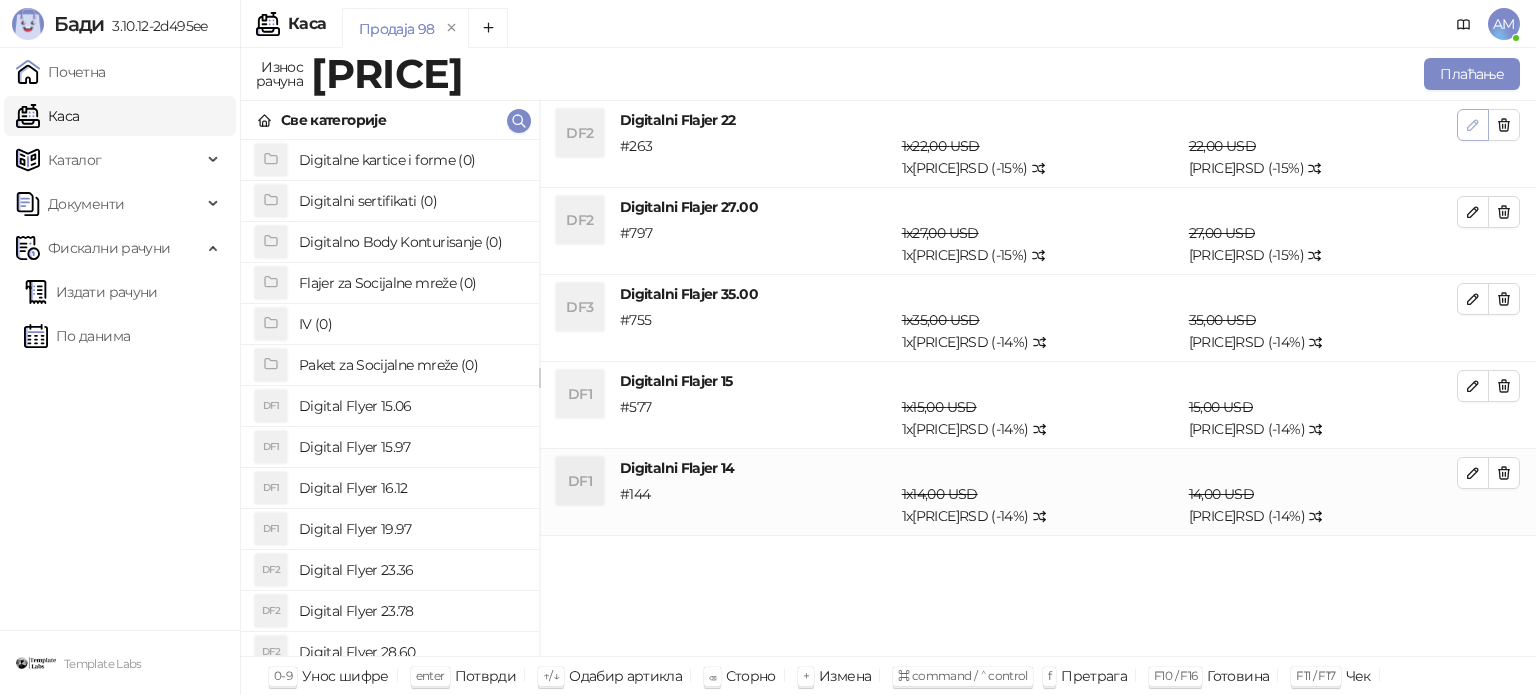 click at bounding box center [1473, 125] 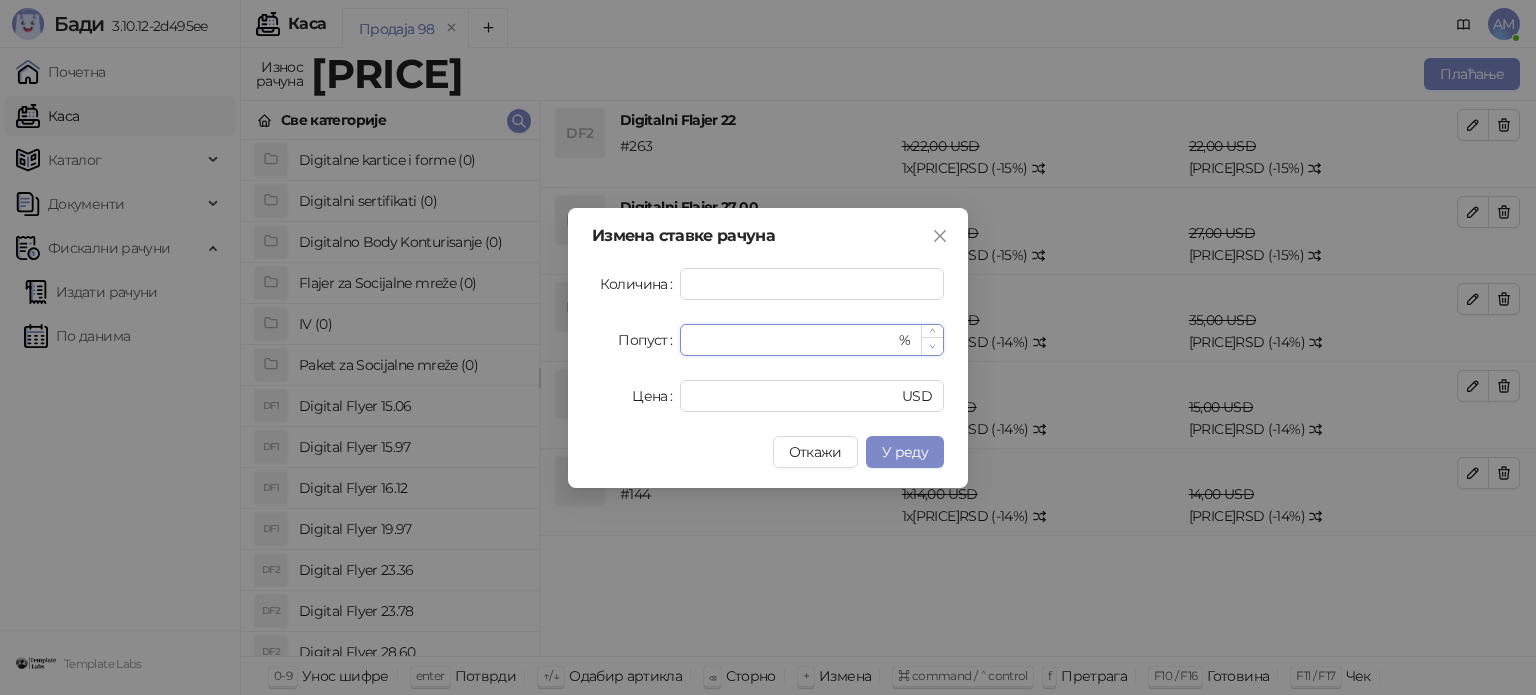 click at bounding box center (932, 346) 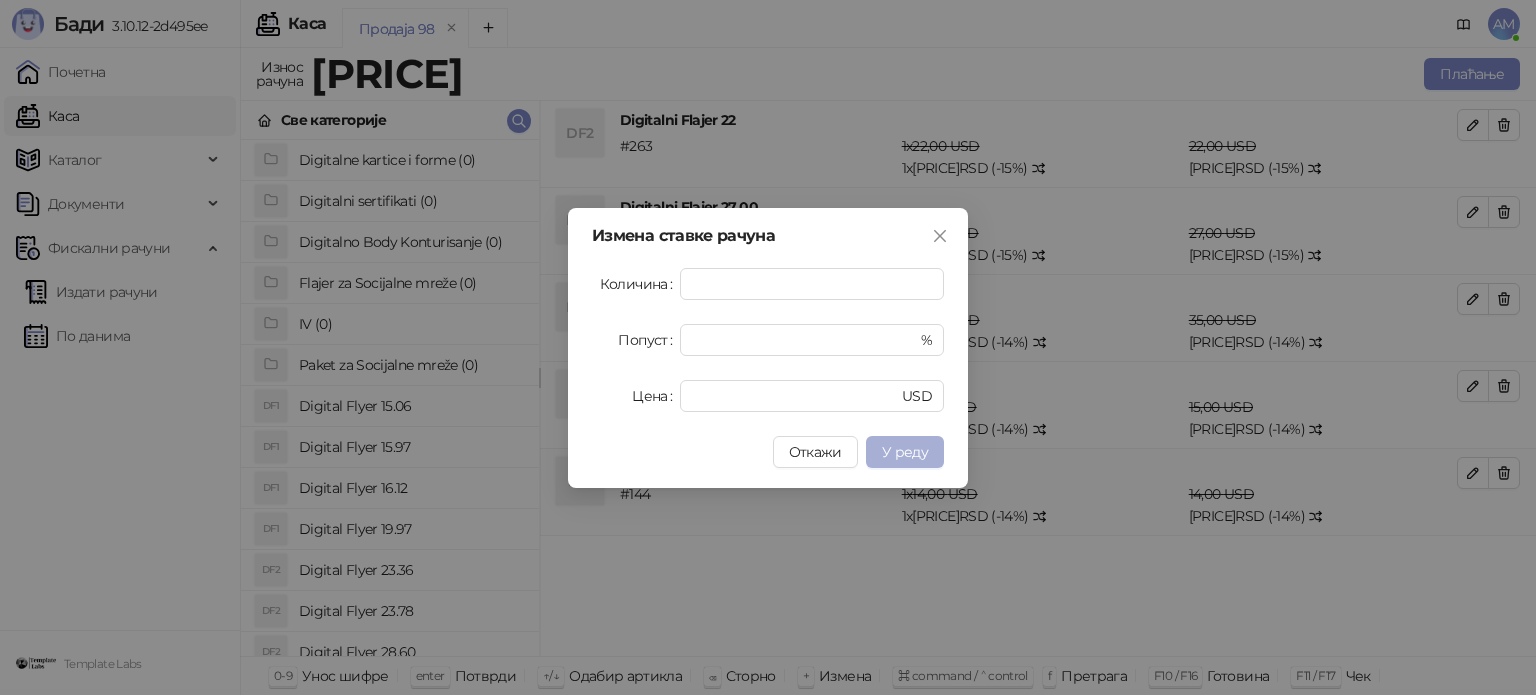 click on "У реду" at bounding box center [905, 452] 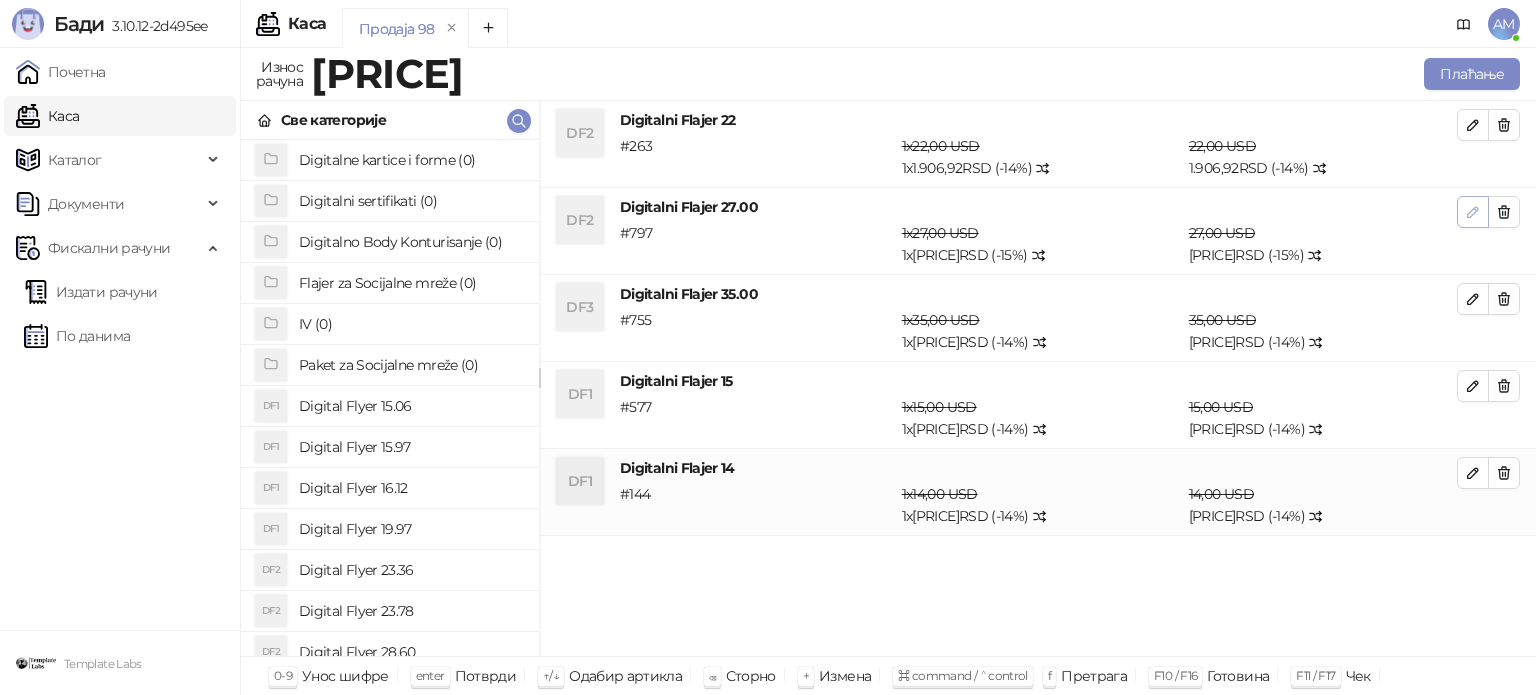click at bounding box center (1473, 212) 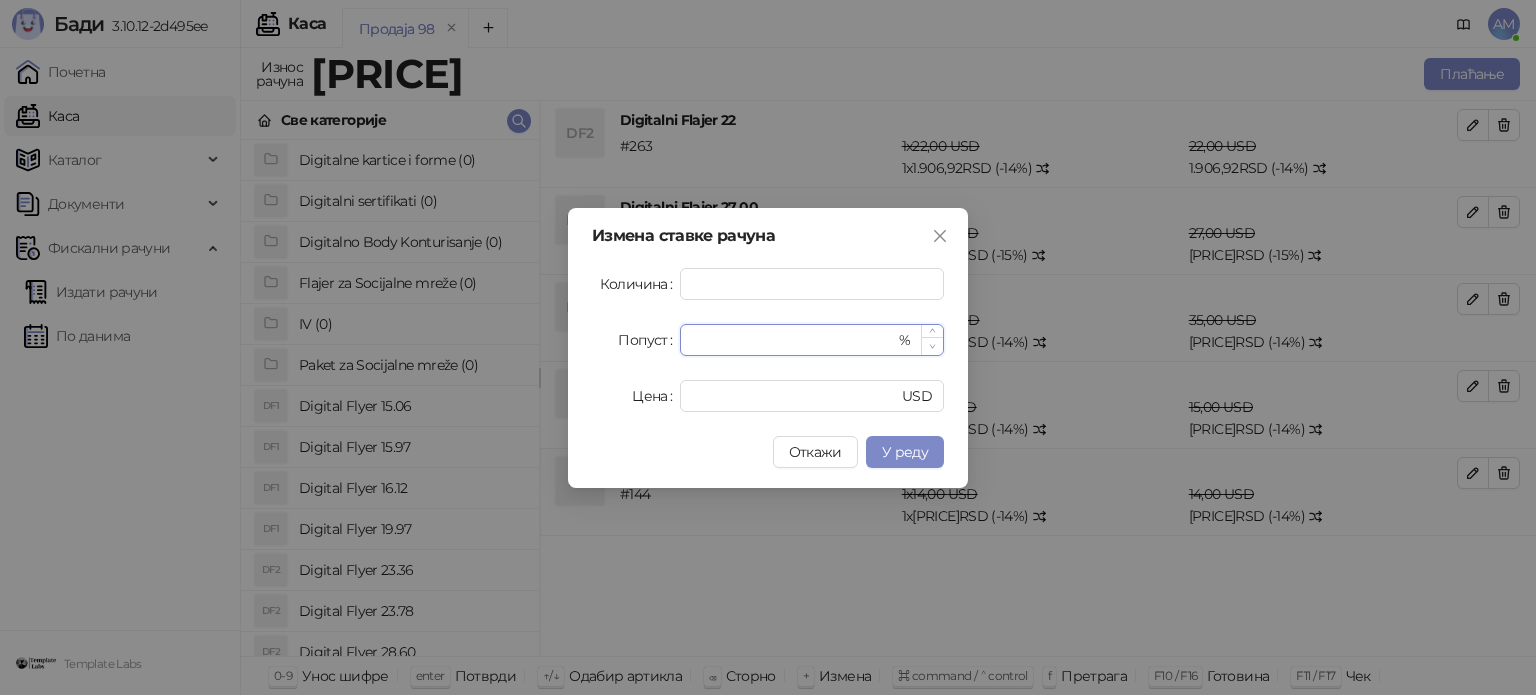 type on "**" 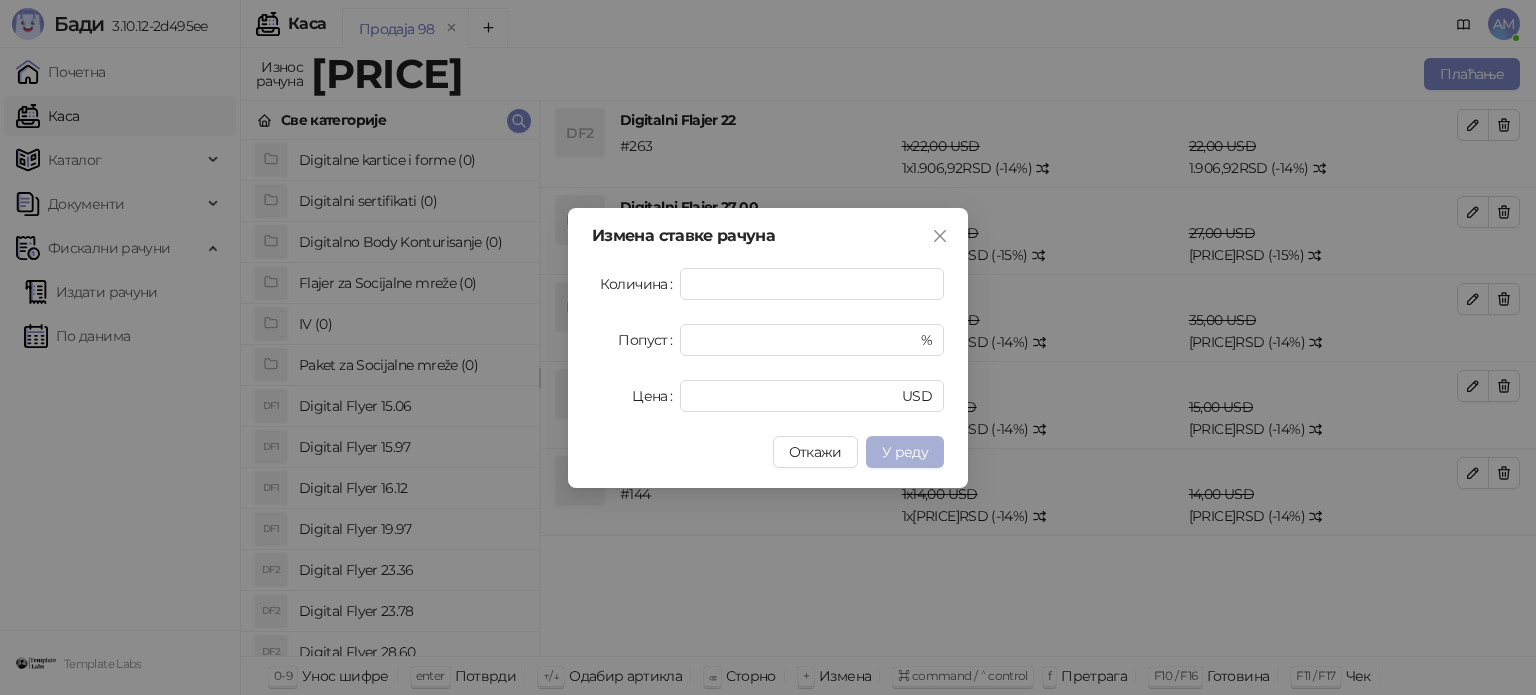 click on "У реду" at bounding box center (905, 452) 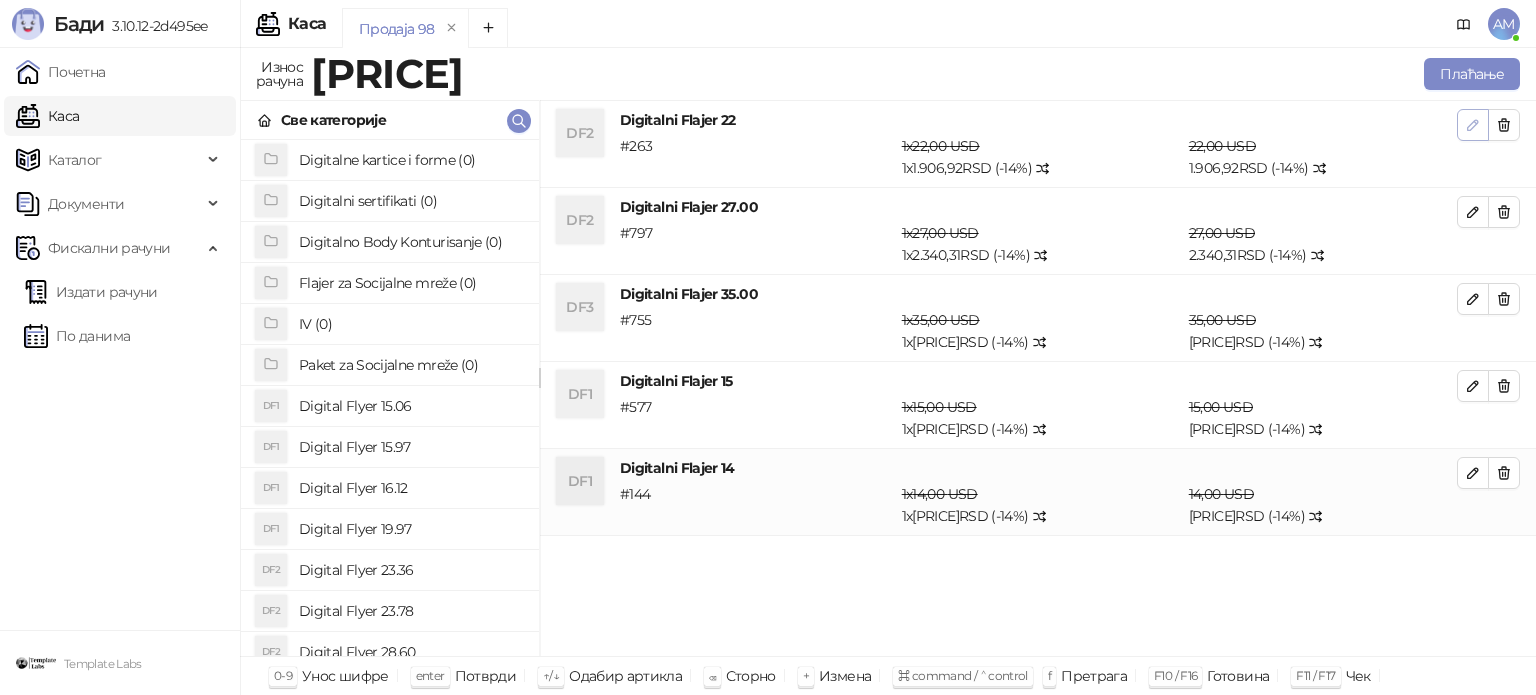 click 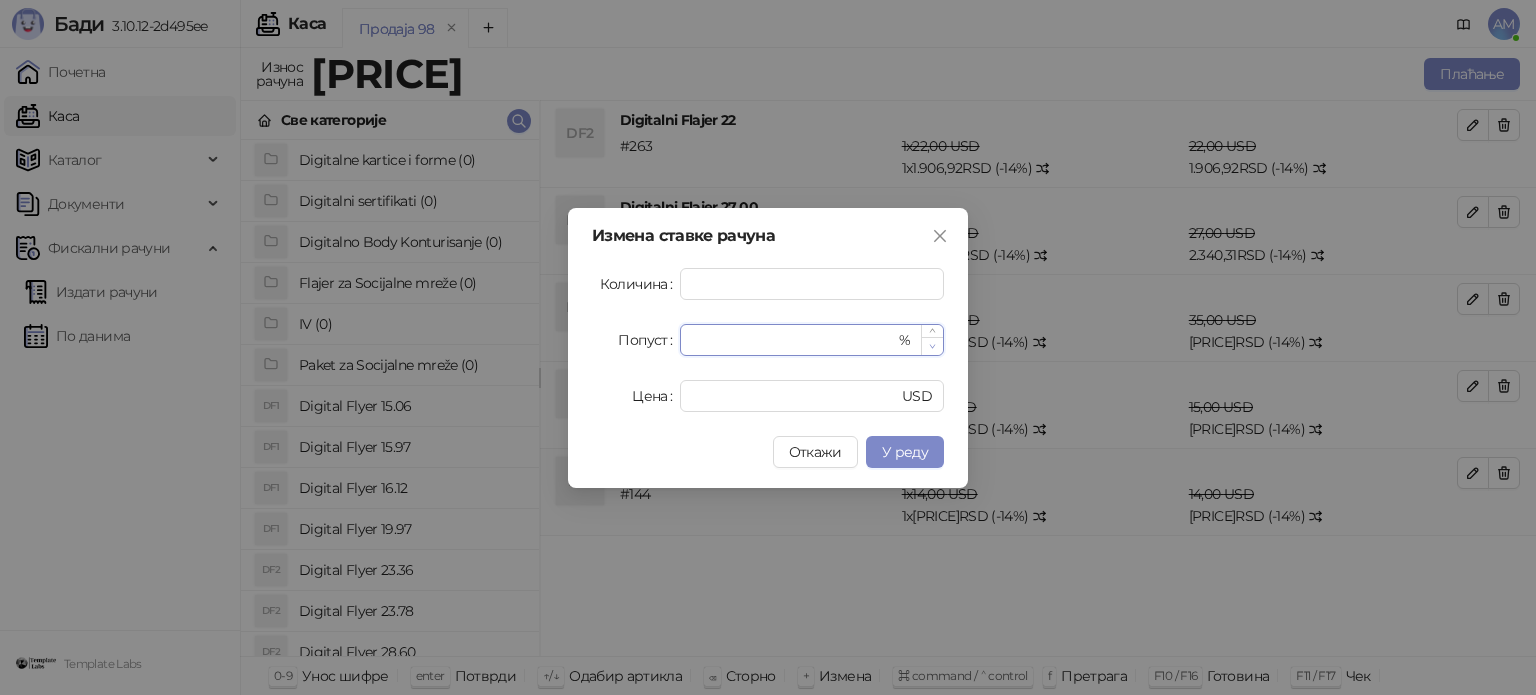 click at bounding box center [932, 346] 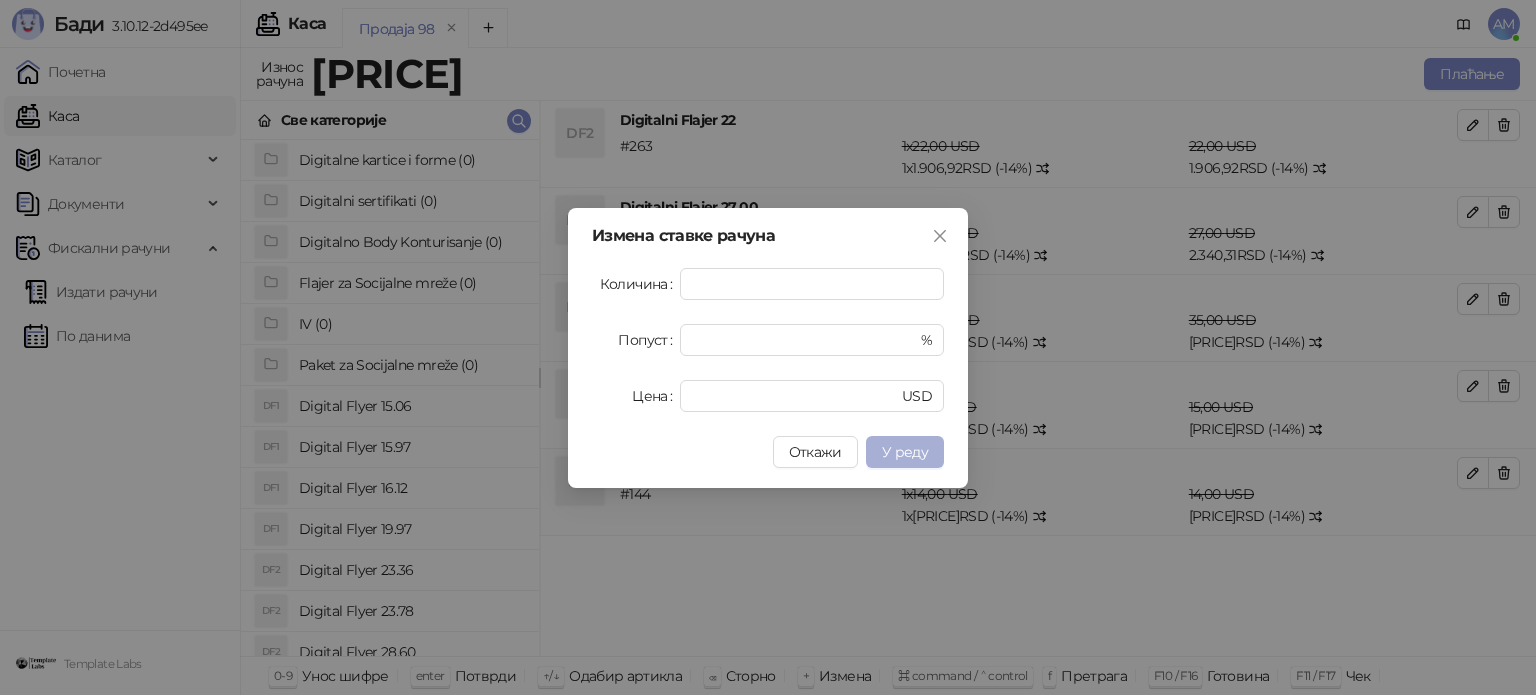 click on "У реду" at bounding box center [905, 452] 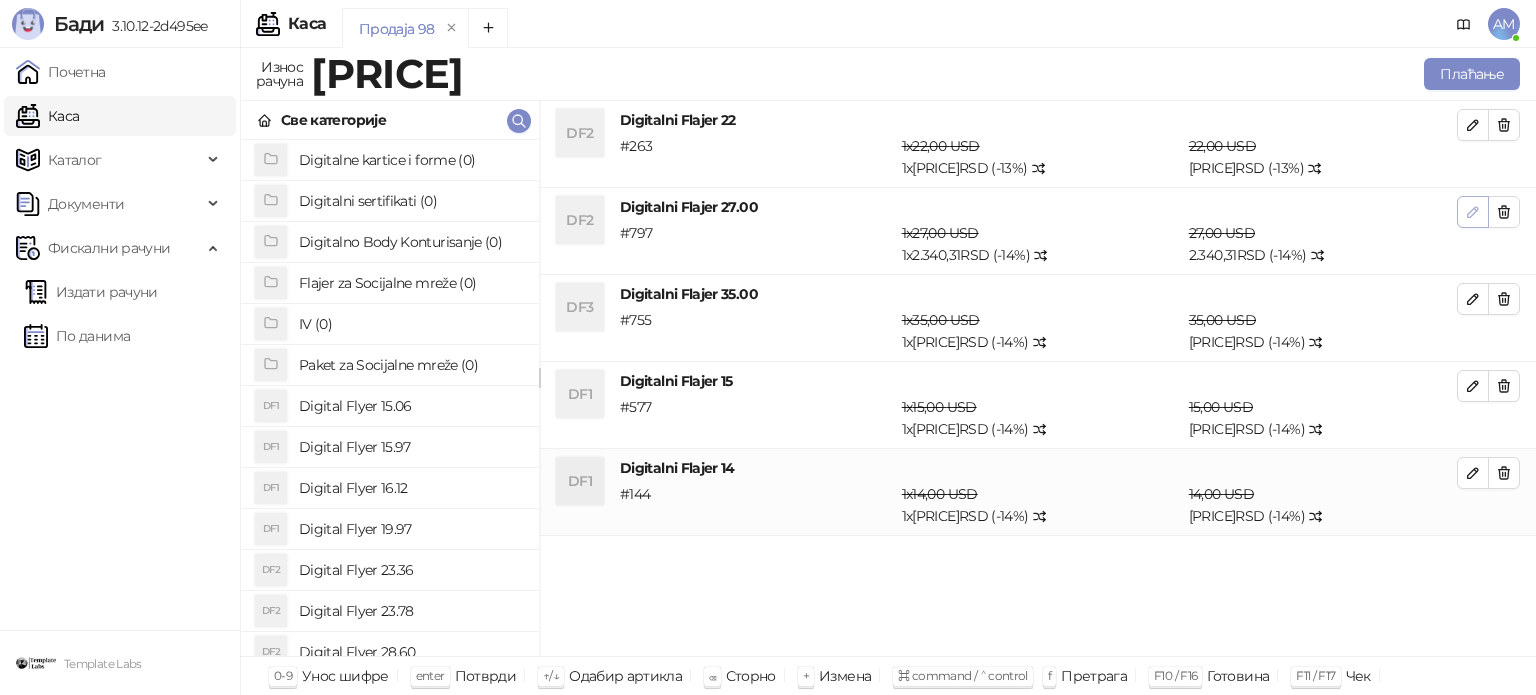 click 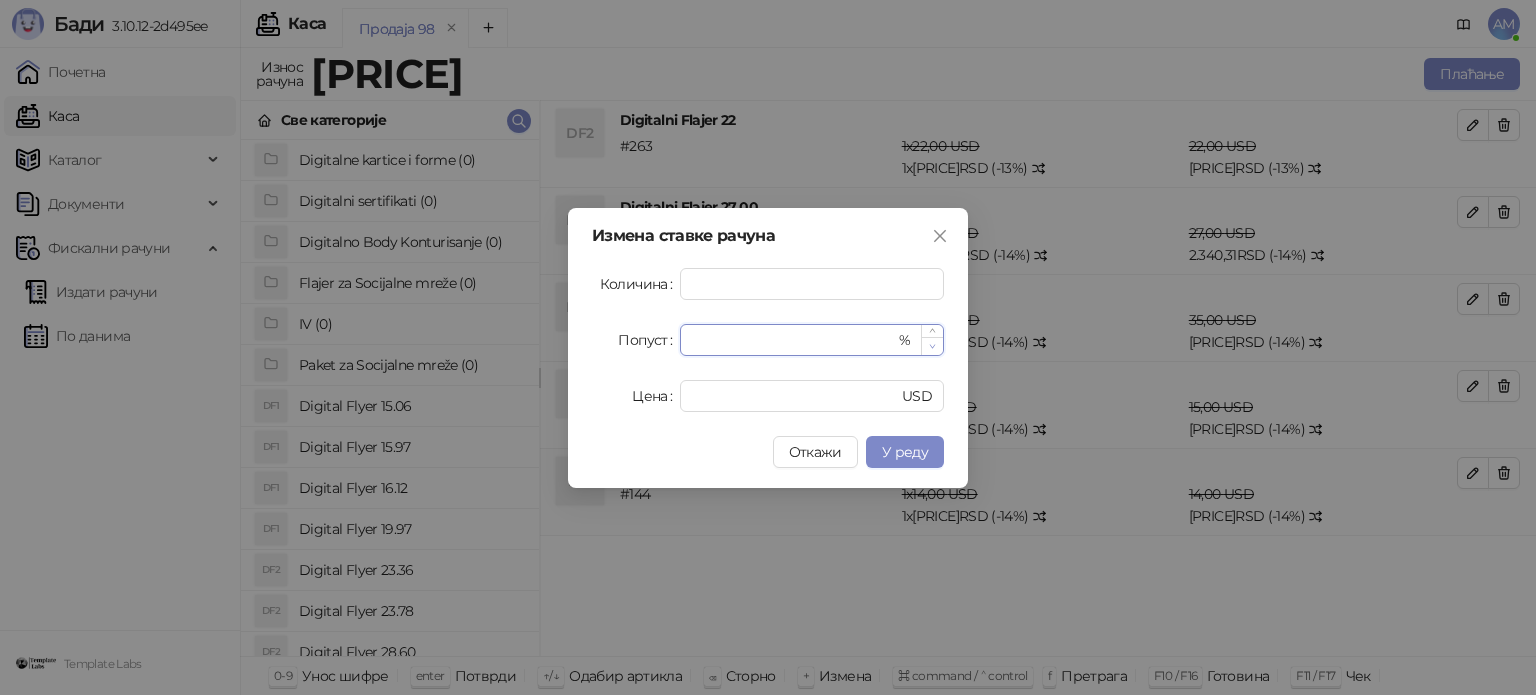 click at bounding box center (932, 346) 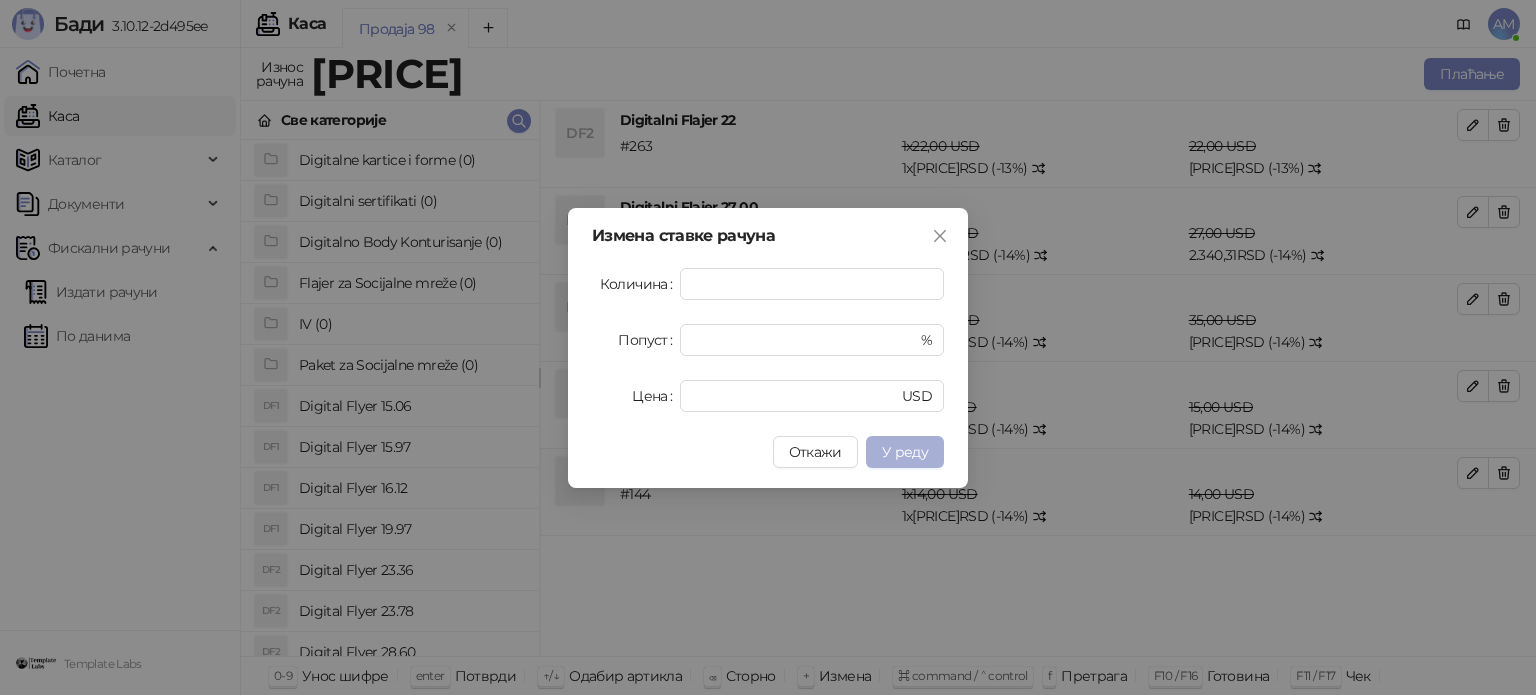 click on "У реду" at bounding box center [905, 452] 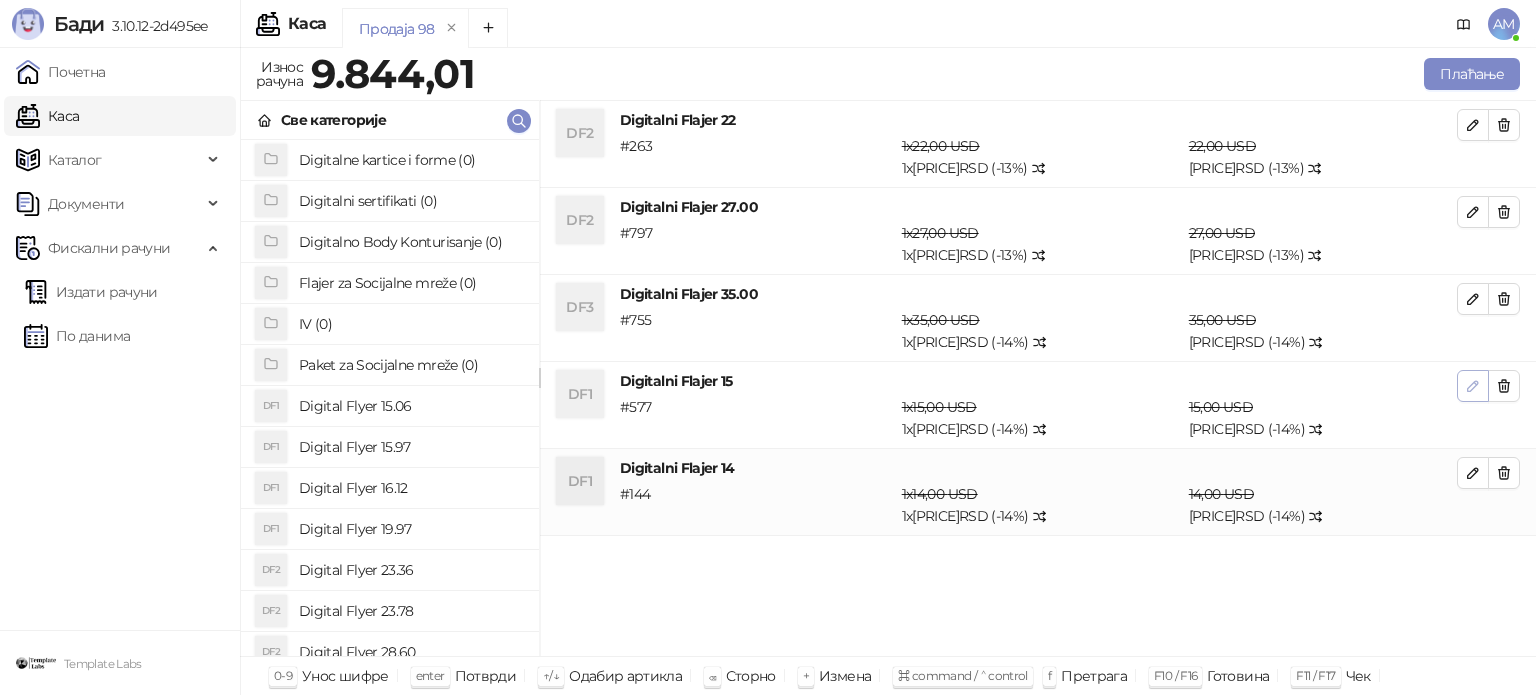 click at bounding box center (1473, 386) 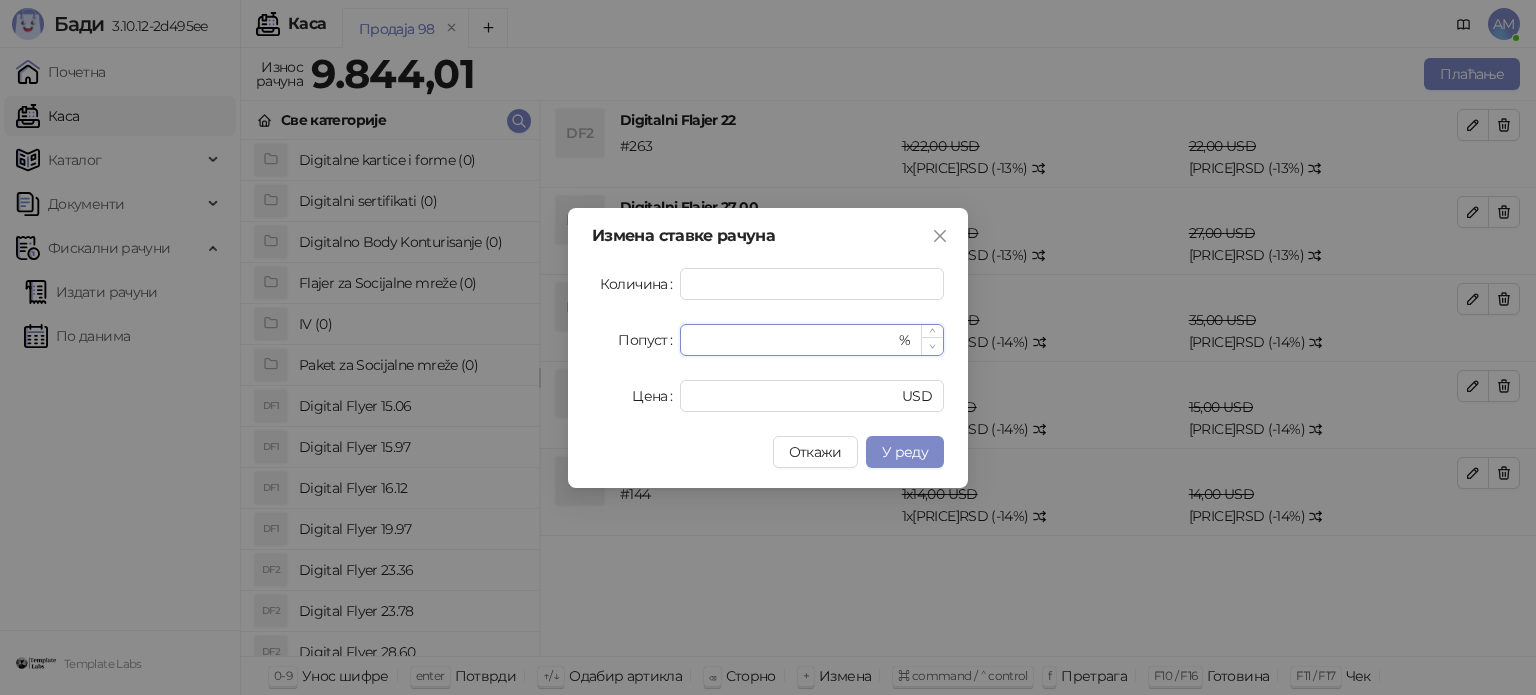 type on "**" 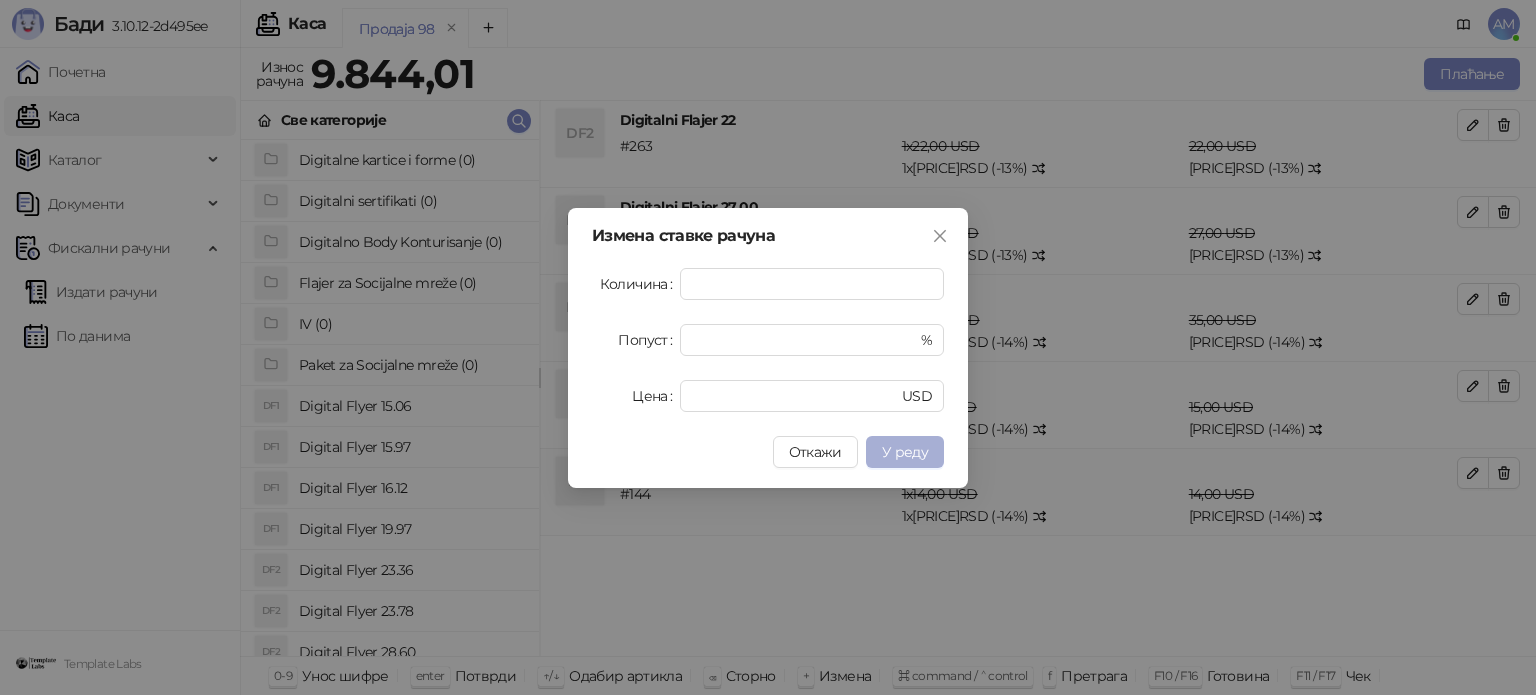 click on "У реду" at bounding box center (905, 452) 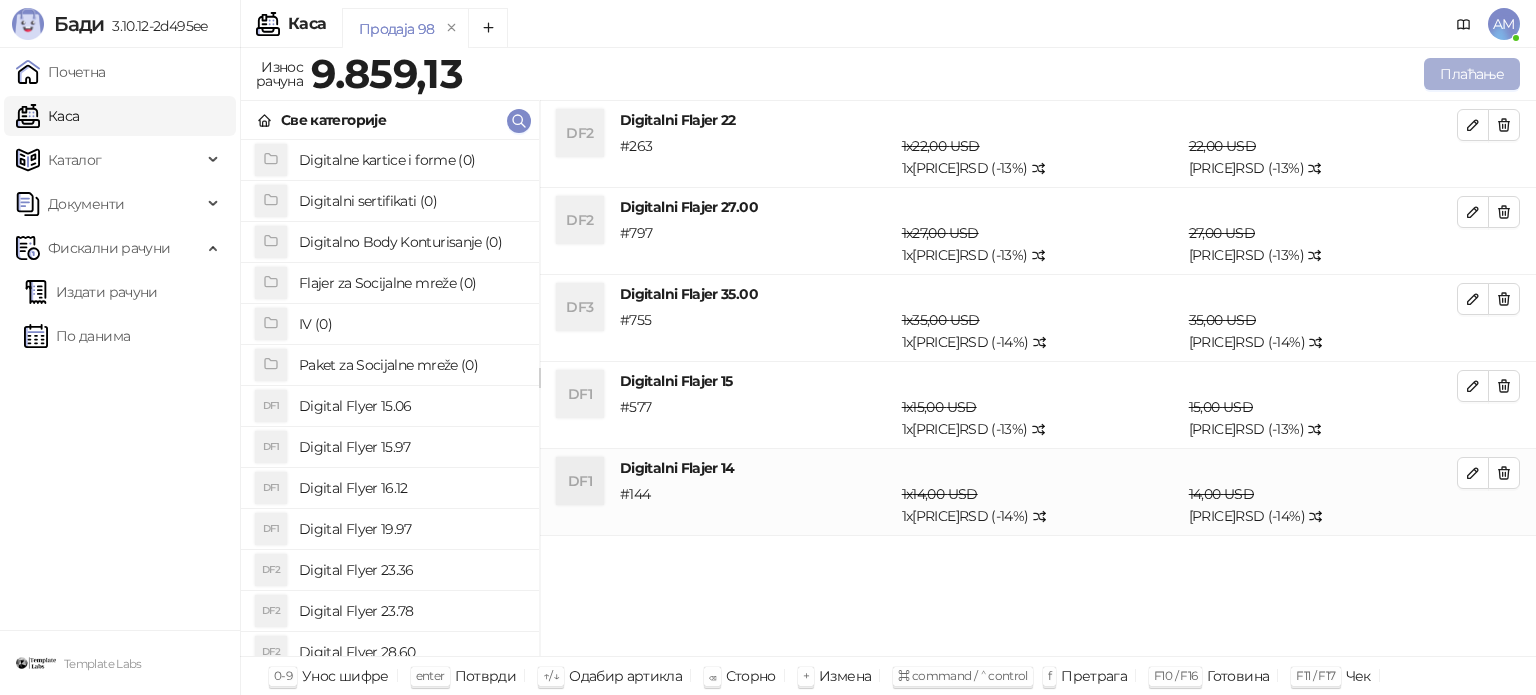 click on "Плаћање" at bounding box center (1472, 74) 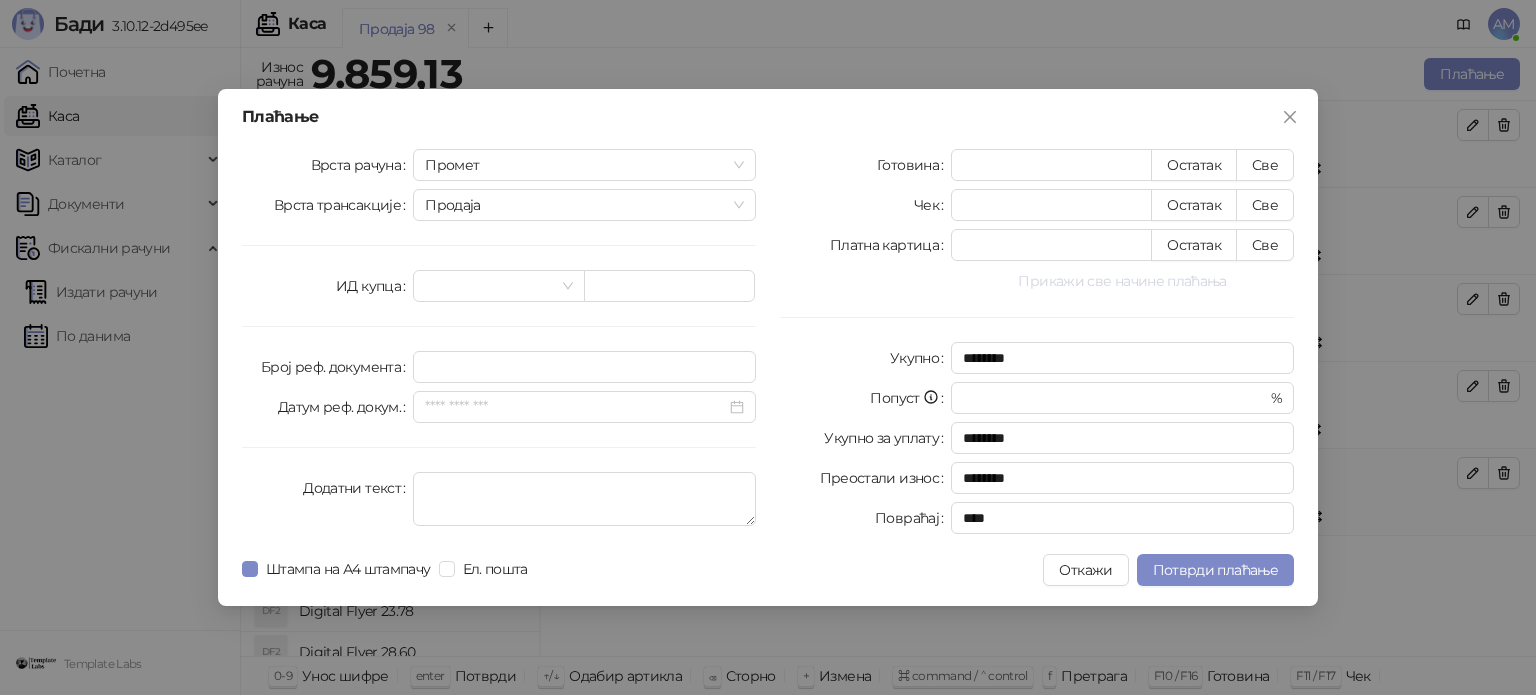 click on "Прикажи све начине плаћања" at bounding box center (1122, 281) 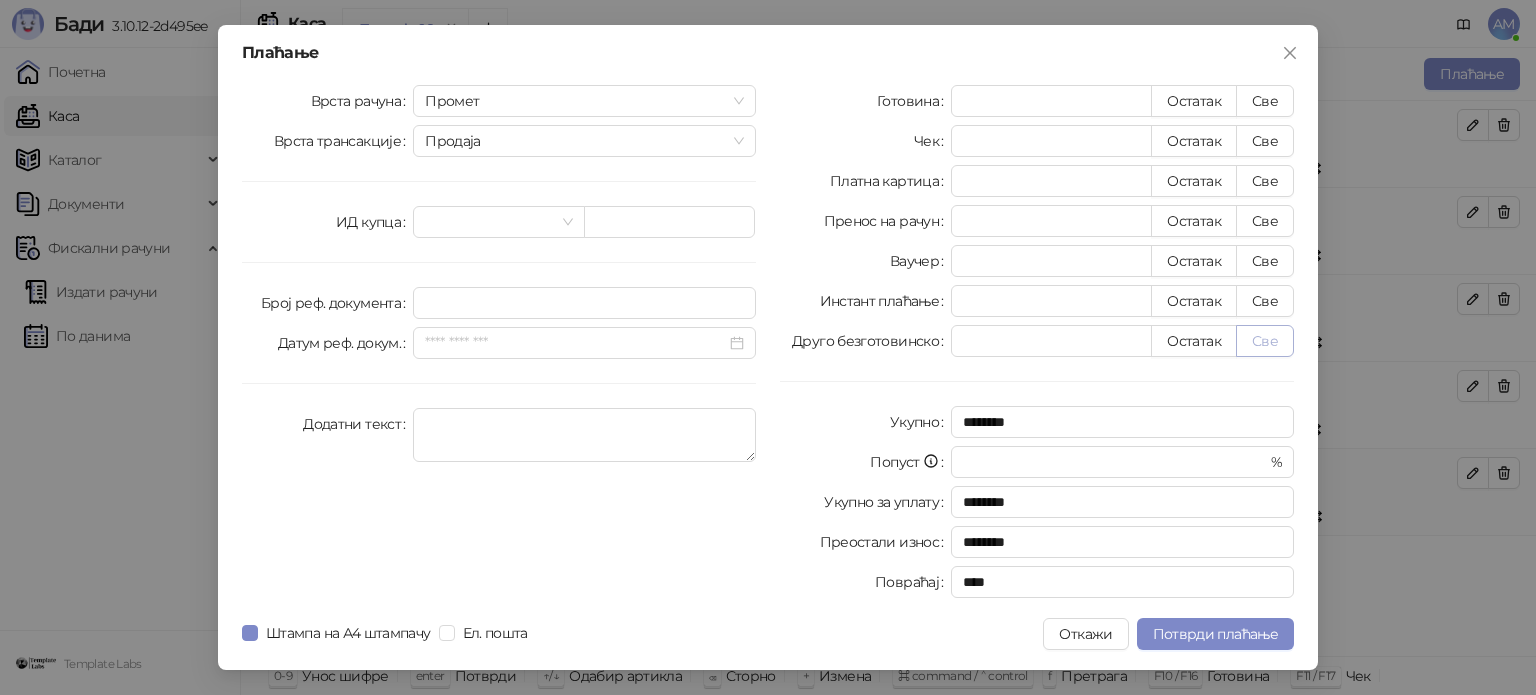 click on "Све" at bounding box center (1265, 341) 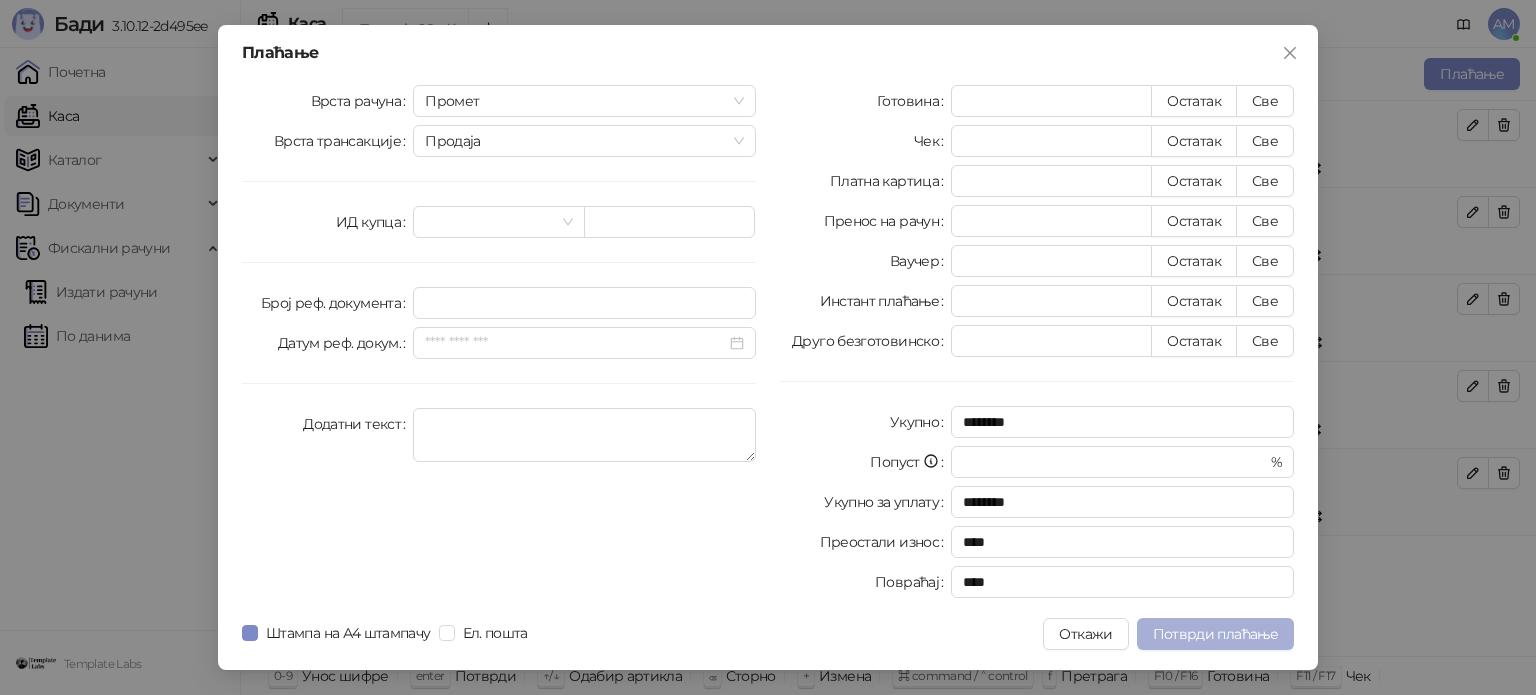 click on "Потврди плаћање" at bounding box center (1215, 634) 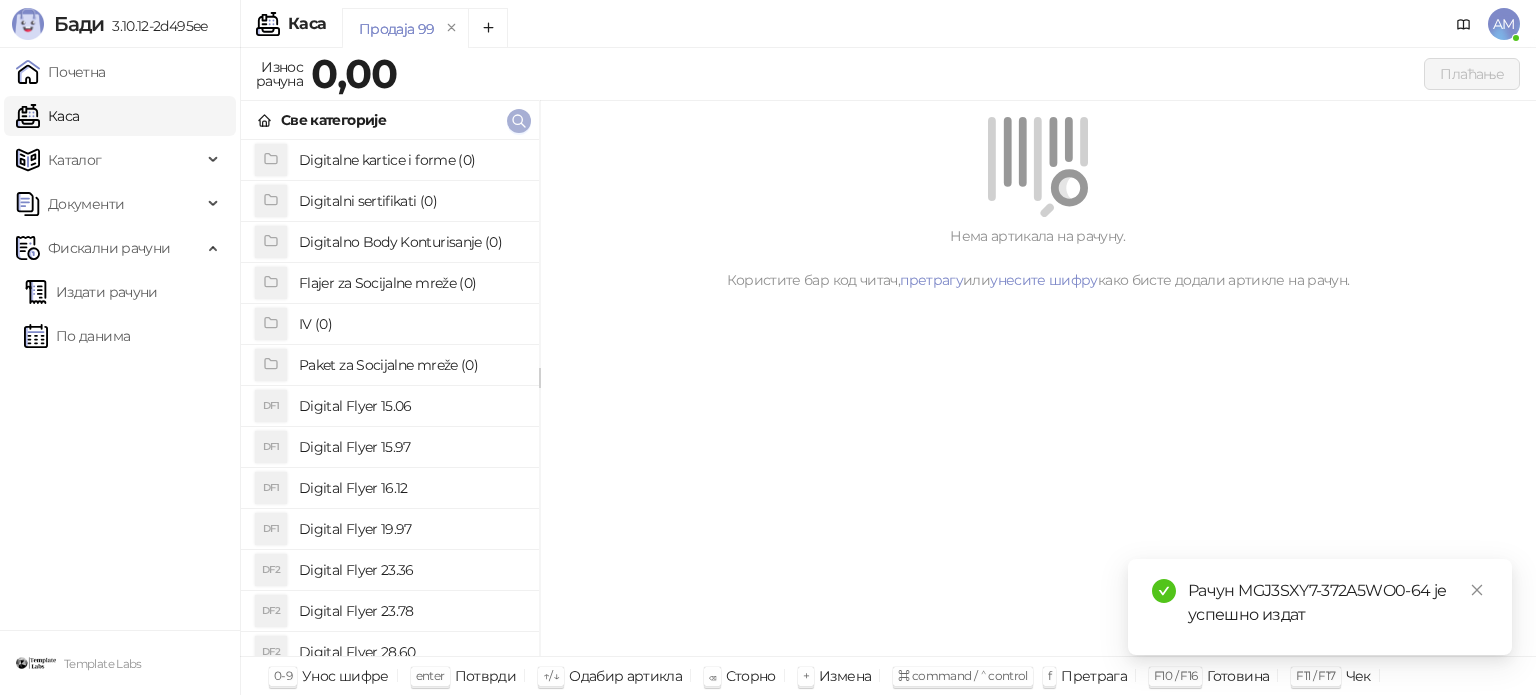 click 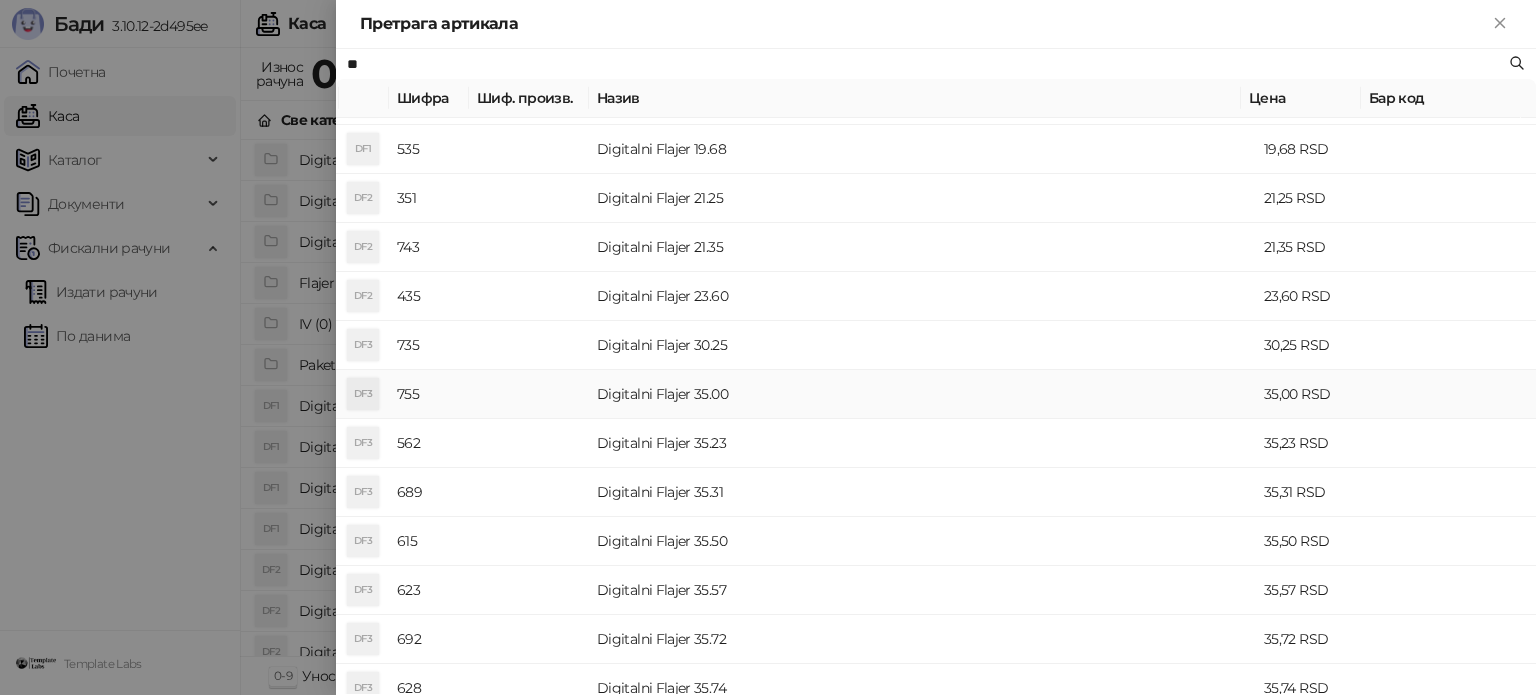 scroll, scrollTop: 300, scrollLeft: 0, axis: vertical 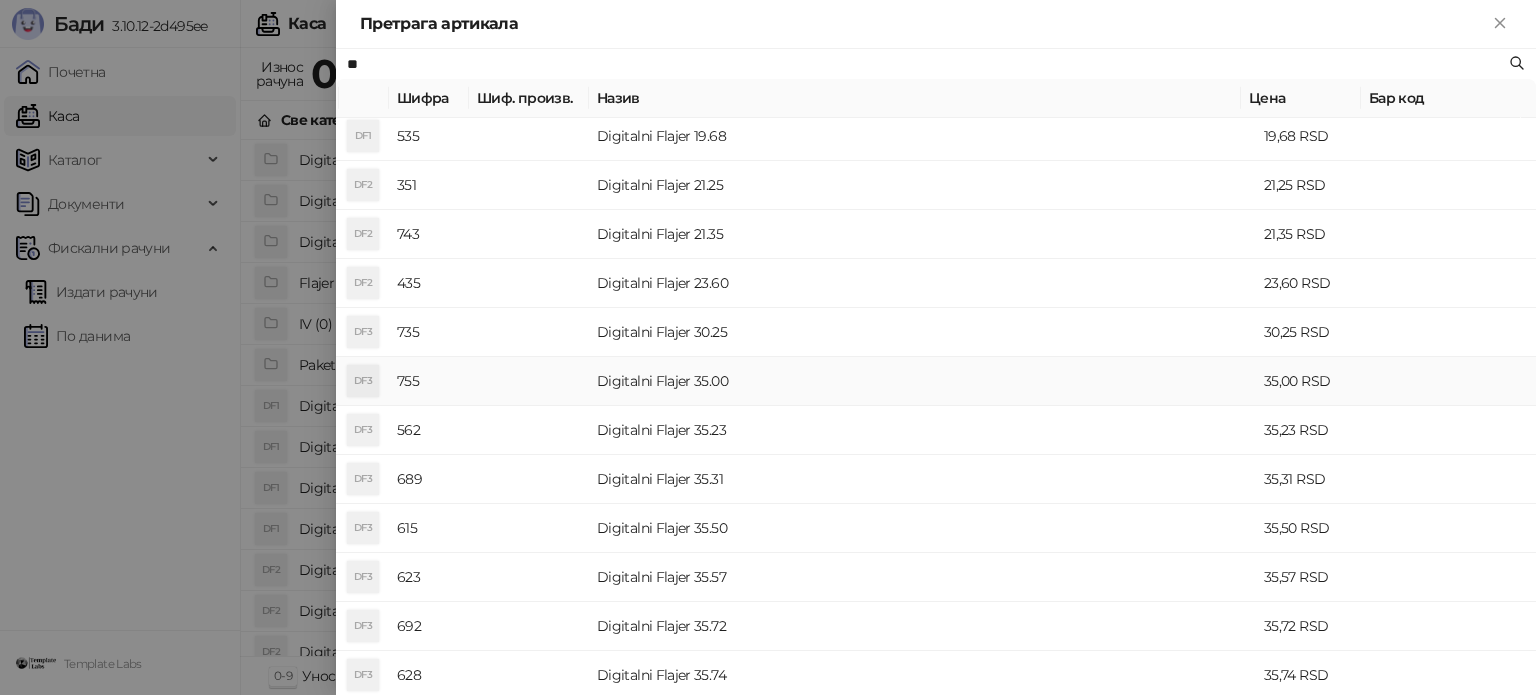 type on "**" 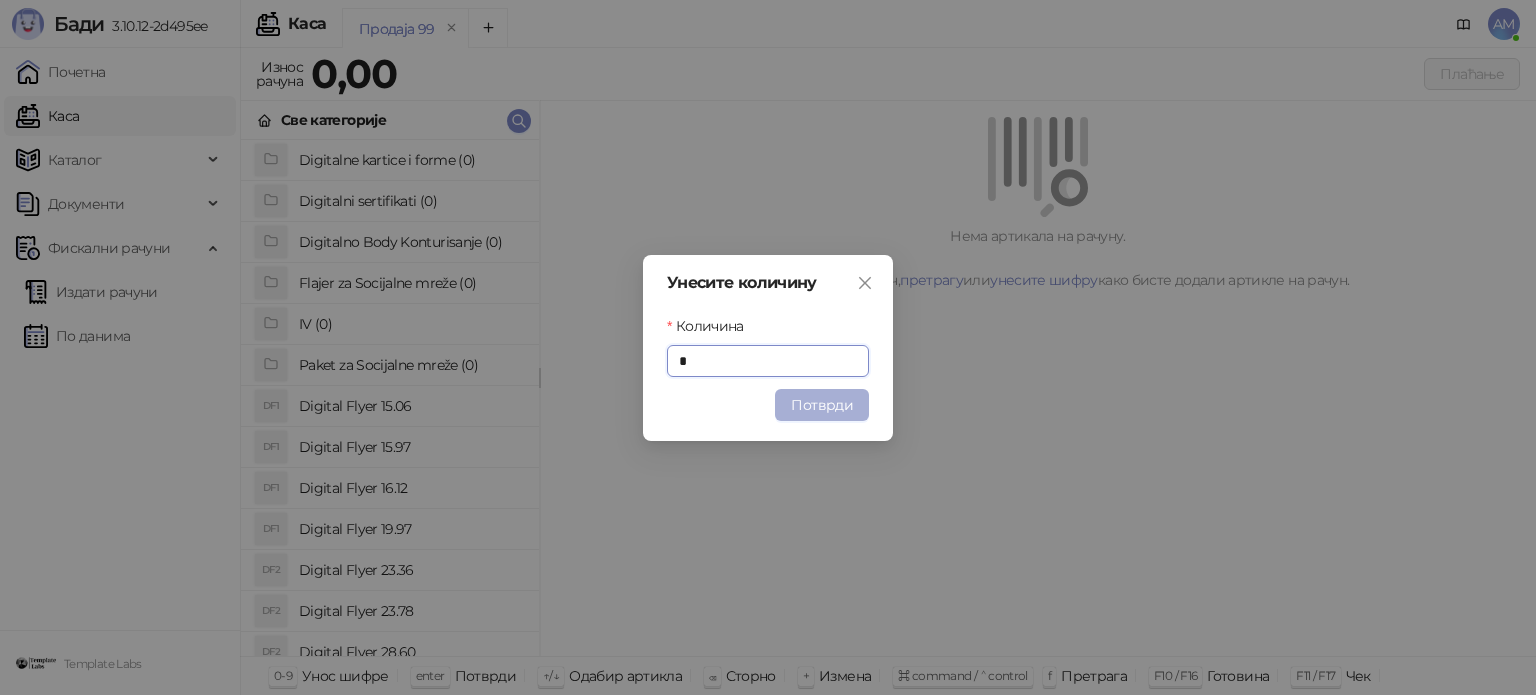 click on "Потврди" at bounding box center [822, 405] 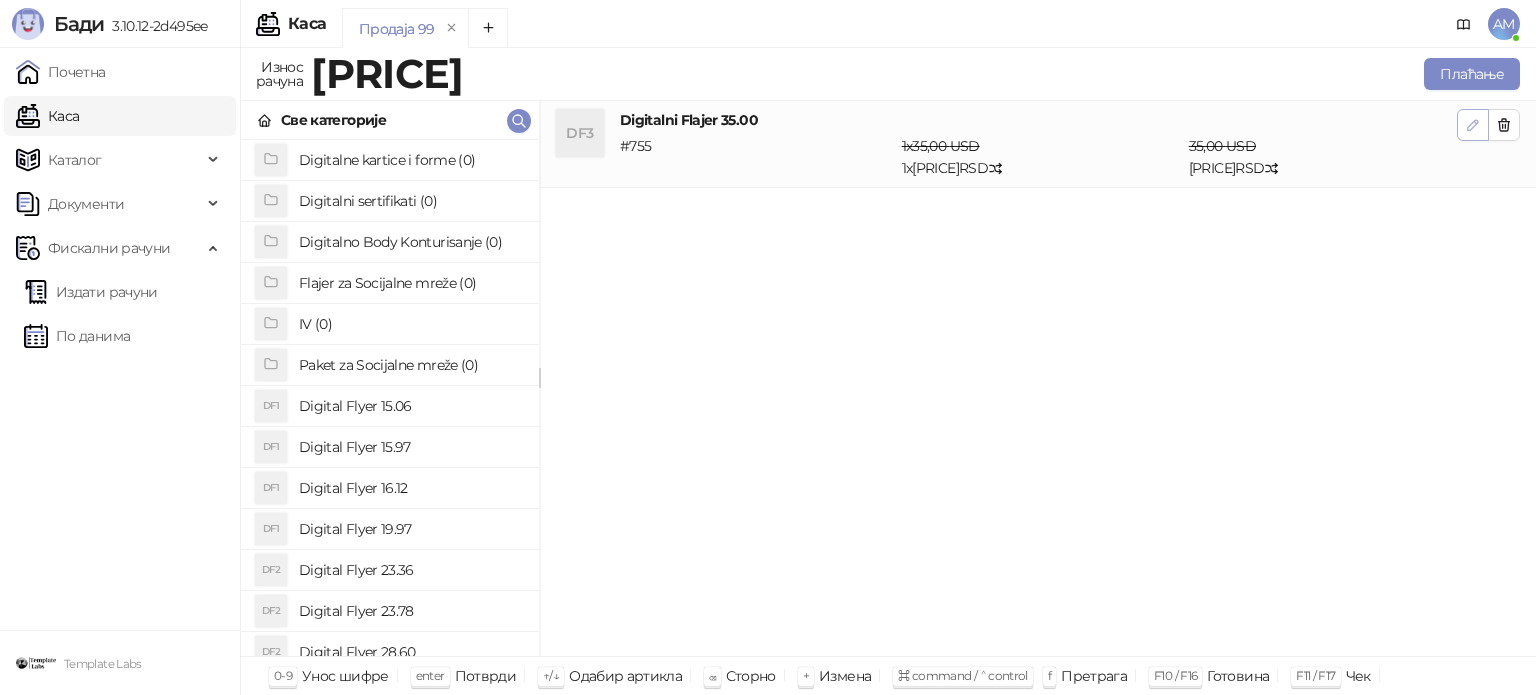 click at bounding box center [1473, 125] 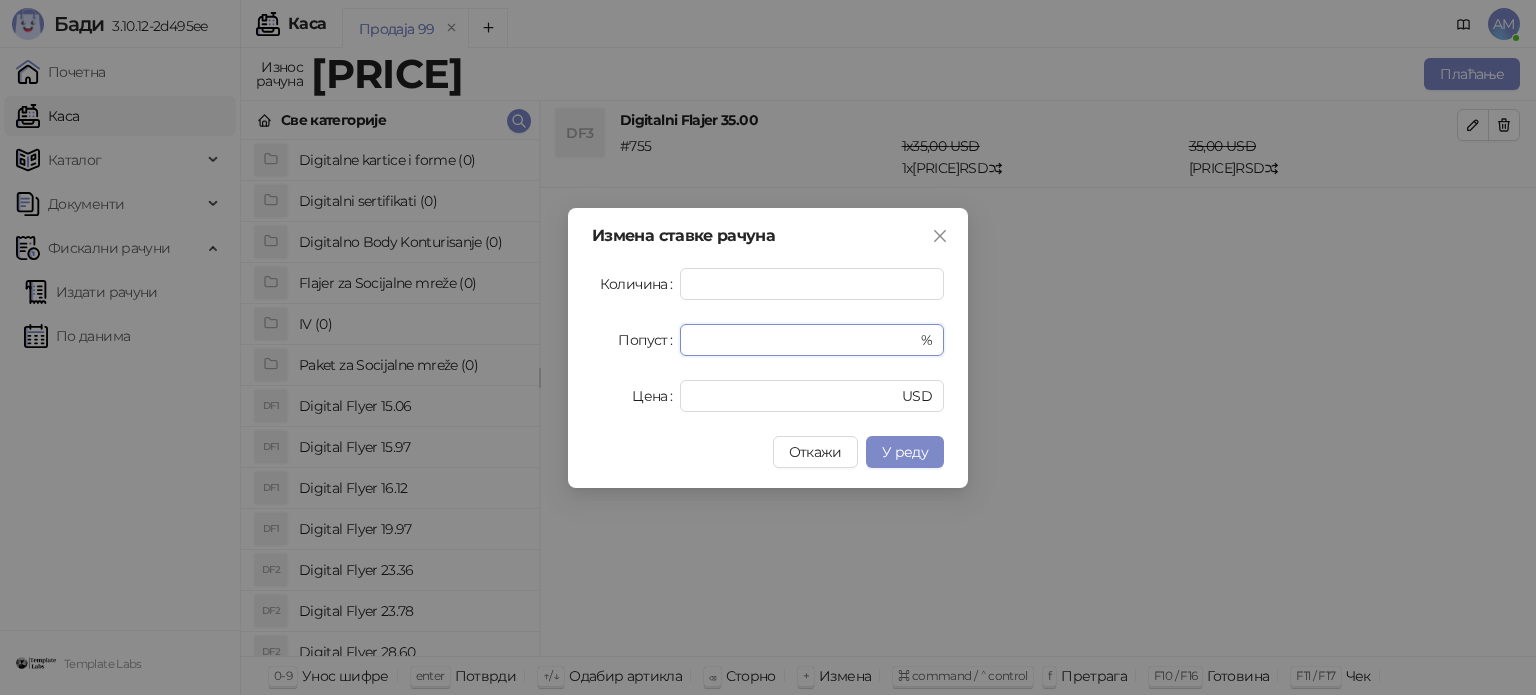 drag, startPoint x: 734, startPoint y: 335, endPoint x: 672, endPoint y: 343, distance: 62.514 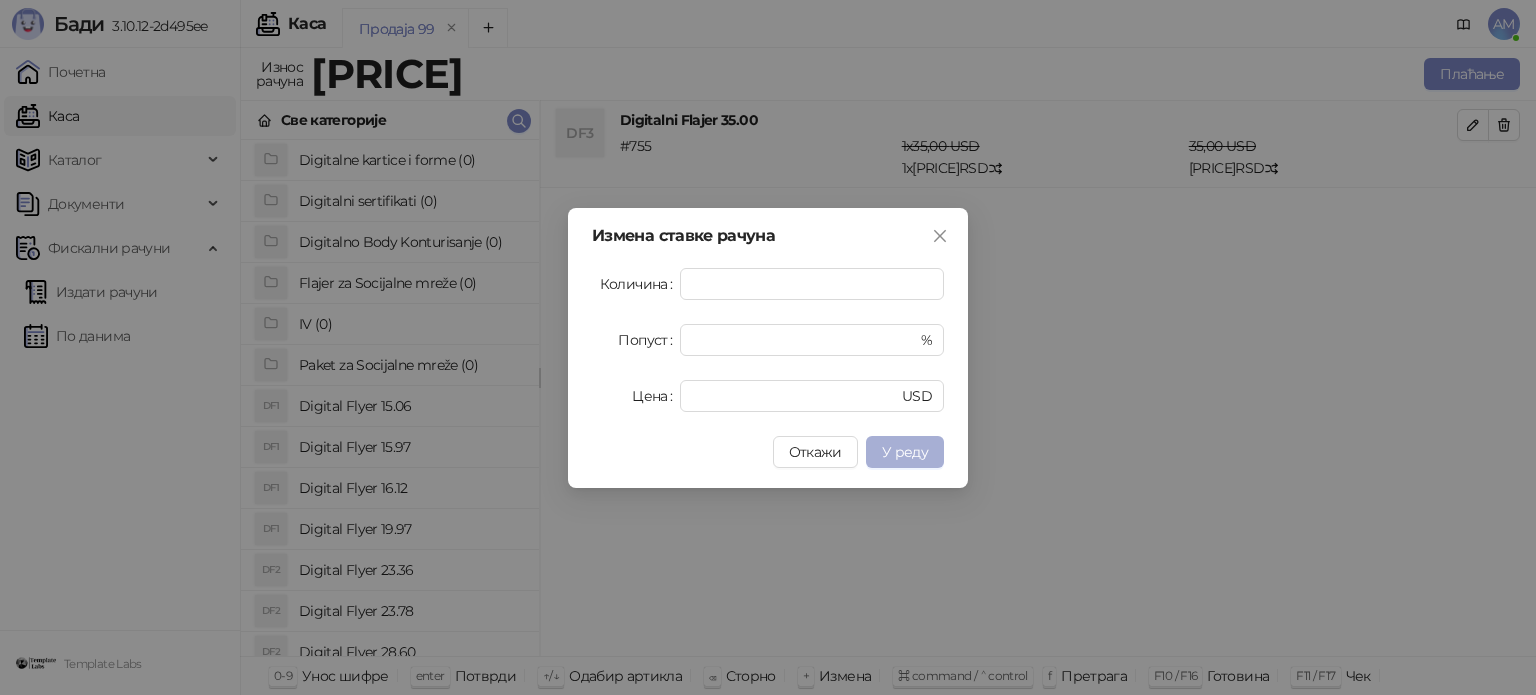 click on "У реду" at bounding box center (905, 452) 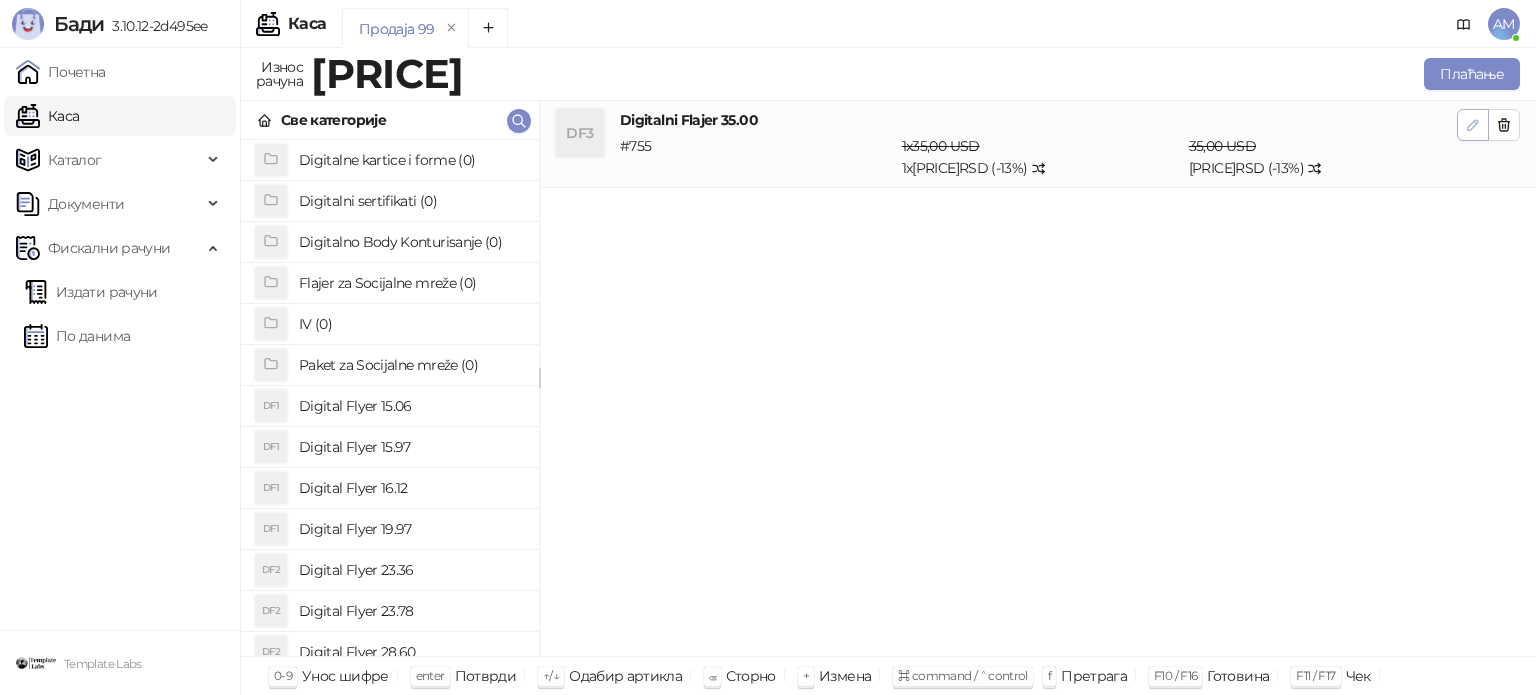click 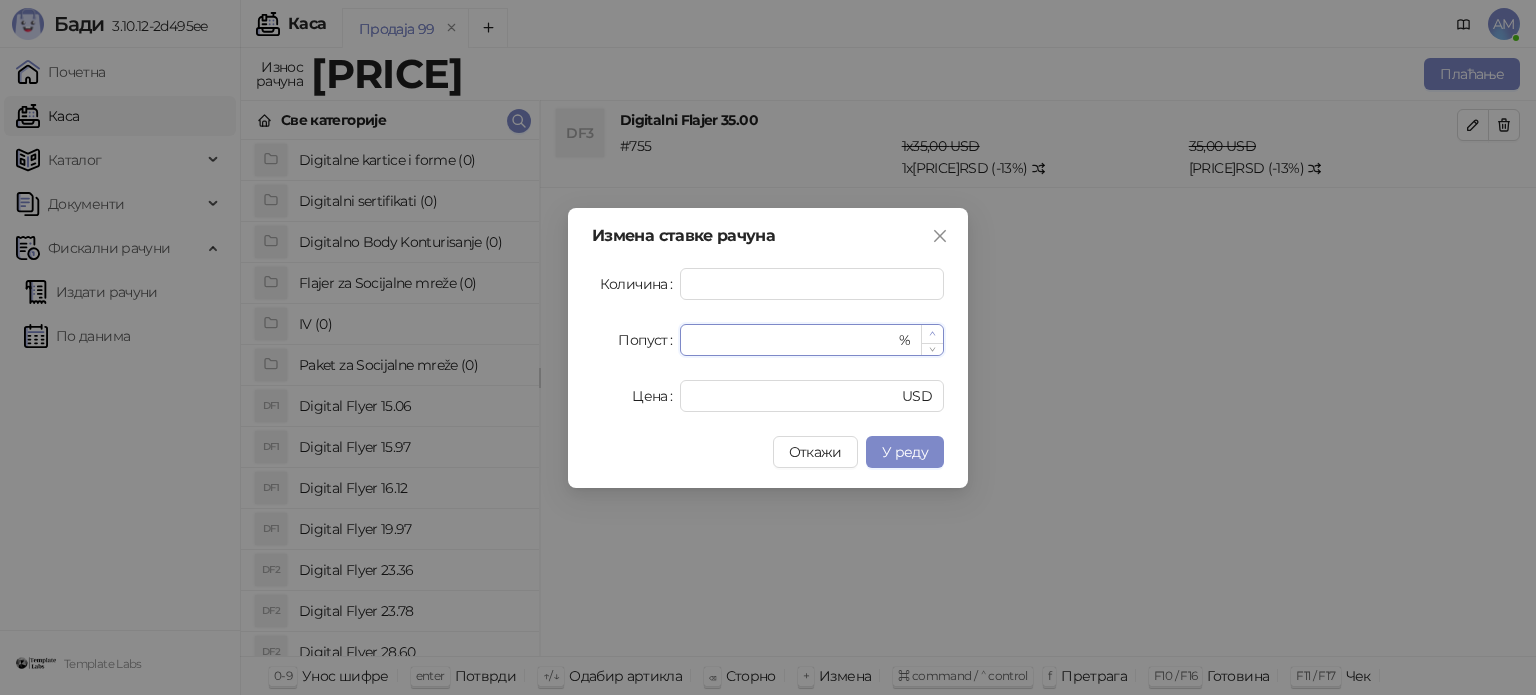 click 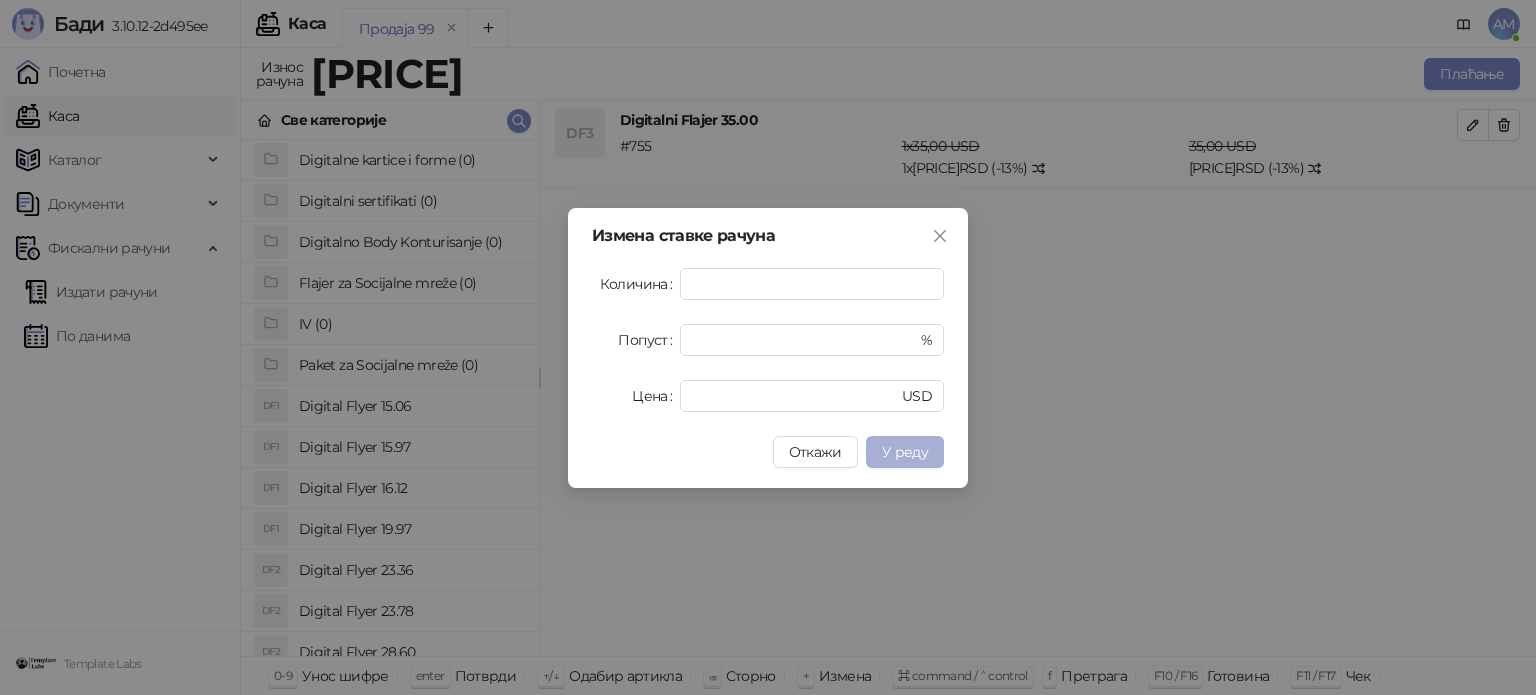 click on "У реду" at bounding box center [905, 452] 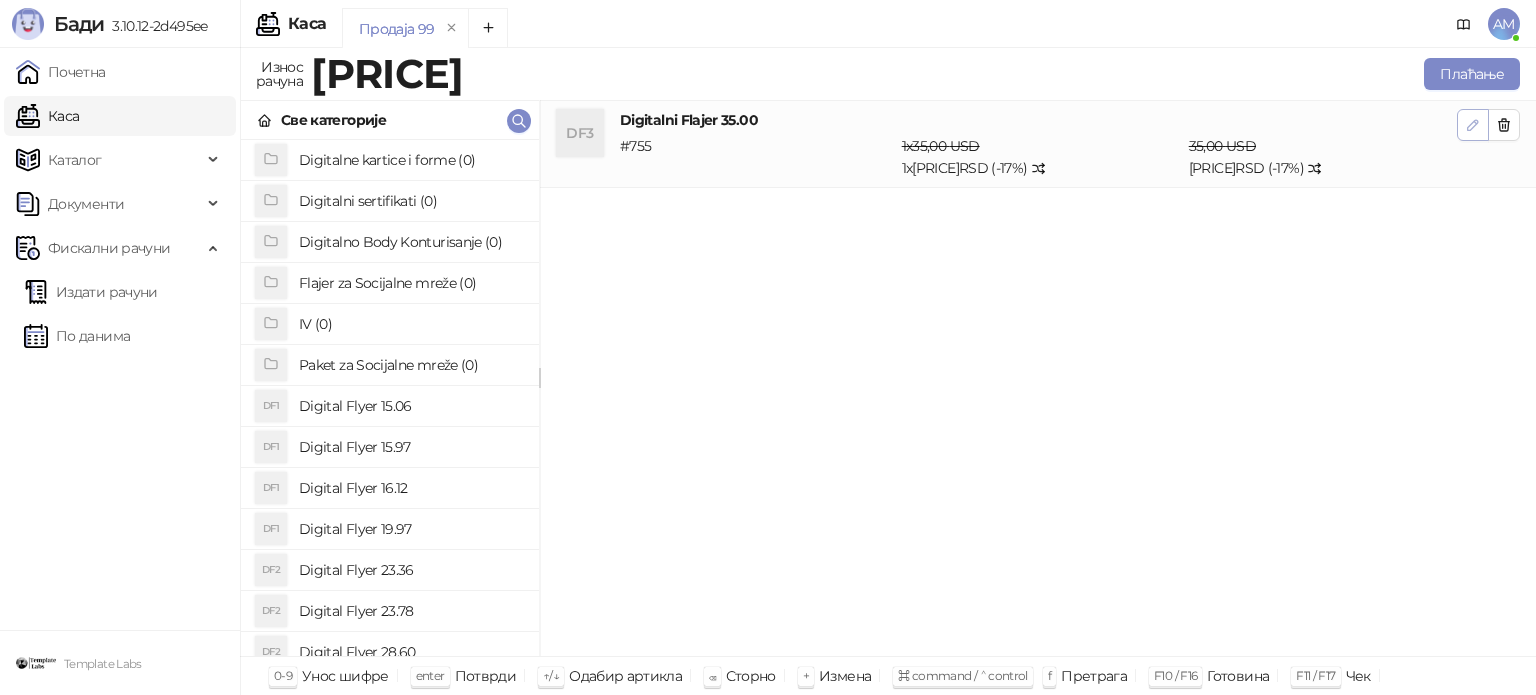click 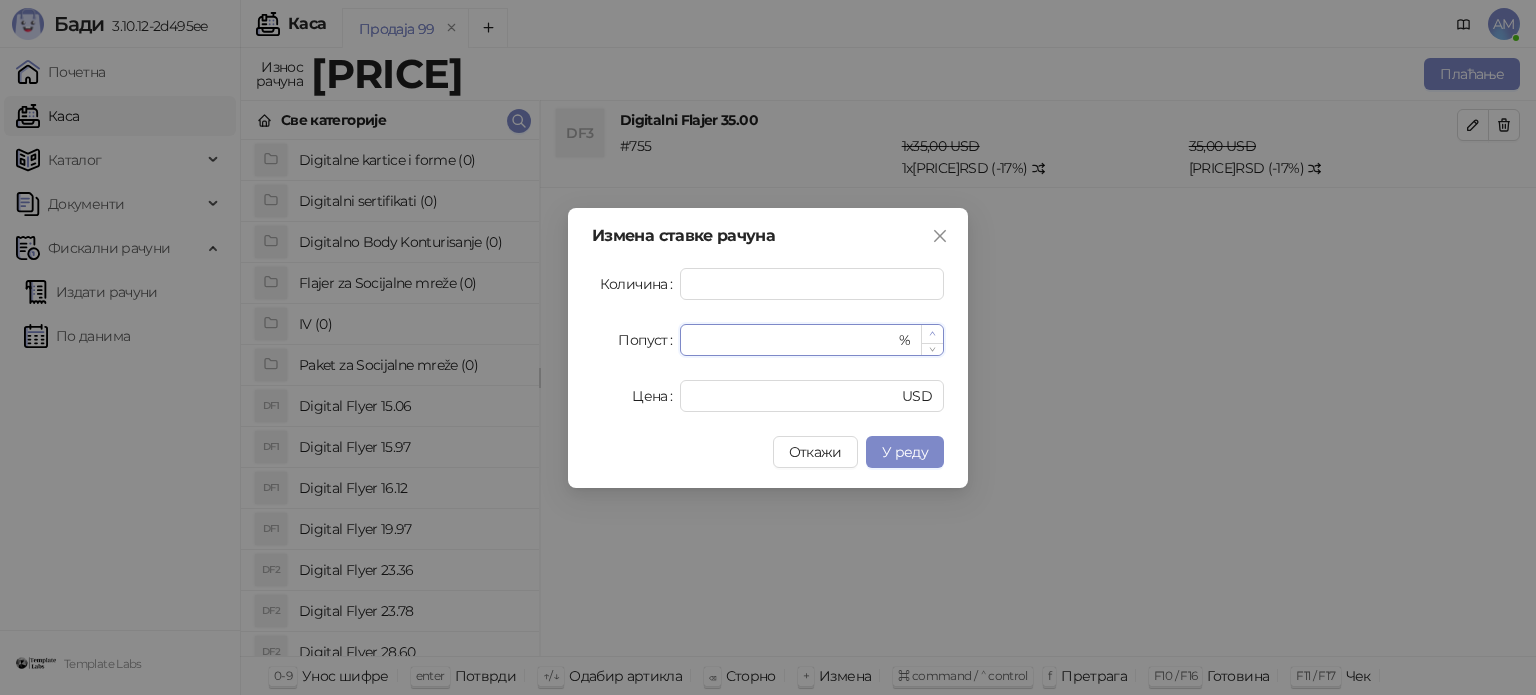 click at bounding box center (932, 334) 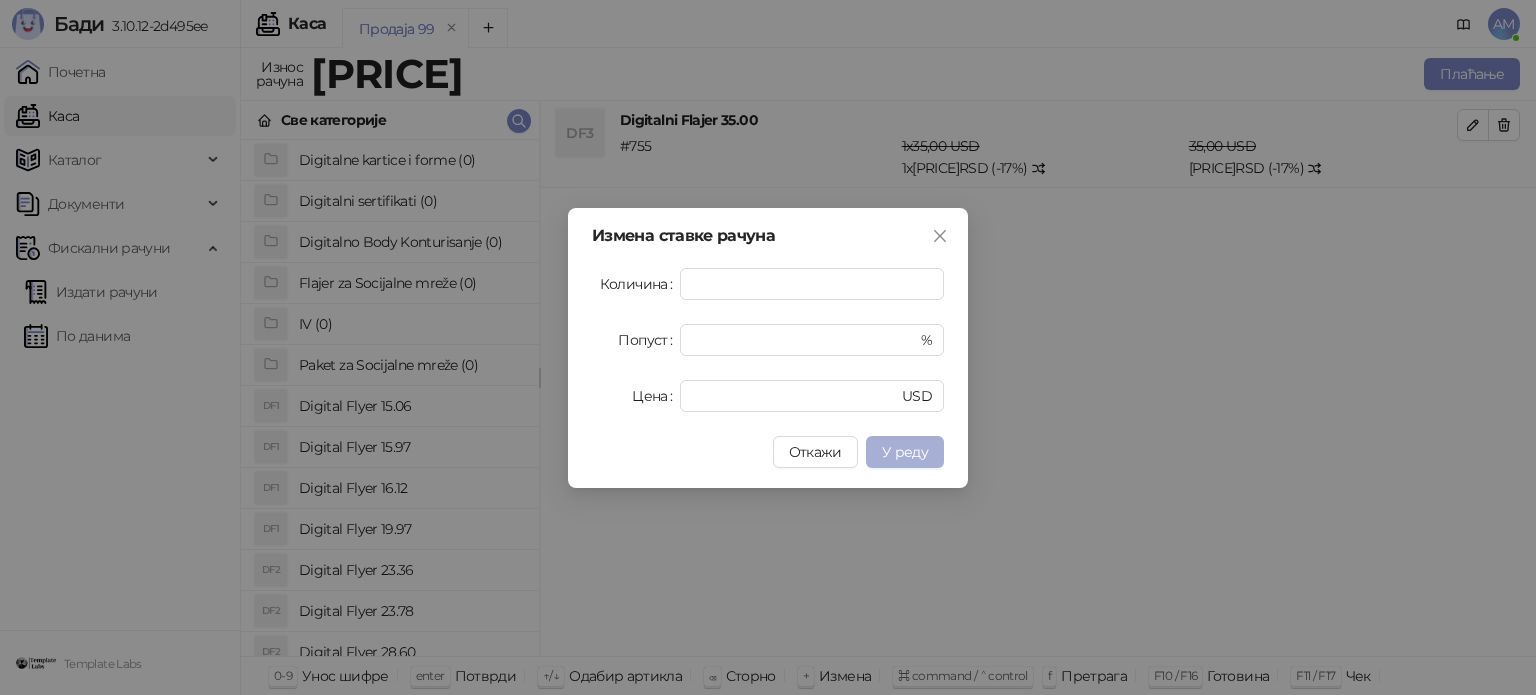 click on "У реду" at bounding box center (905, 452) 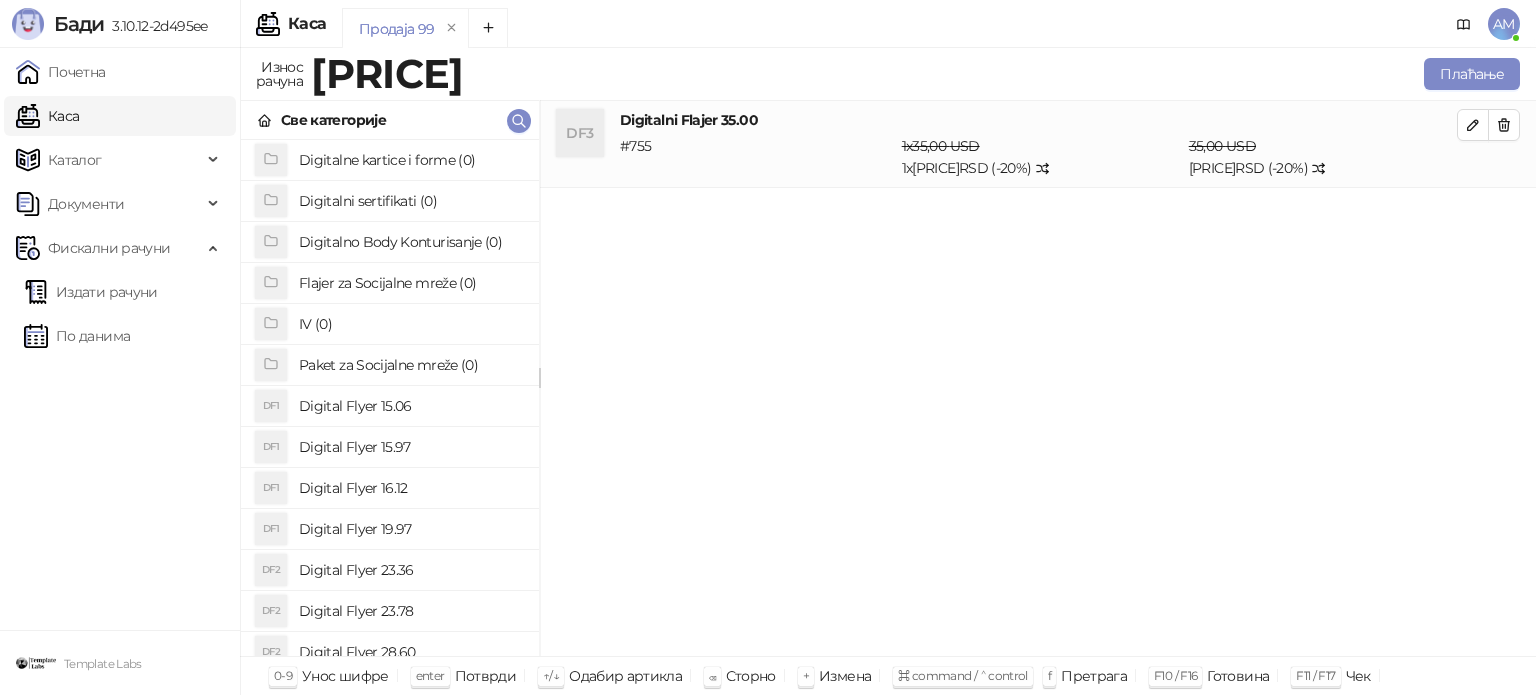 drag, startPoint x: 1460, startPoint y: 124, endPoint x: 1305, endPoint y: 210, distance: 177.25969 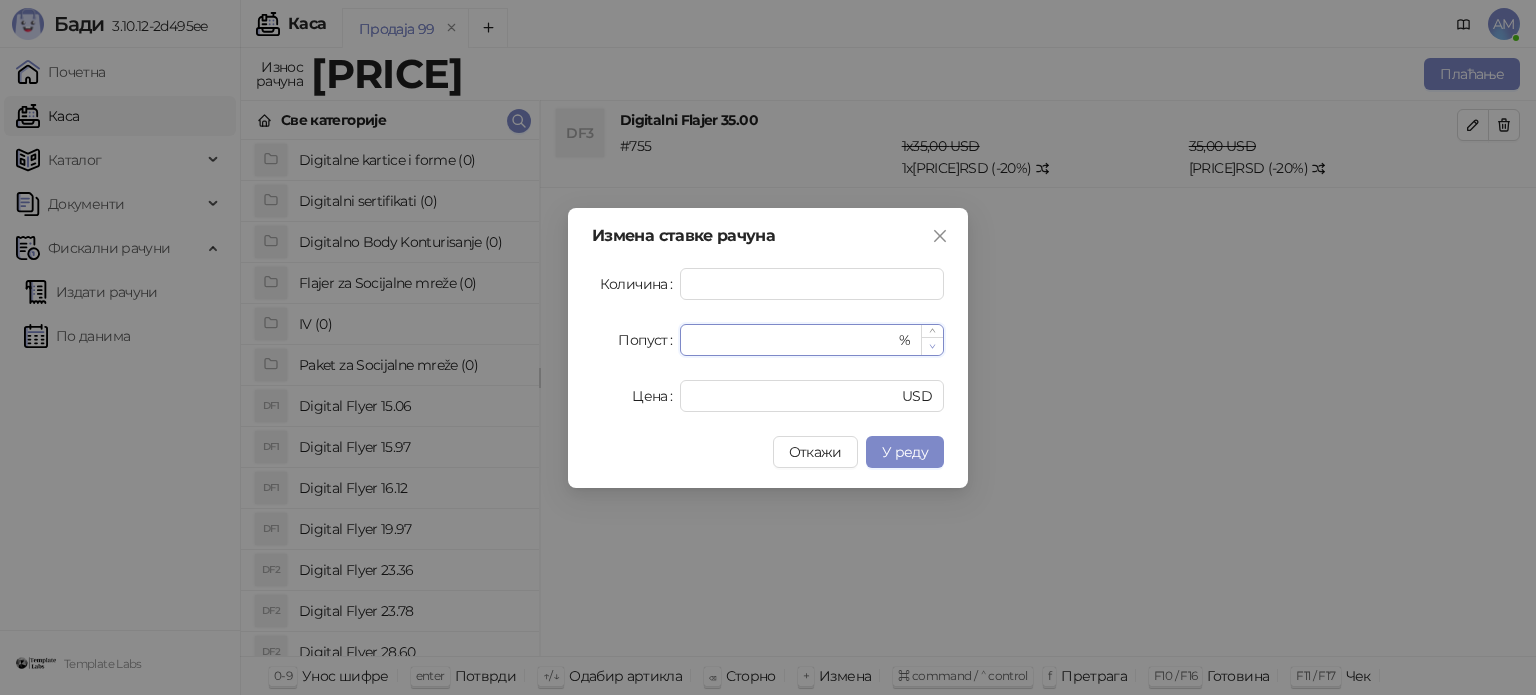 type on "**" 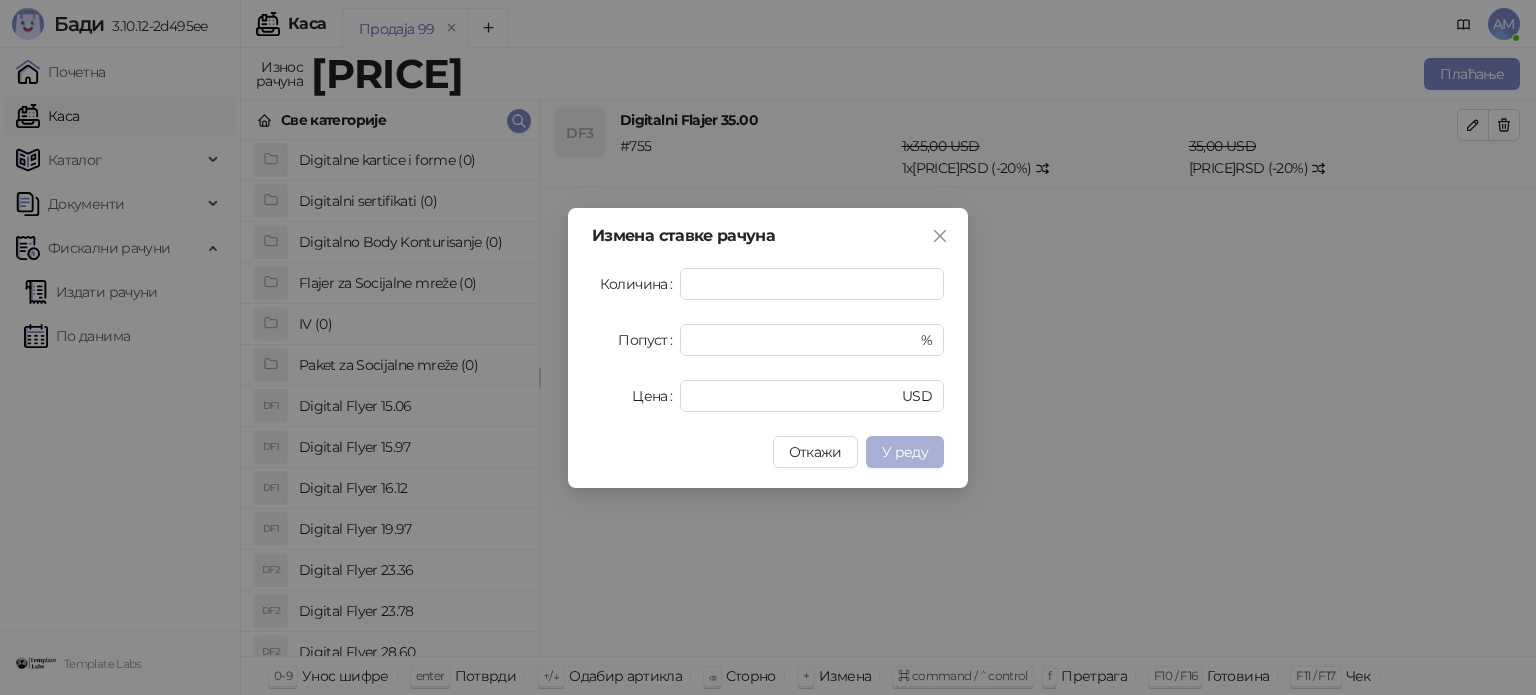 click on "У реду" at bounding box center (905, 452) 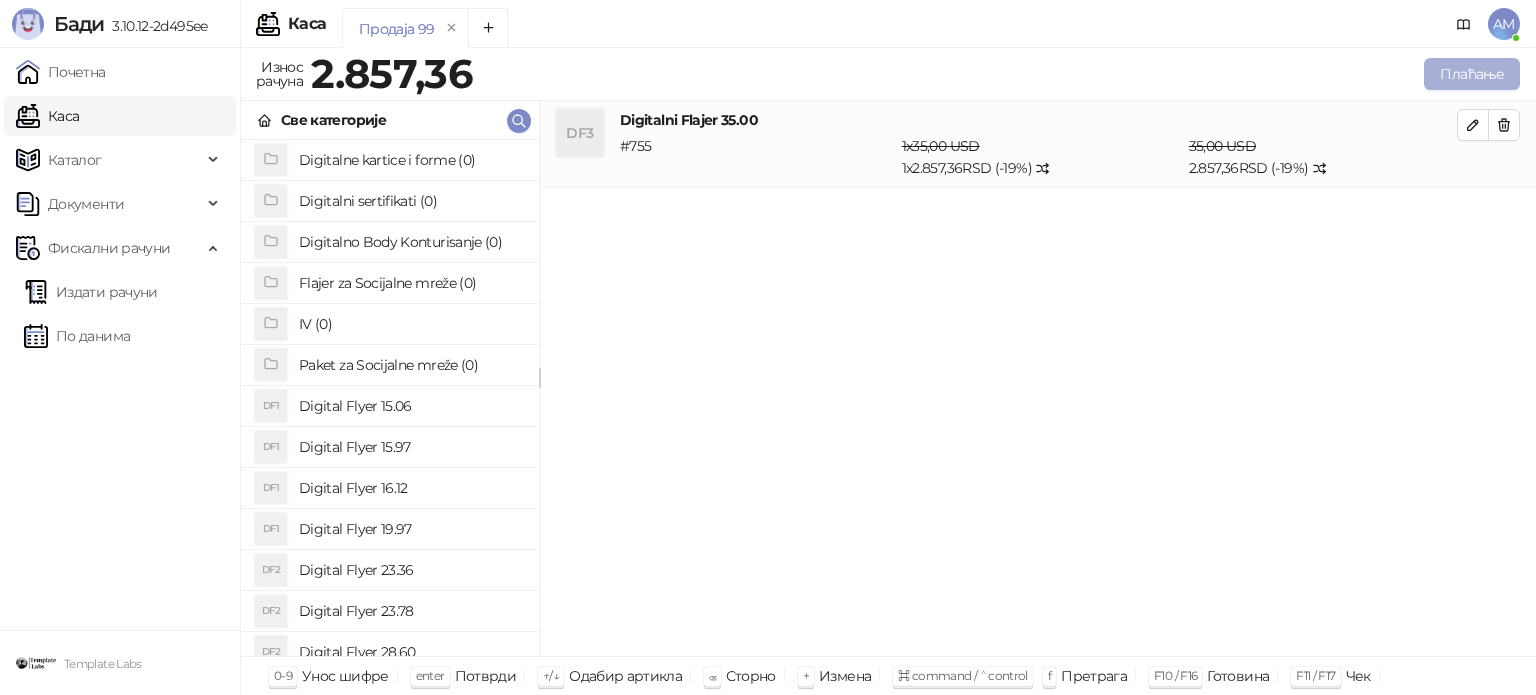 click on "Плаћање" at bounding box center (1472, 74) 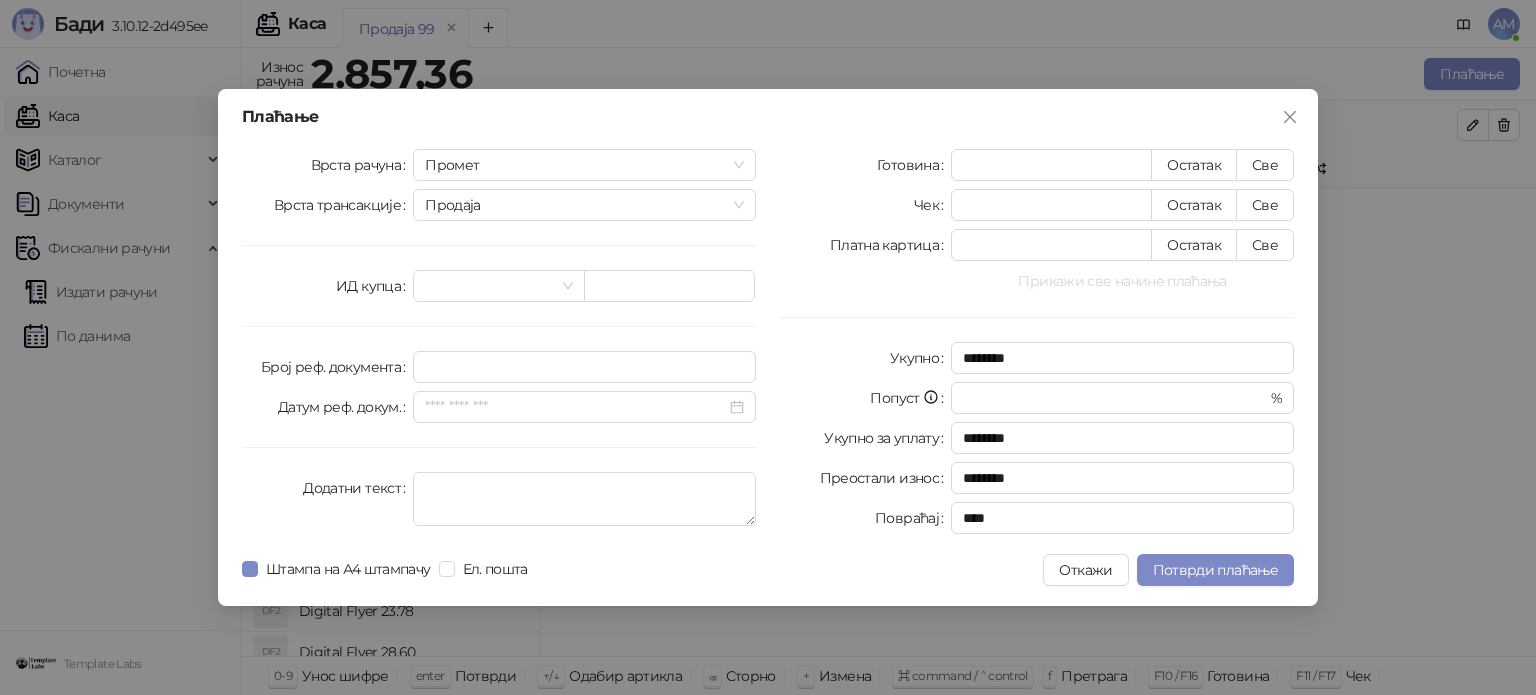 click on "Прикажи све начине плаћања" at bounding box center (1122, 281) 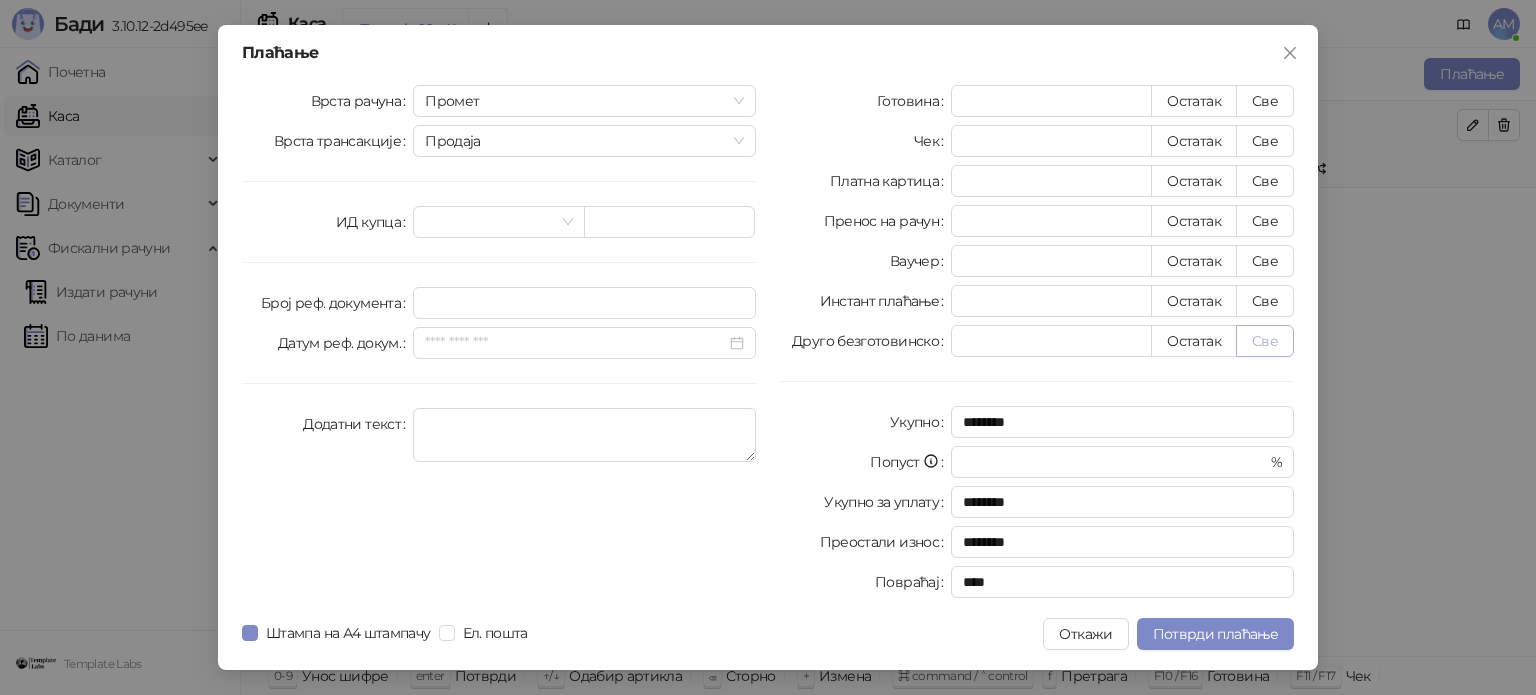 click on "Све" at bounding box center [1265, 341] 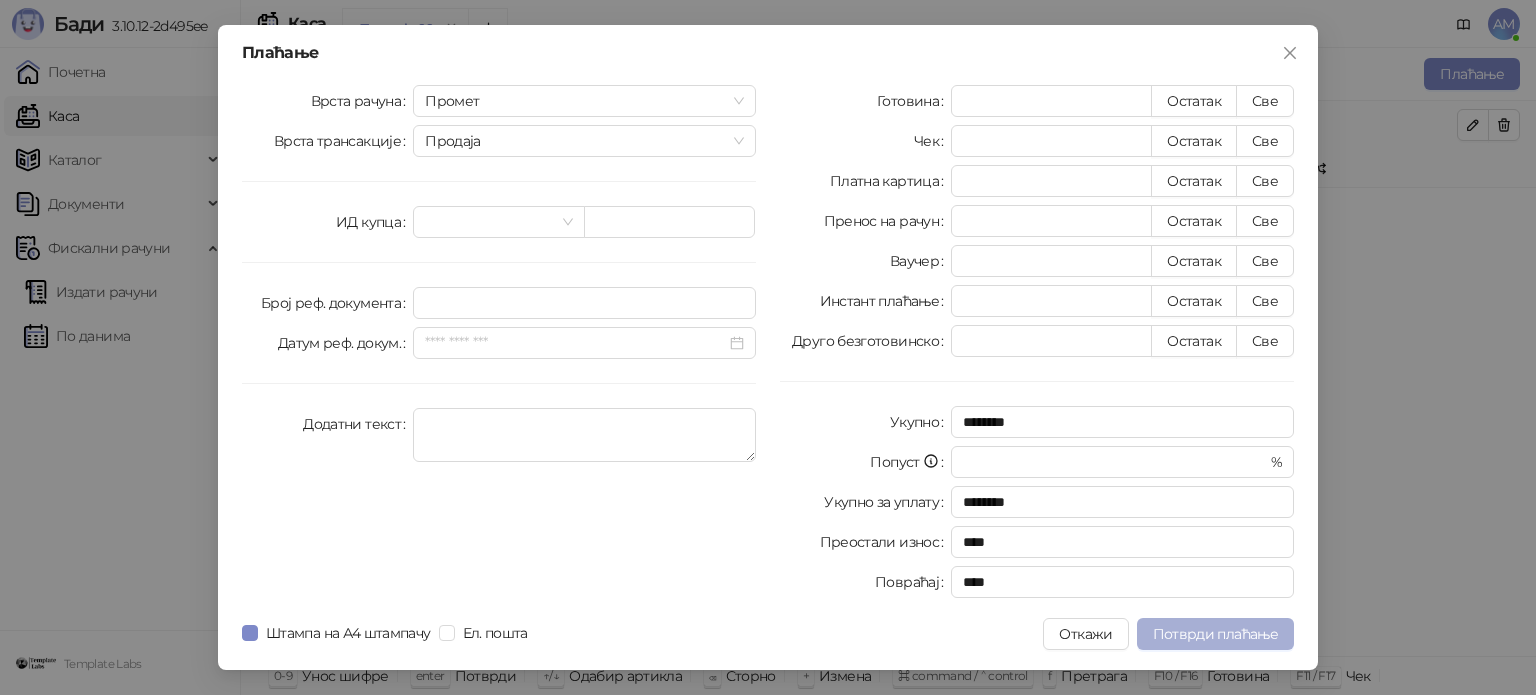 click on "Потврди плаћање" at bounding box center [1215, 634] 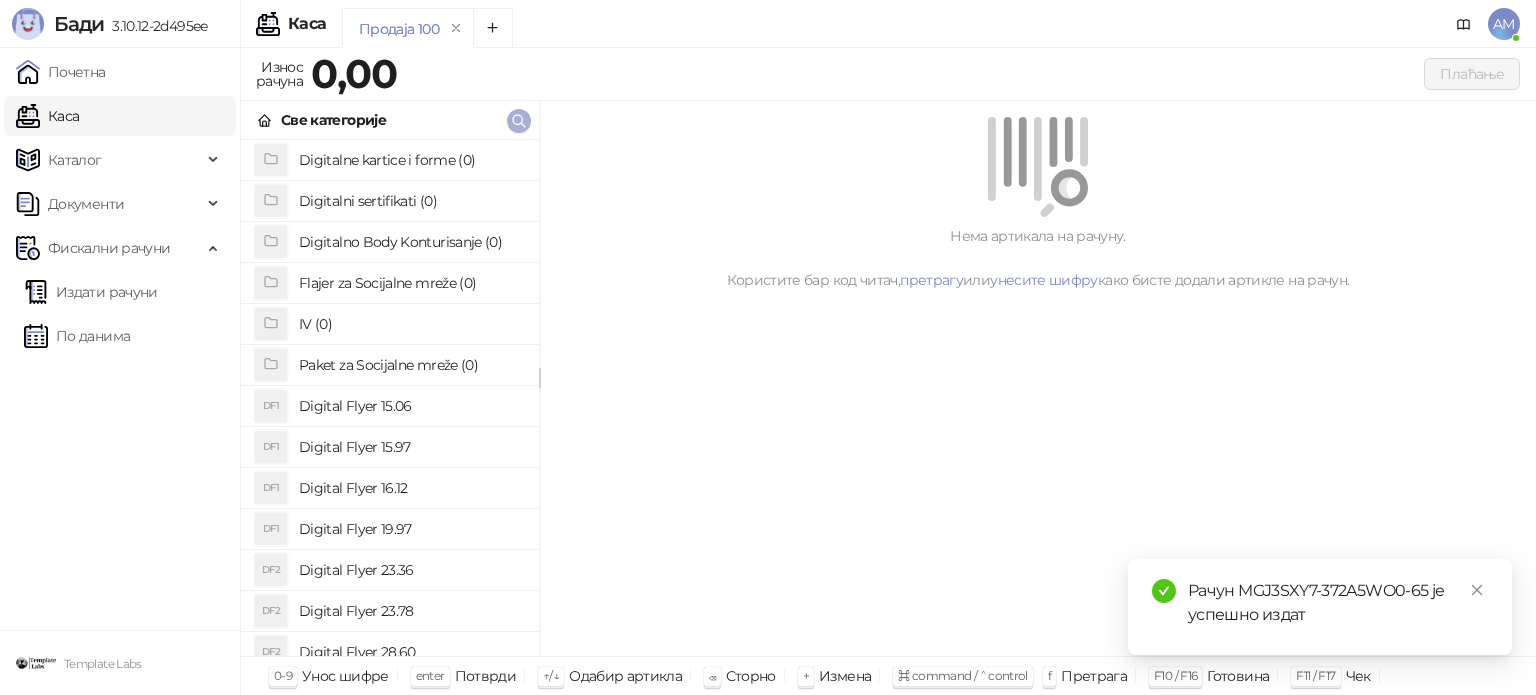 click 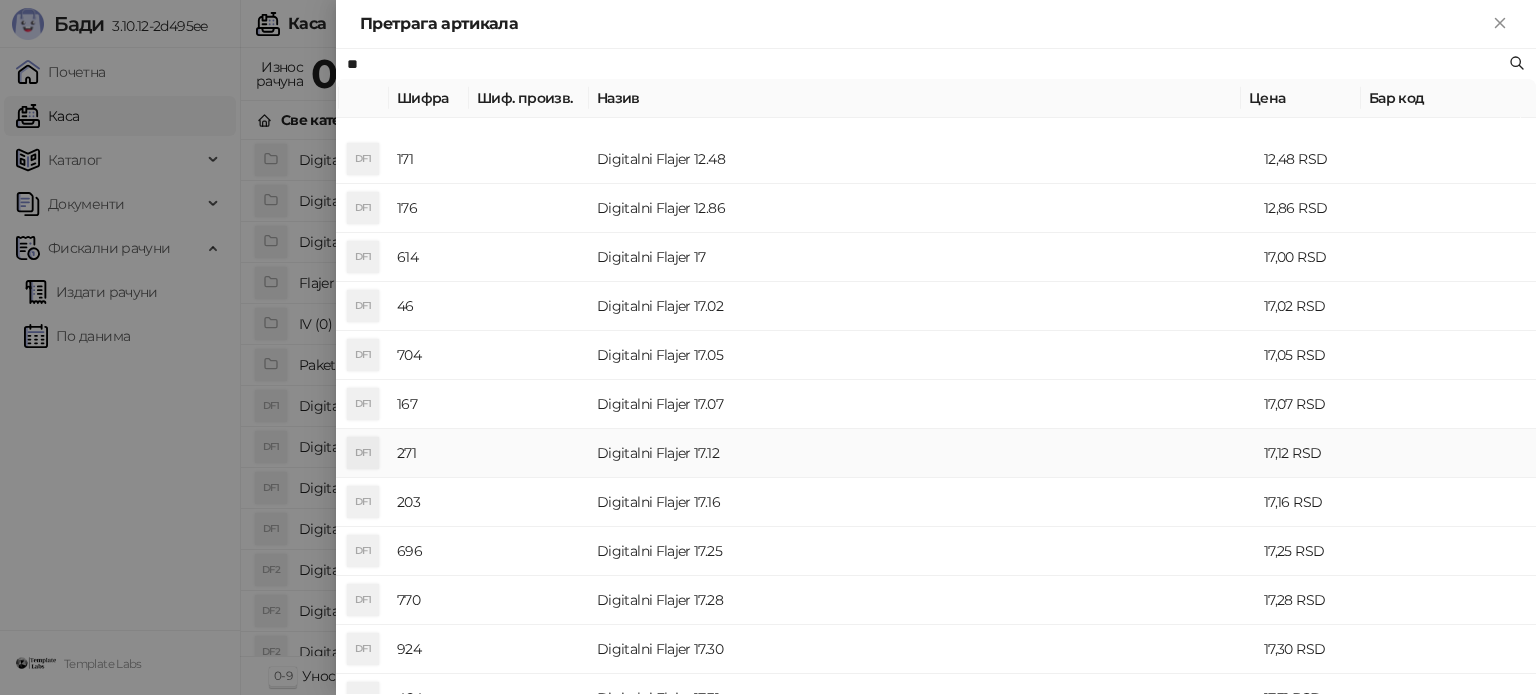 scroll, scrollTop: 100, scrollLeft: 0, axis: vertical 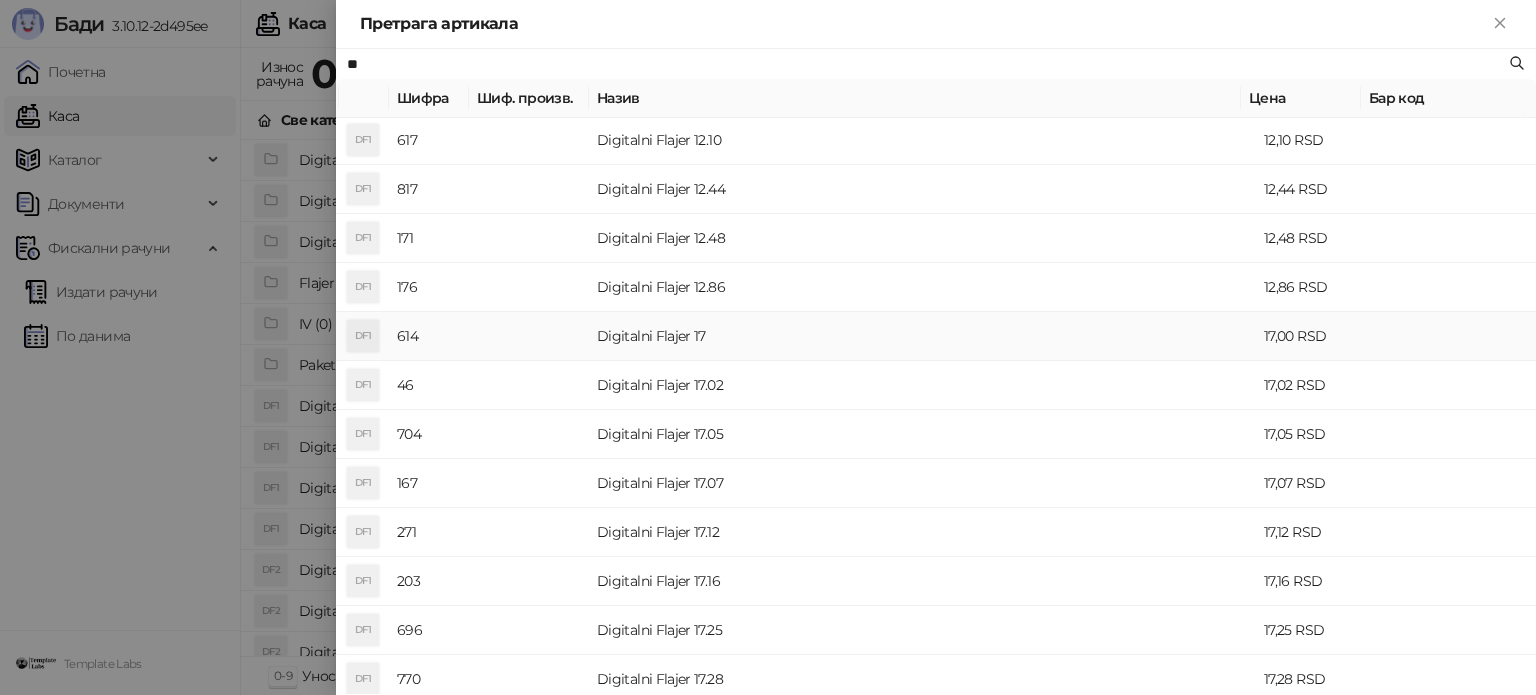 type on "**" 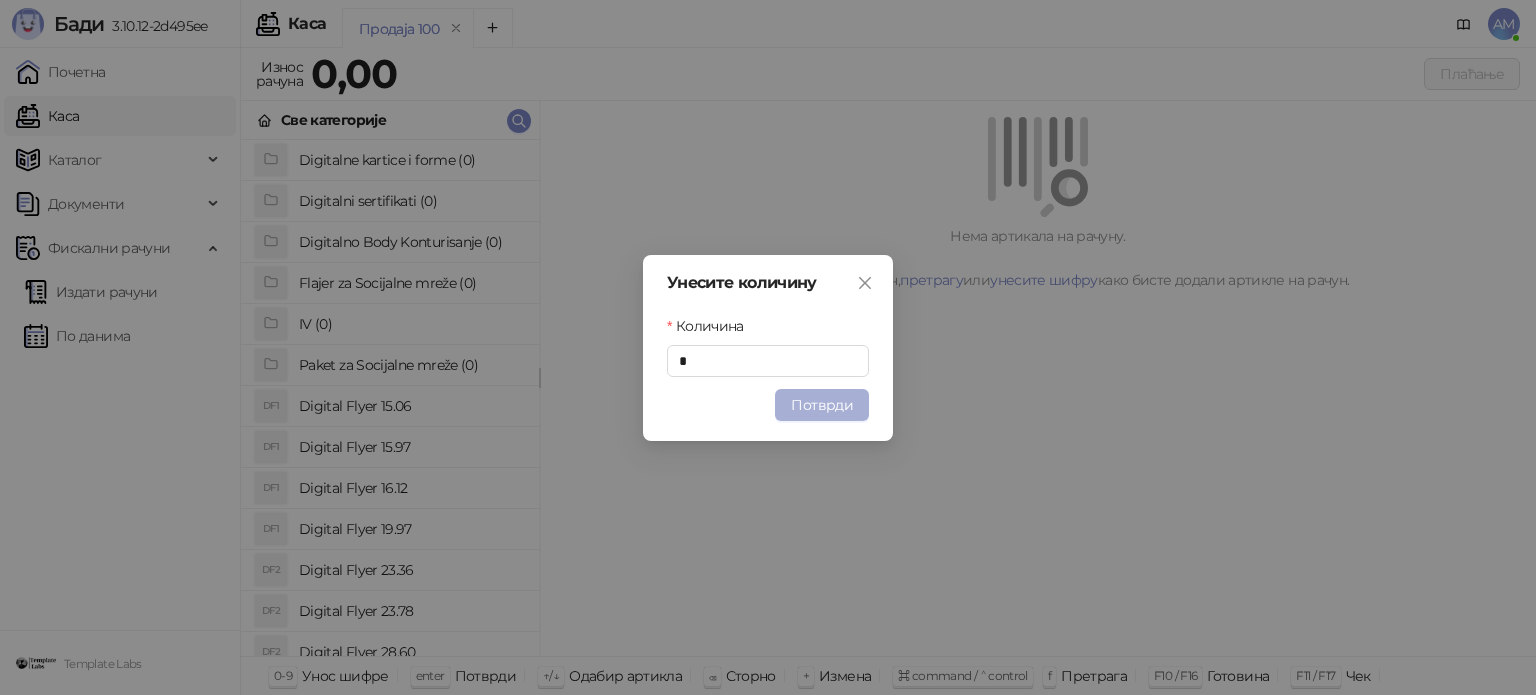 click on "Потврди" at bounding box center (822, 405) 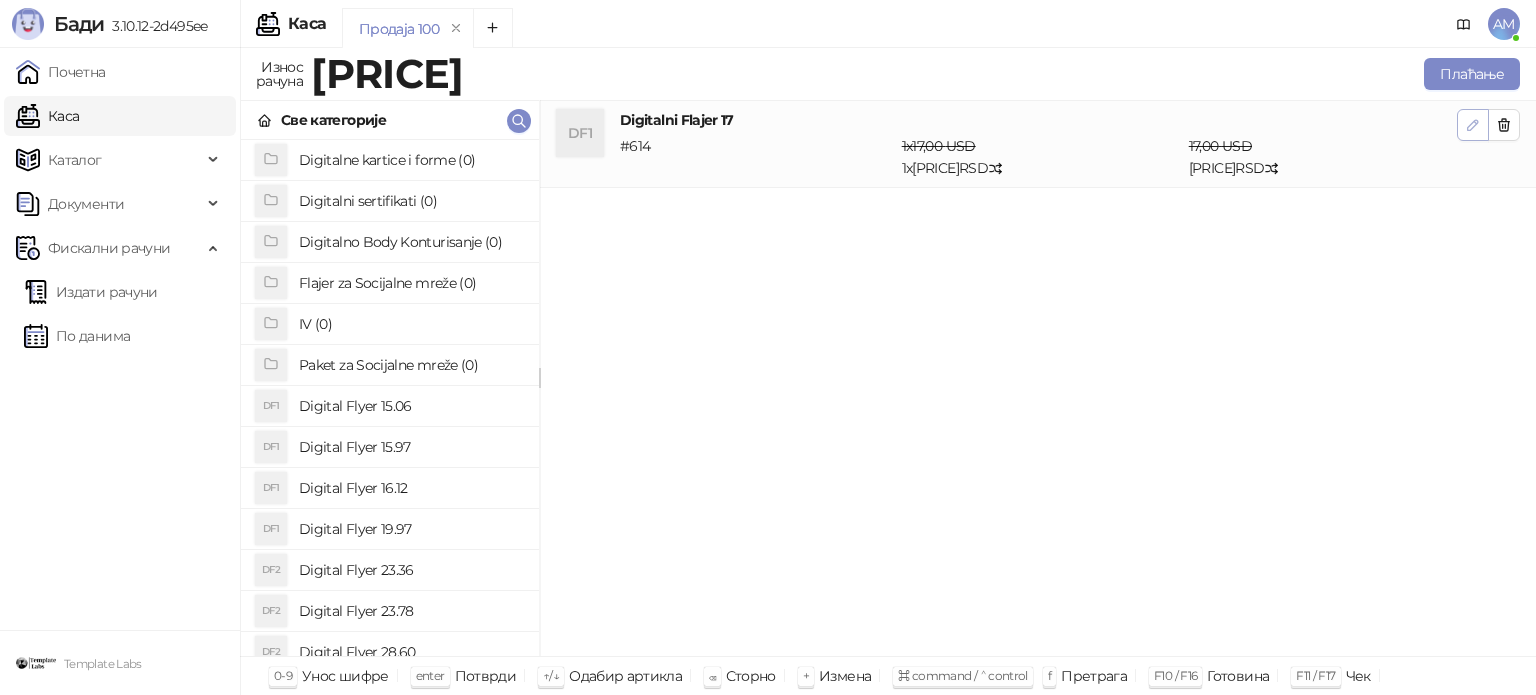 click 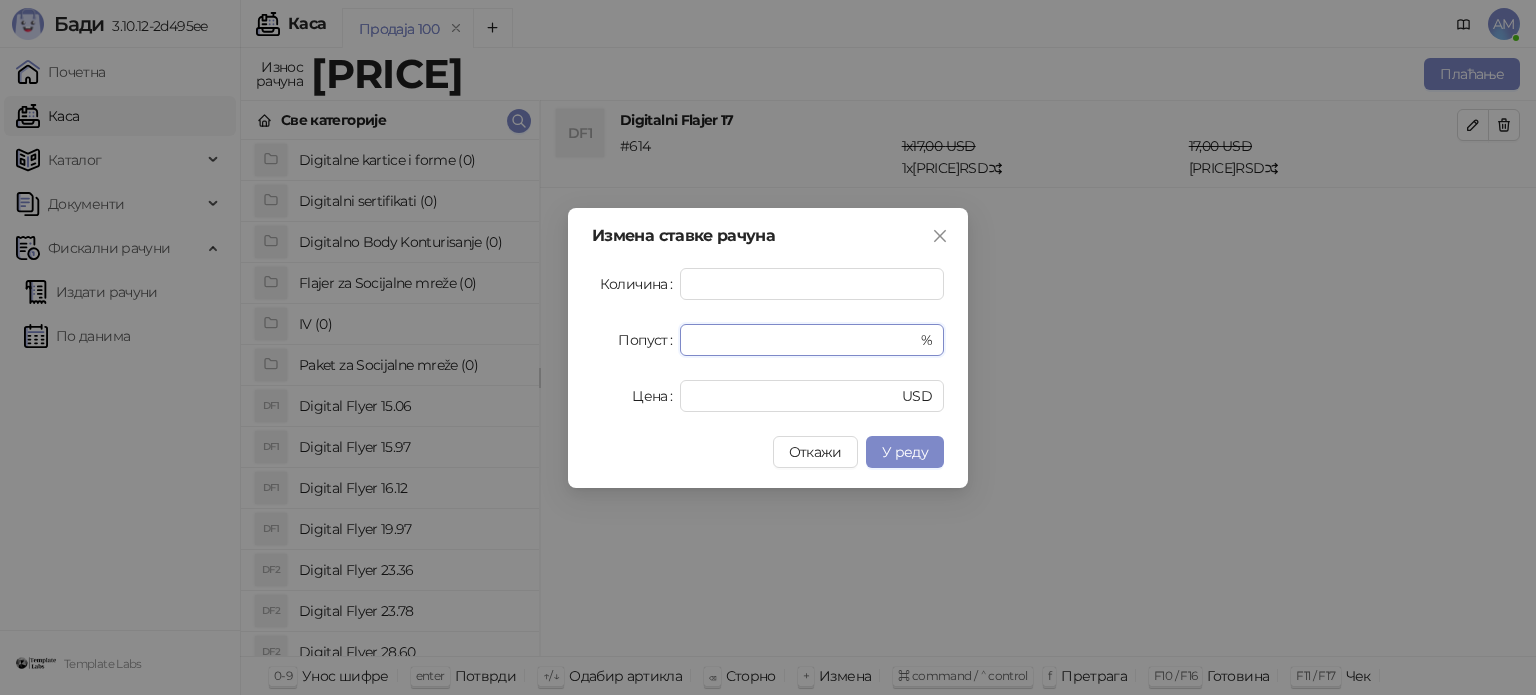 drag, startPoint x: 749, startPoint y: 338, endPoint x: 670, endPoint y: 347, distance: 79.51101 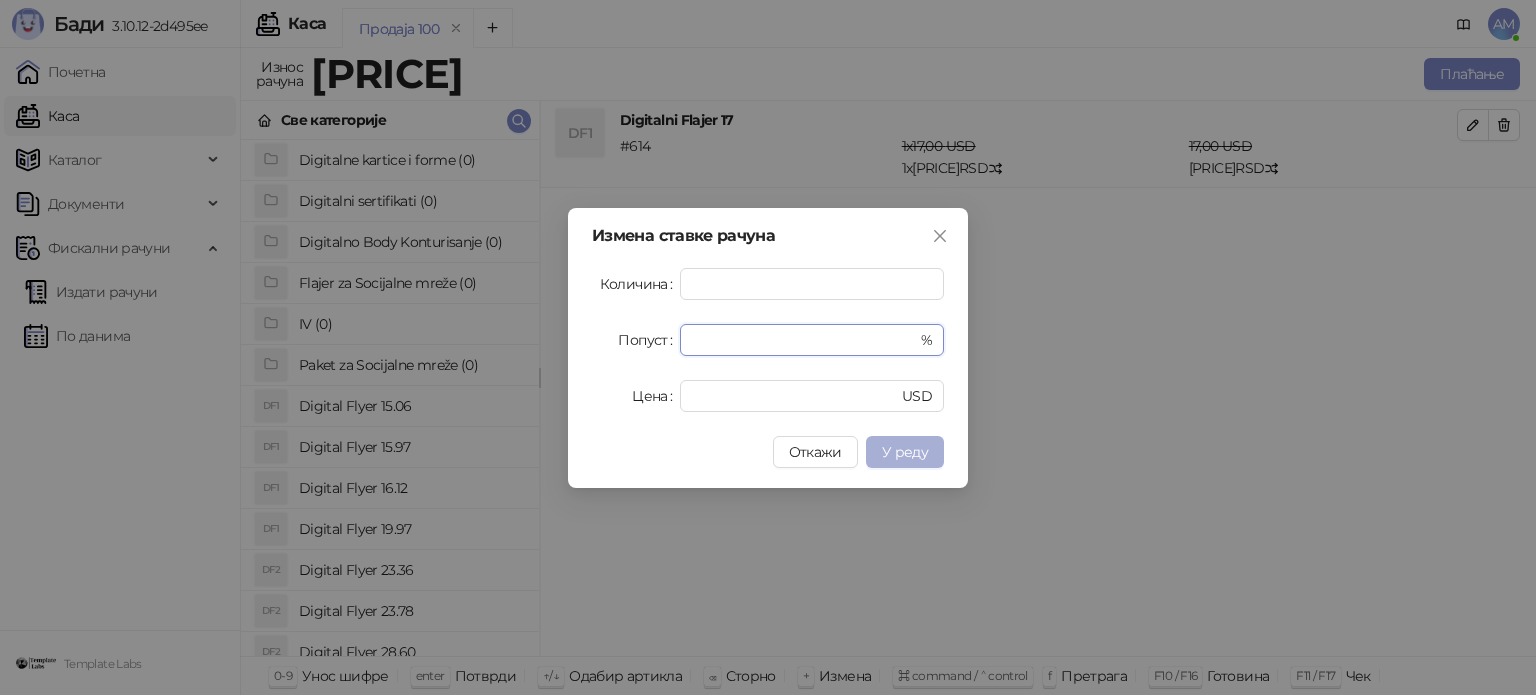 type on "**" 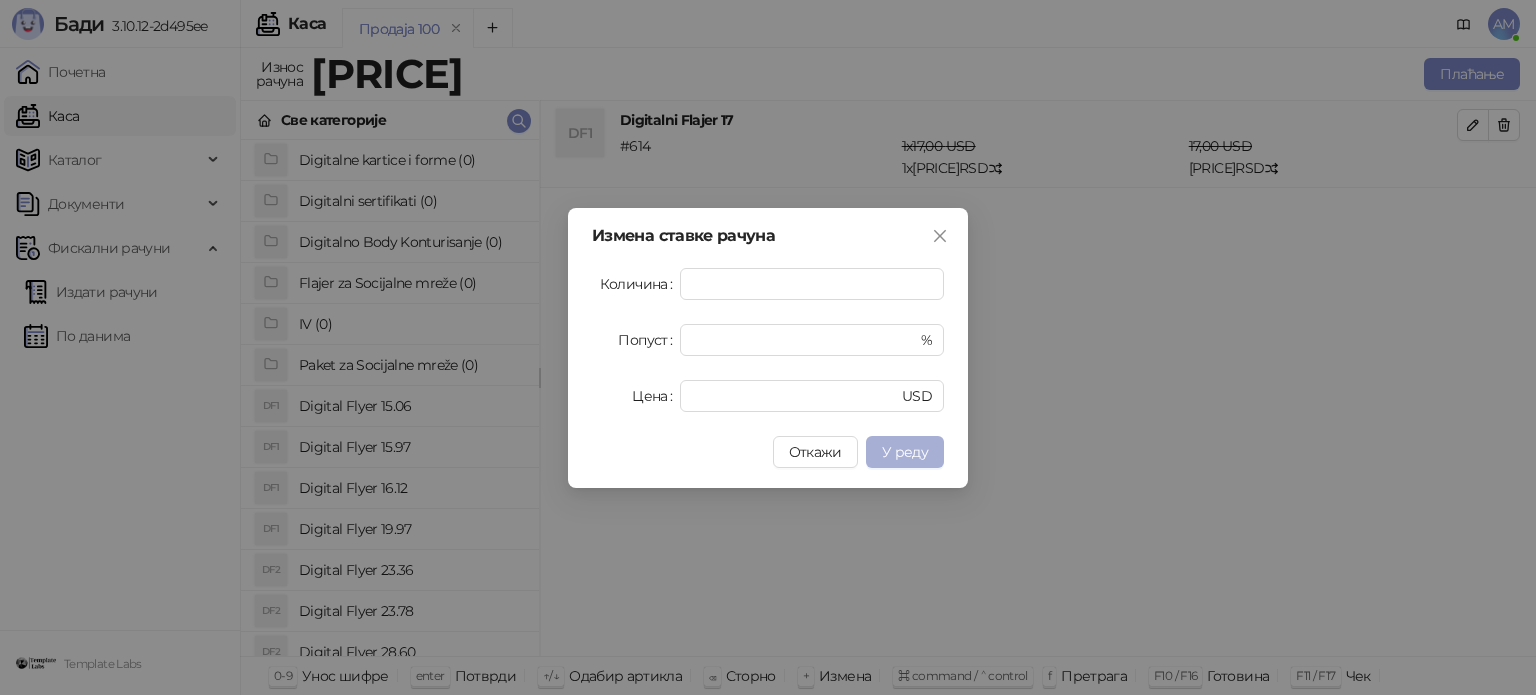 click on "У реду" at bounding box center [905, 452] 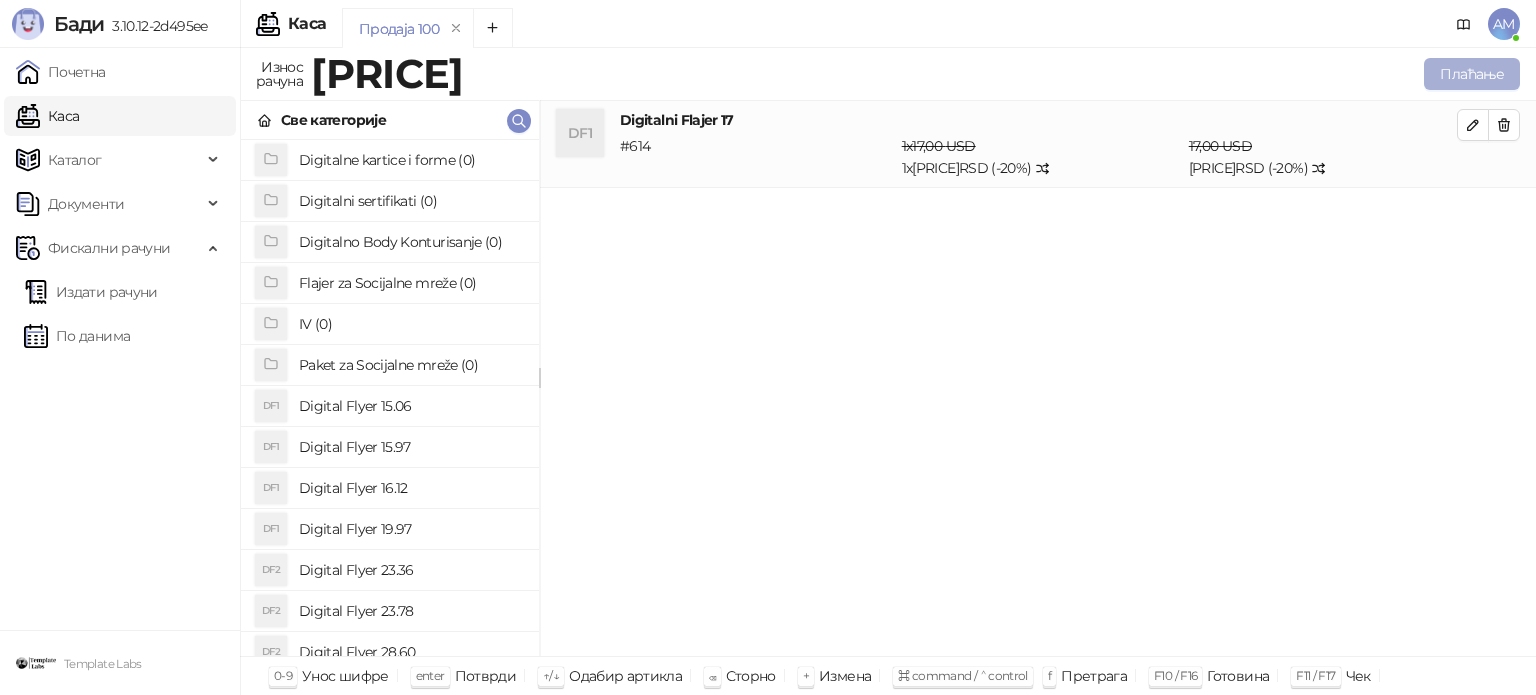 click on "Плаћање" at bounding box center [1472, 74] 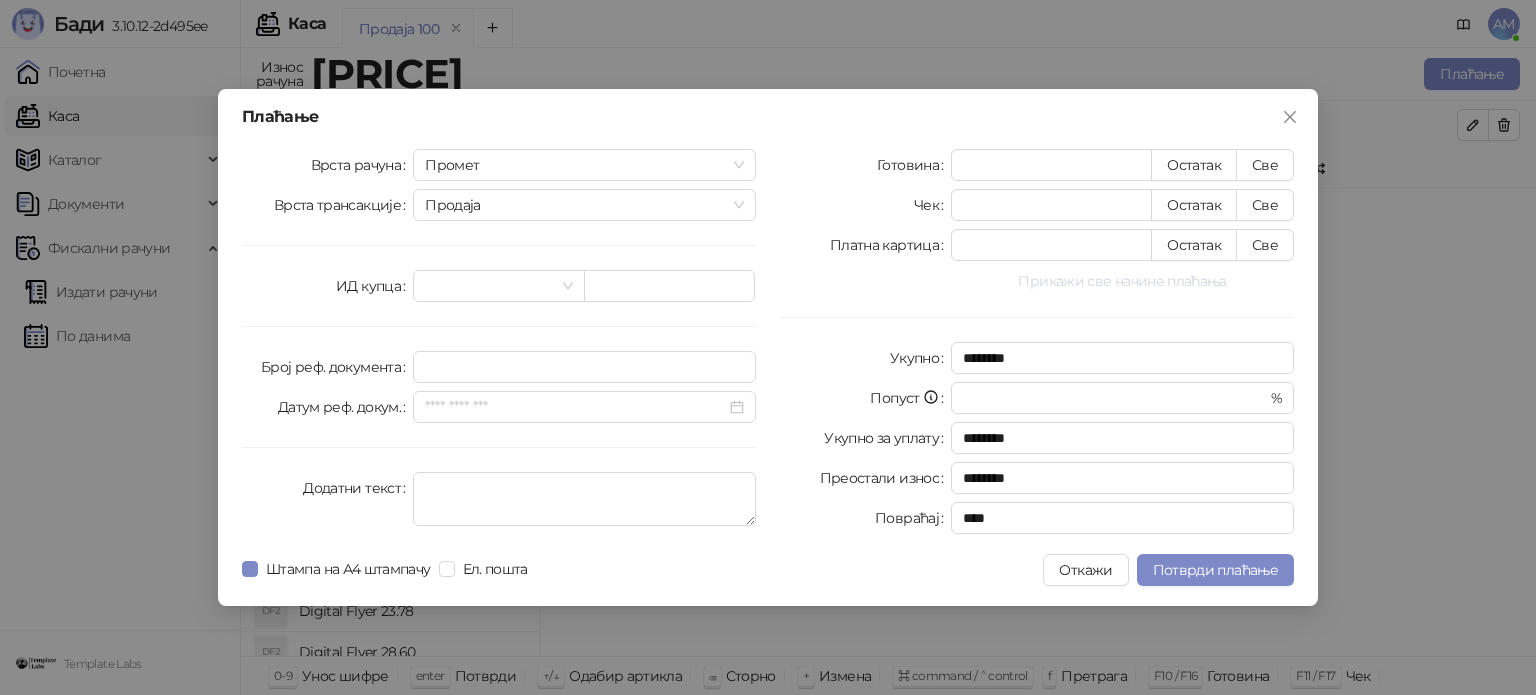click on "Прикажи све начине плаћања" at bounding box center [1122, 281] 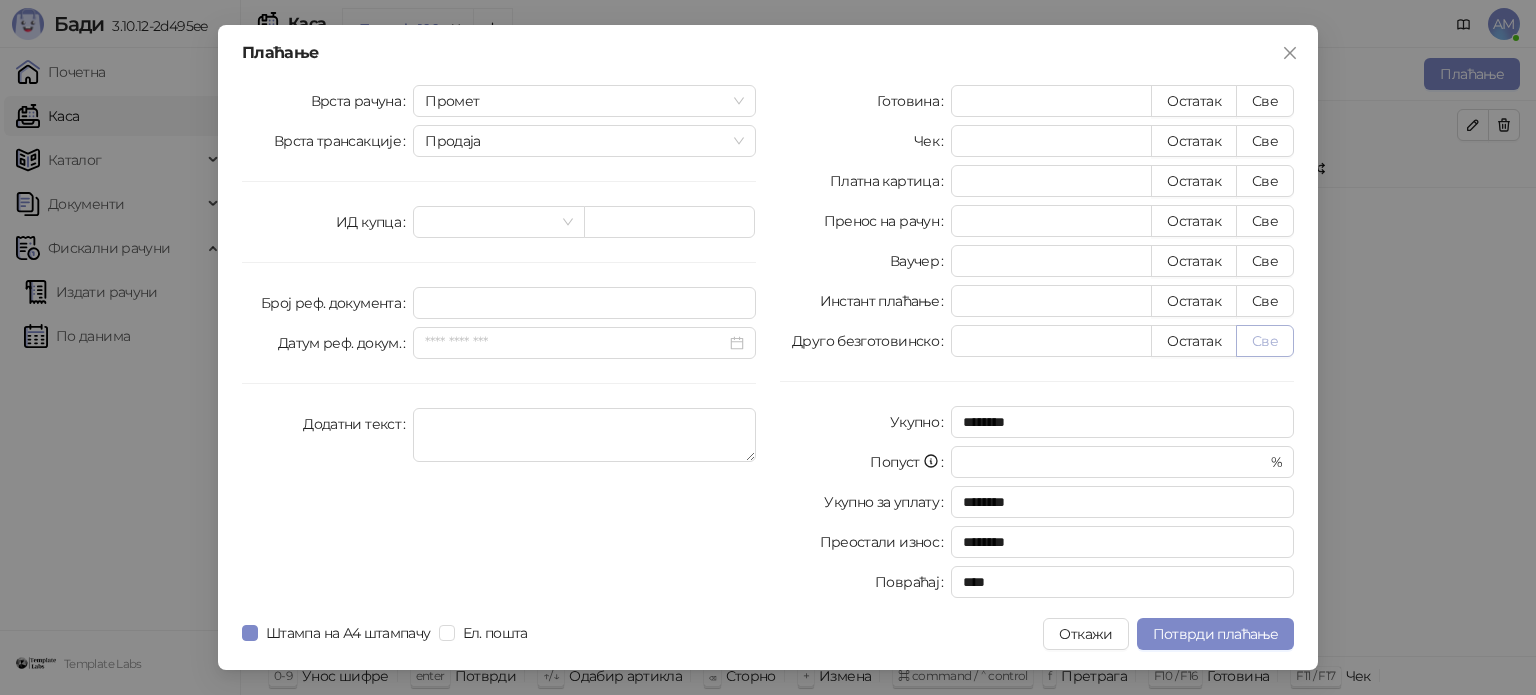 click on "Све" at bounding box center [1265, 341] 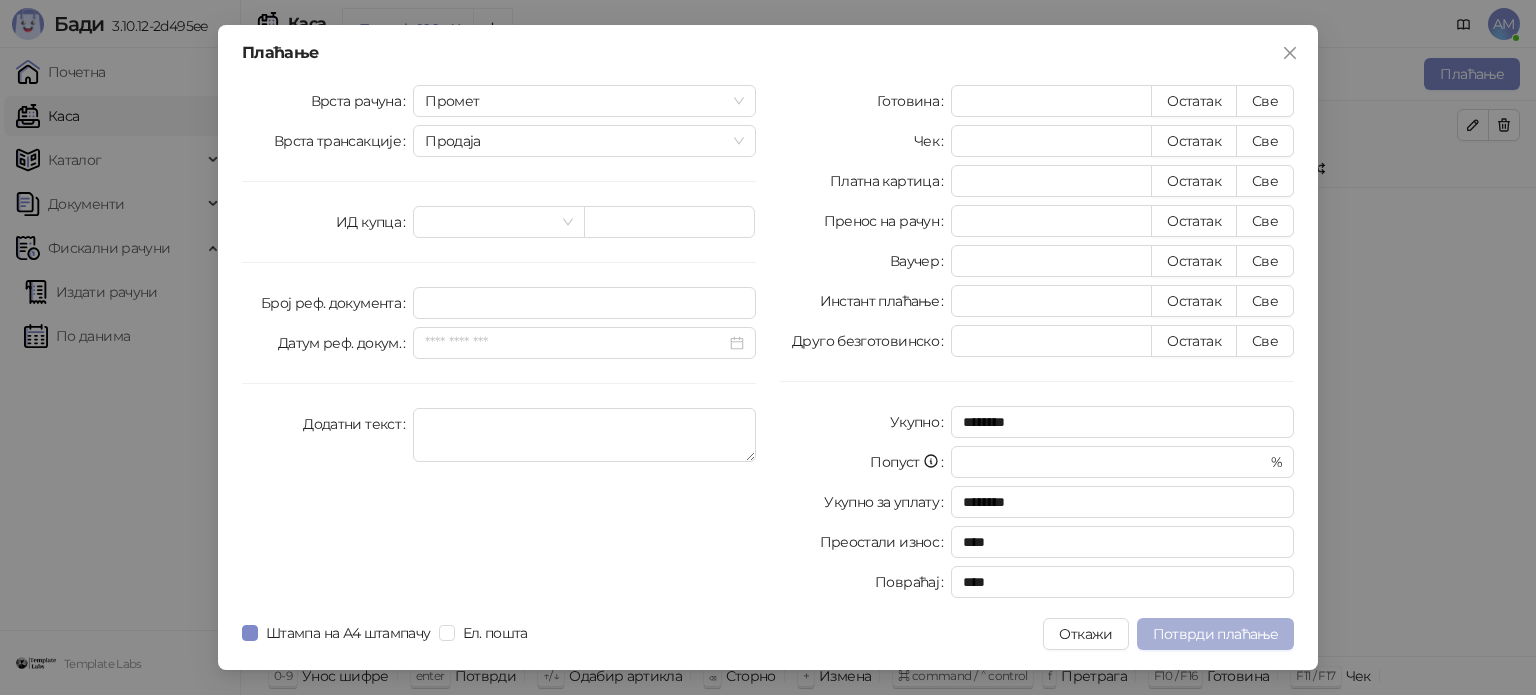 click on "Потврди плаћање" at bounding box center (1215, 634) 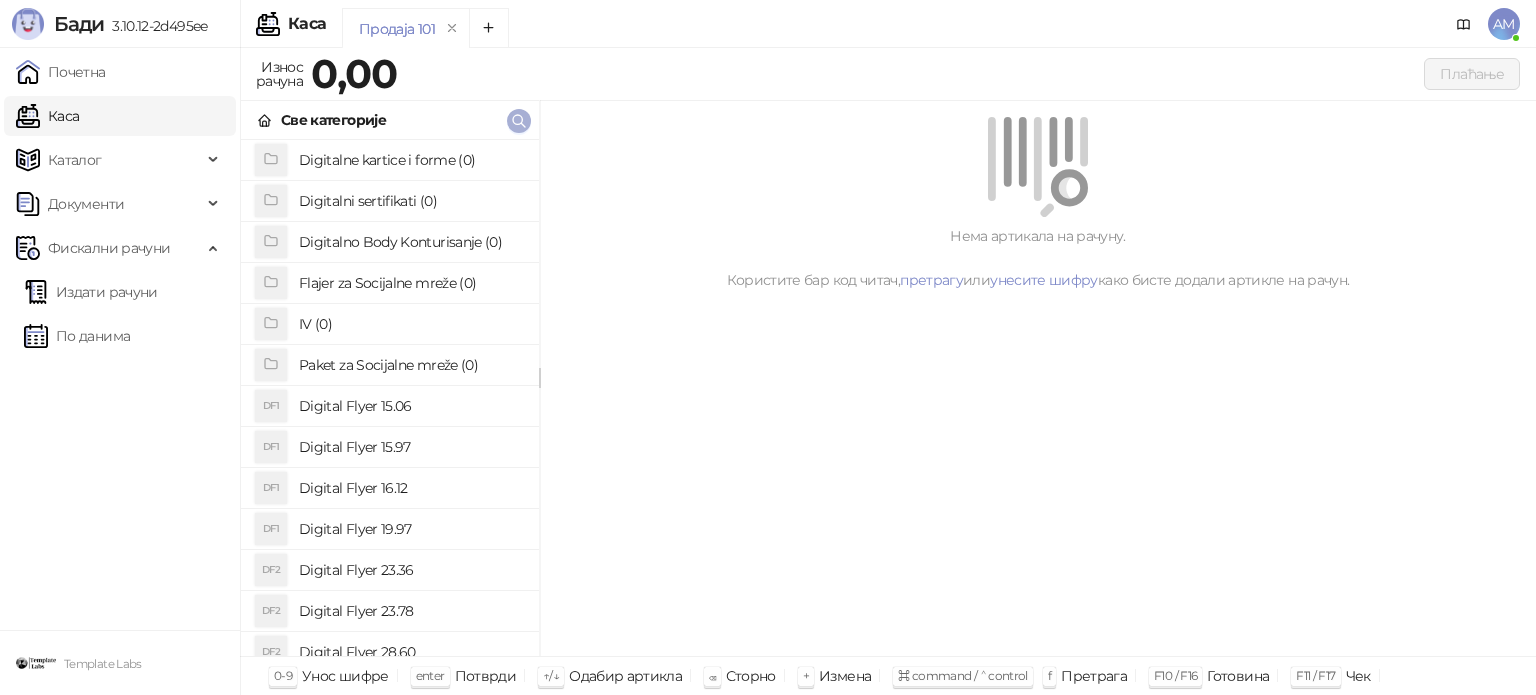 click 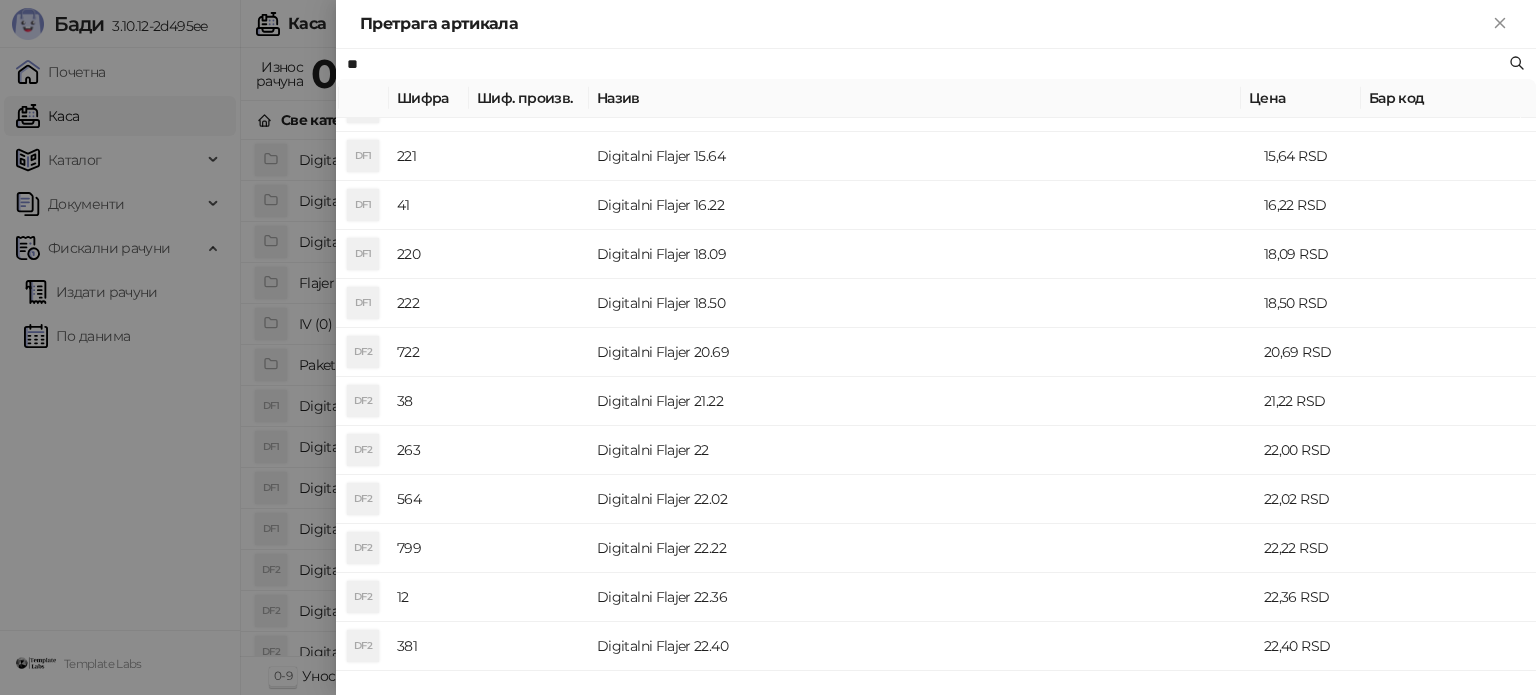 scroll, scrollTop: 400, scrollLeft: 0, axis: vertical 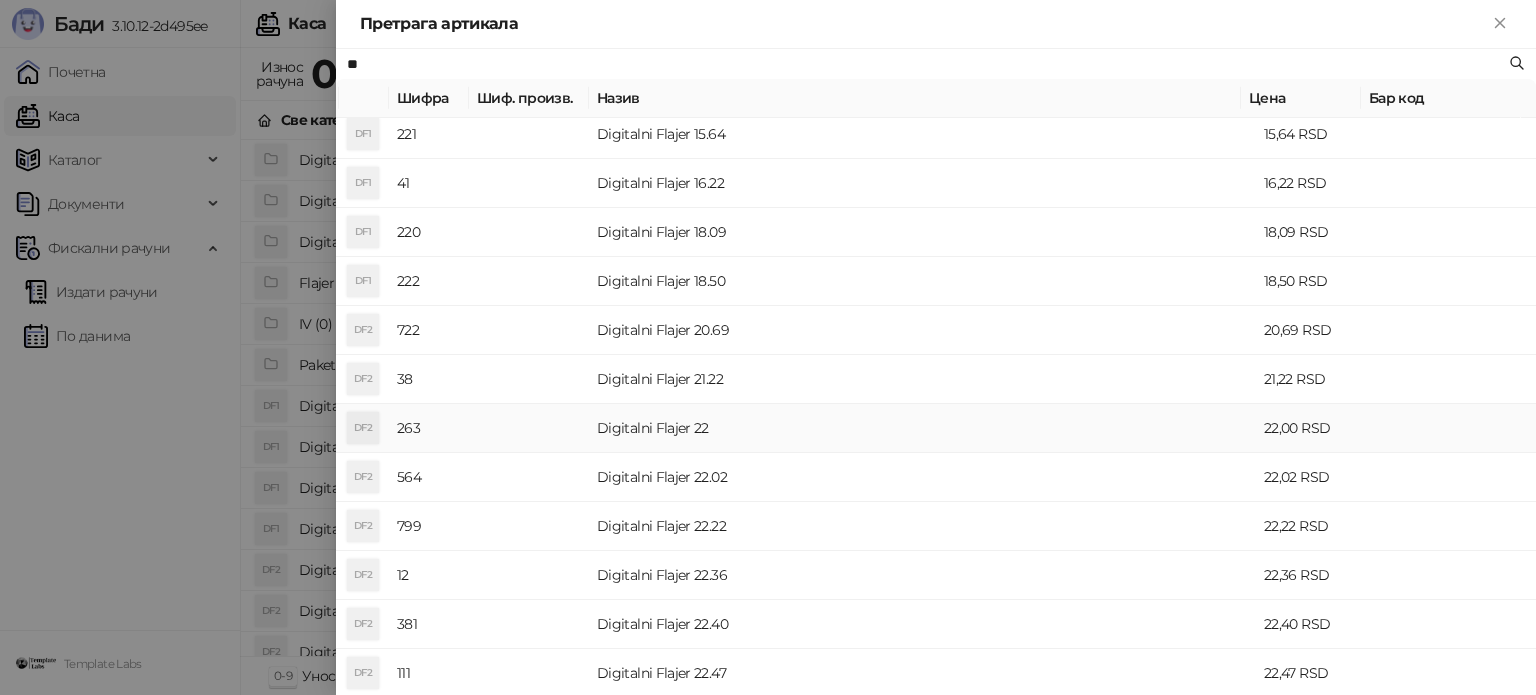 type on "**" 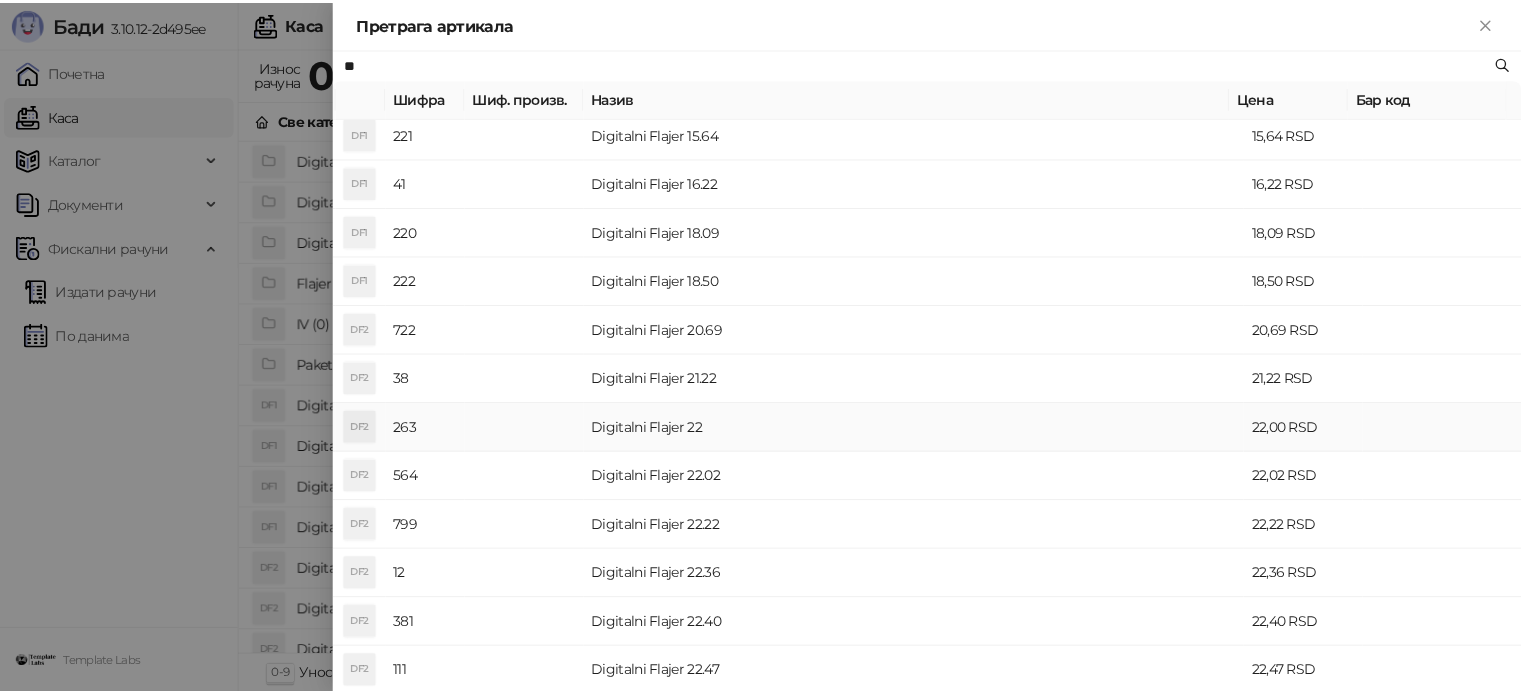scroll, scrollTop: 0, scrollLeft: 0, axis: both 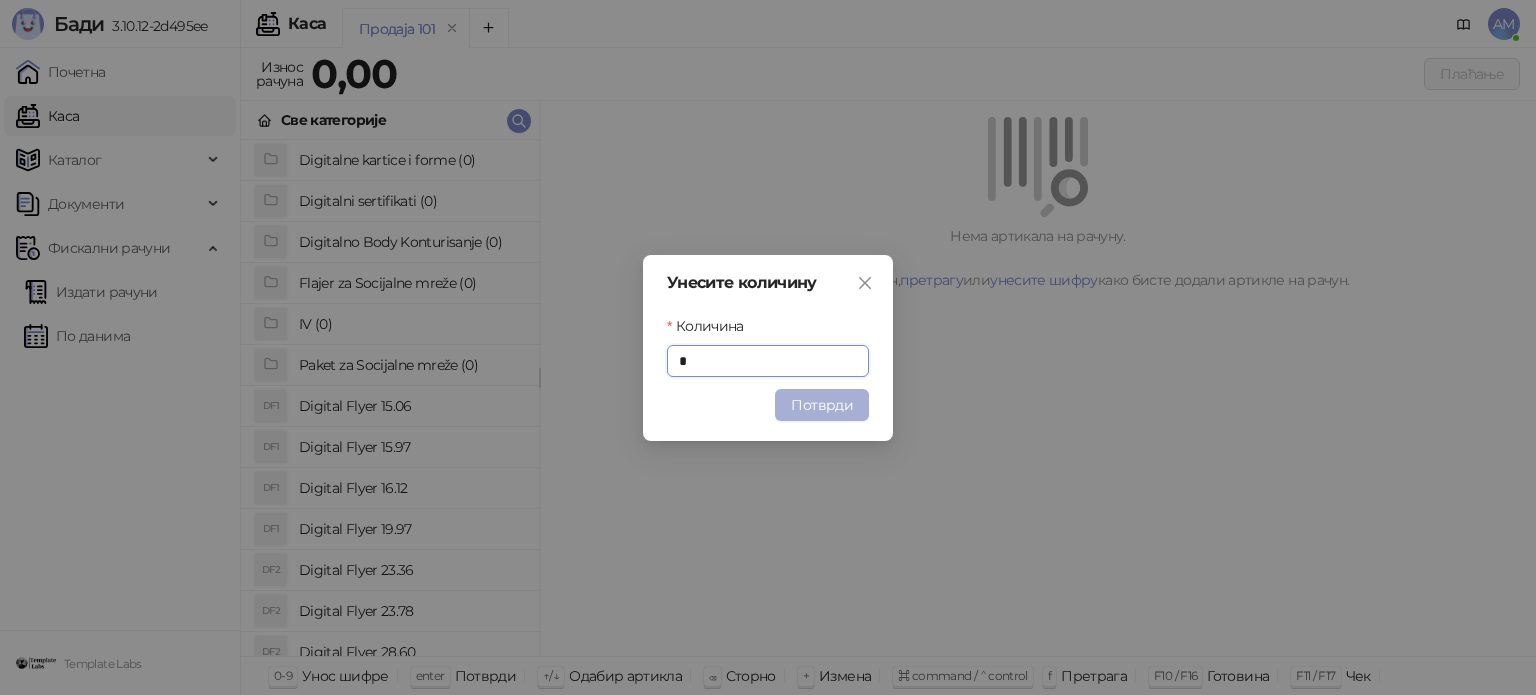 click on "Потврди" at bounding box center (822, 405) 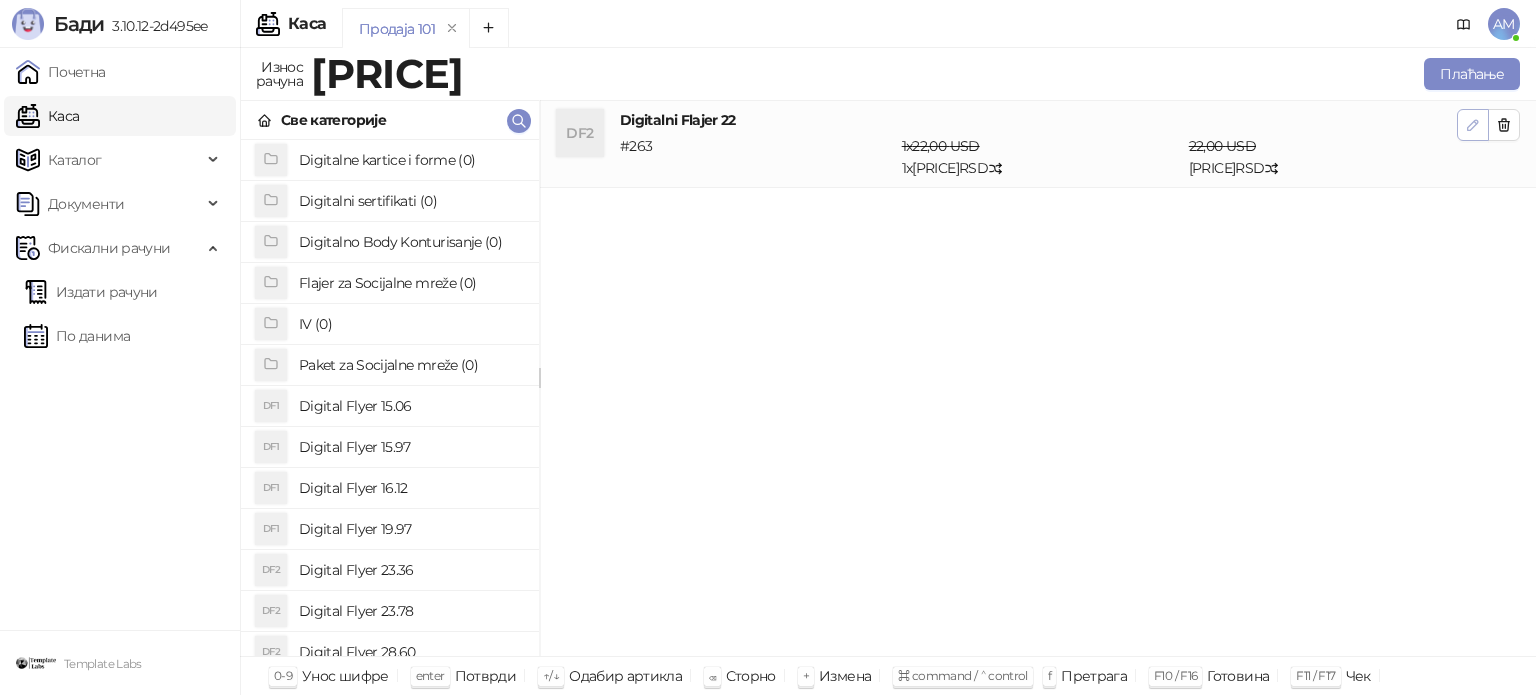 click at bounding box center (1473, 125) 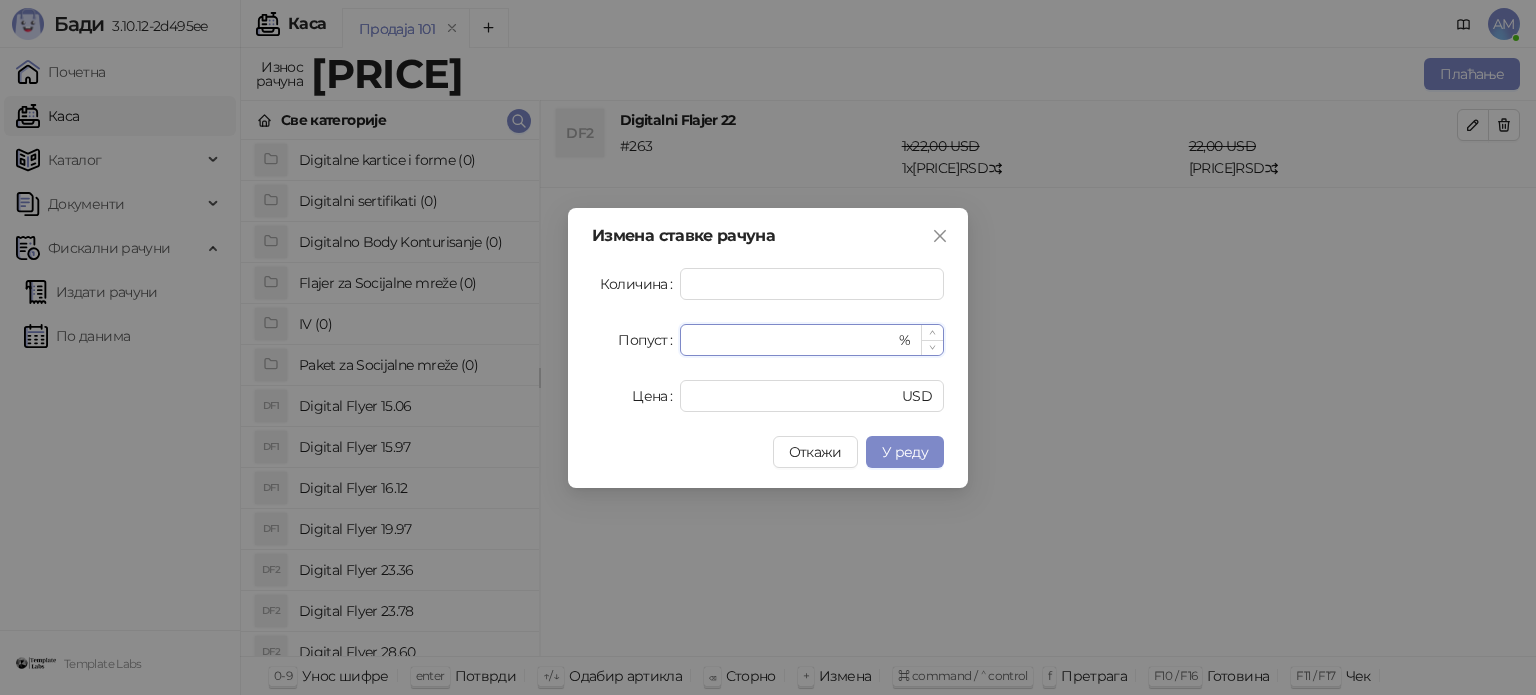 drag, startPoint x: 744, startPoint y: 334, endPoint x: 685, endPoint y: 337, distance: 59.07622 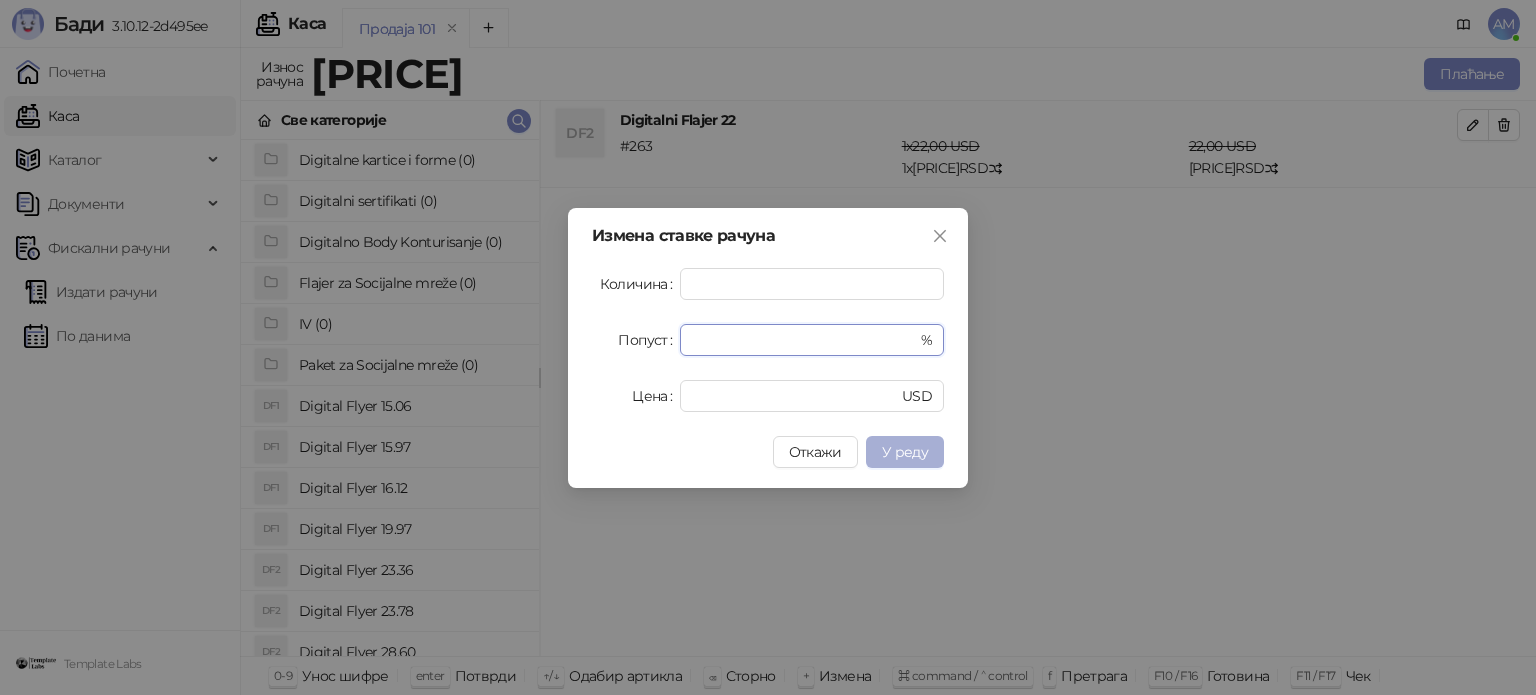 type on "**" 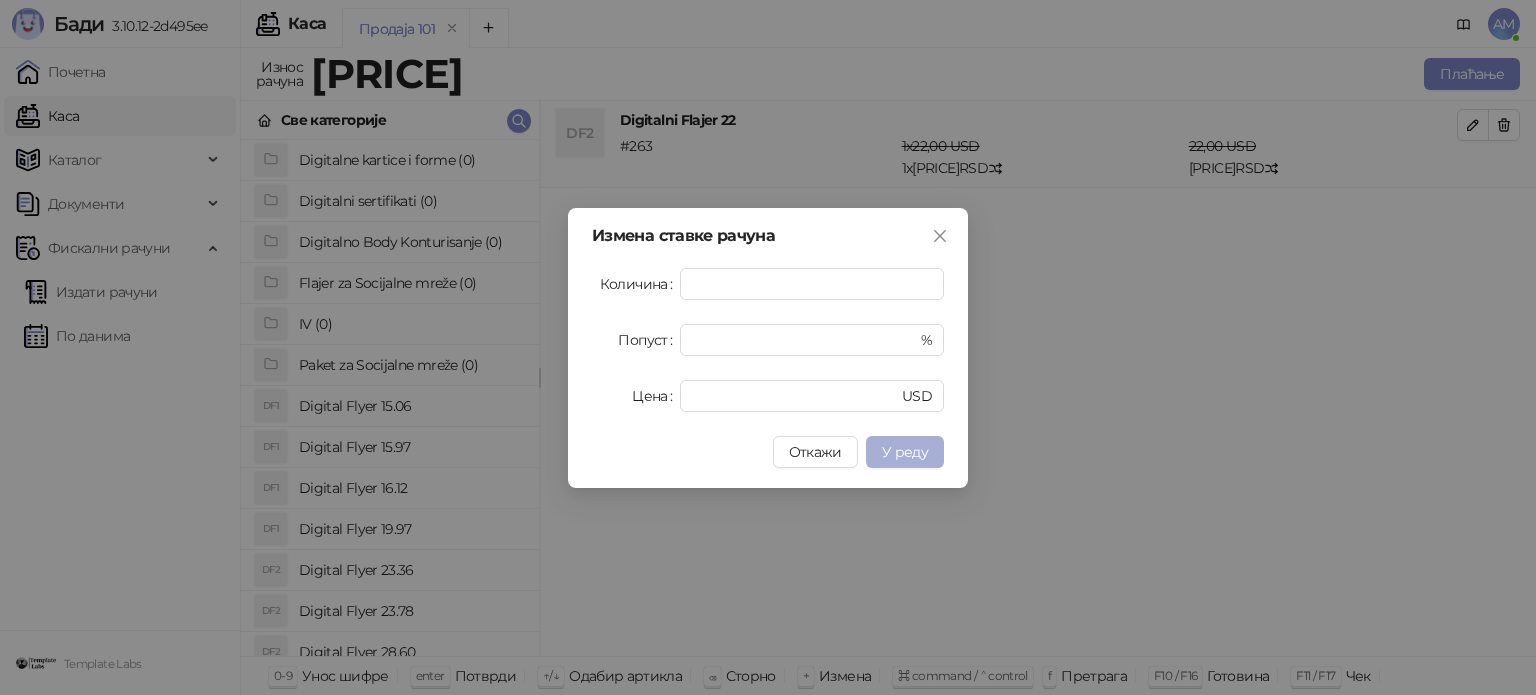 click on "У реду" at bounding box center (905, 452) 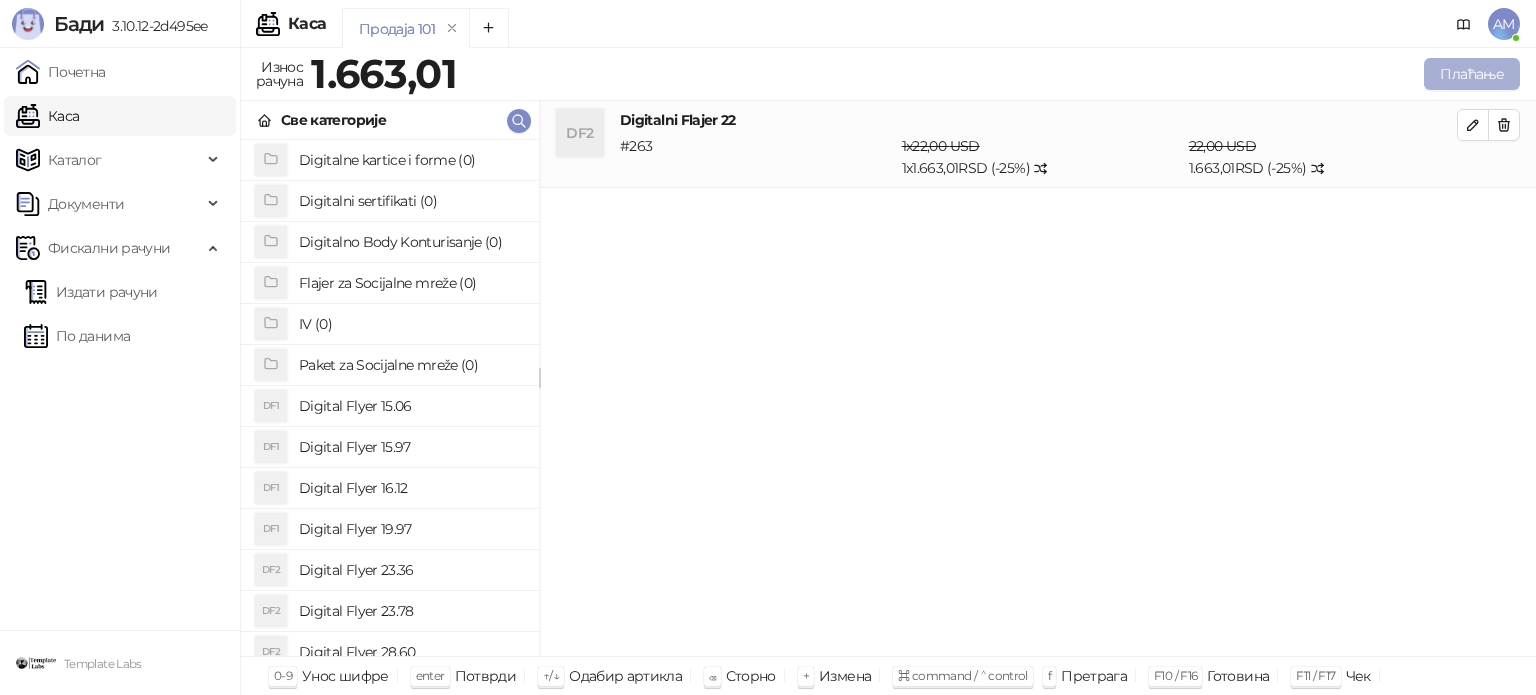 click on "Плаћање" at bounding box center (1472, 74) 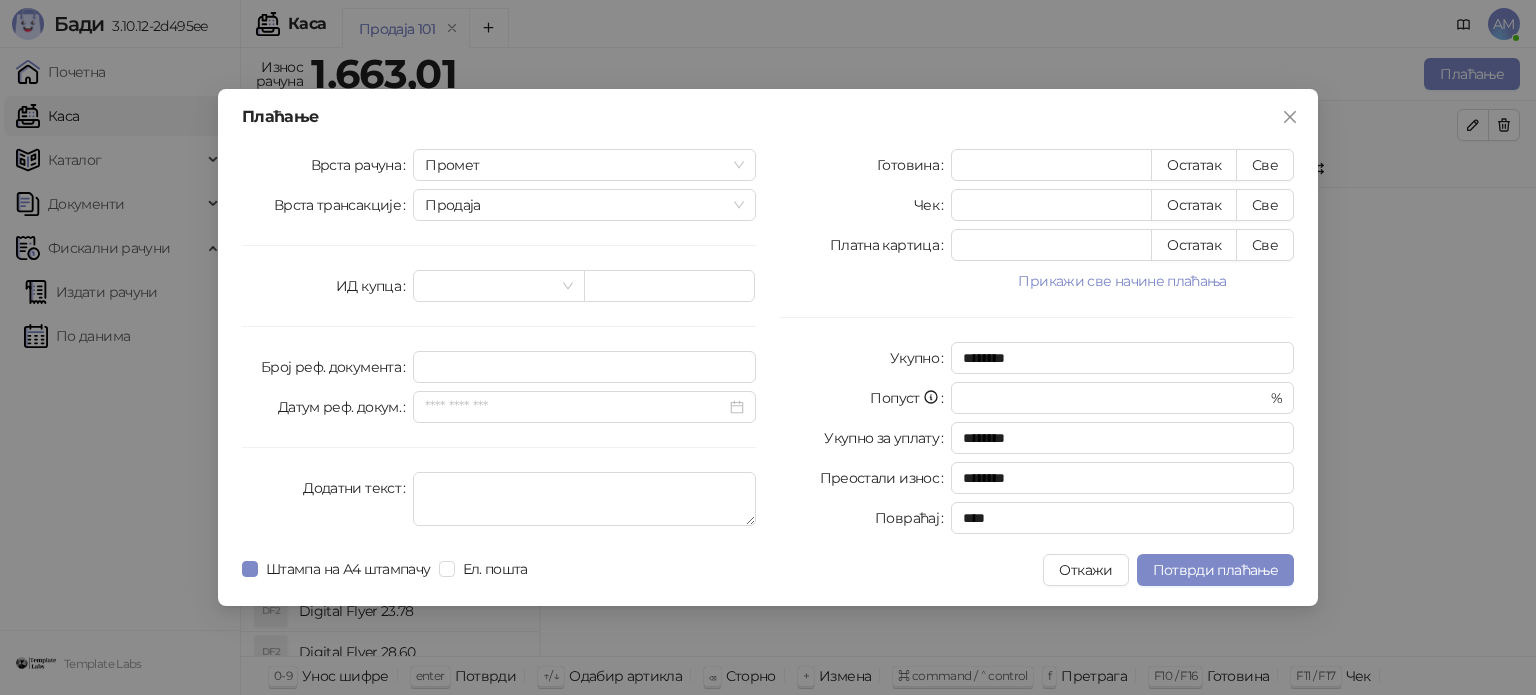 drag, startPoint x: 1153, startPoint y: 286, endPoint x: 1252, endPoint y: 337, distance: 111.364265 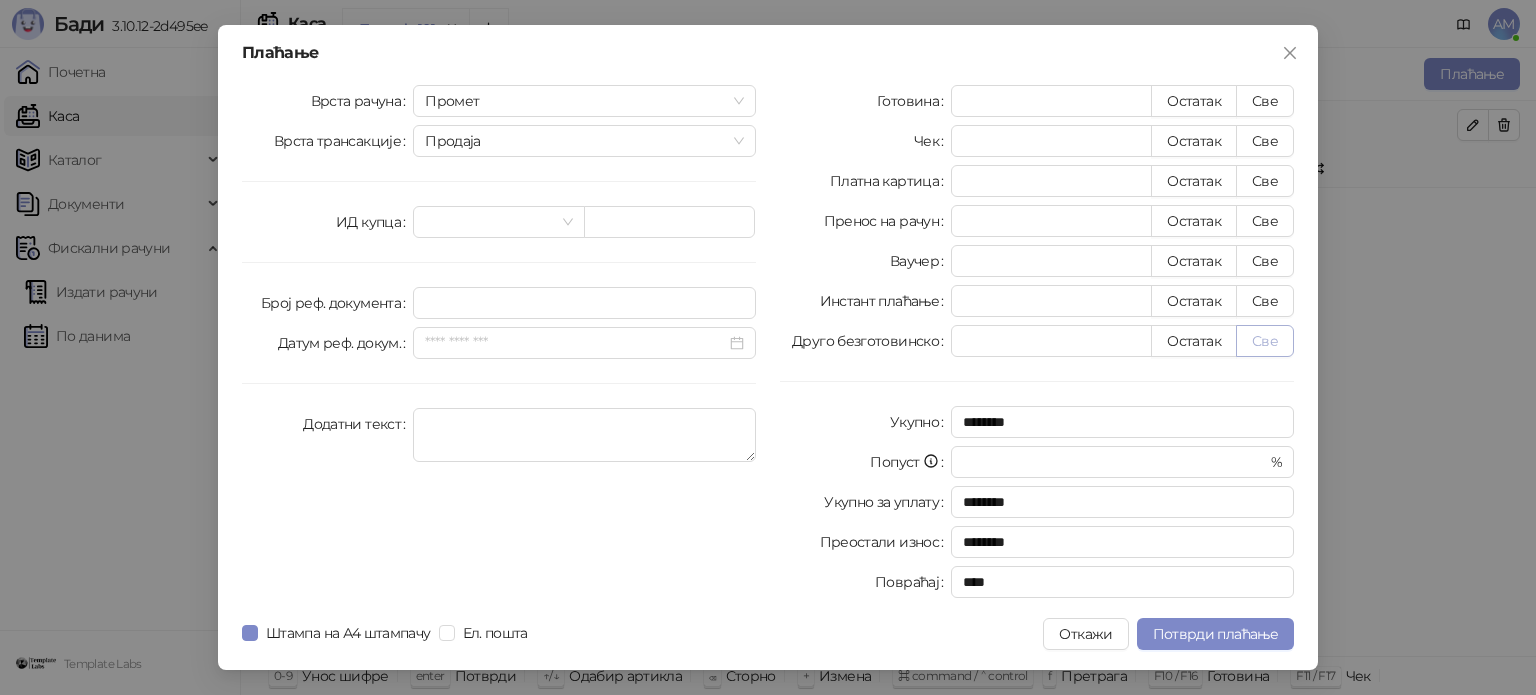 click on "Све" at bounding box center [1265, 341] 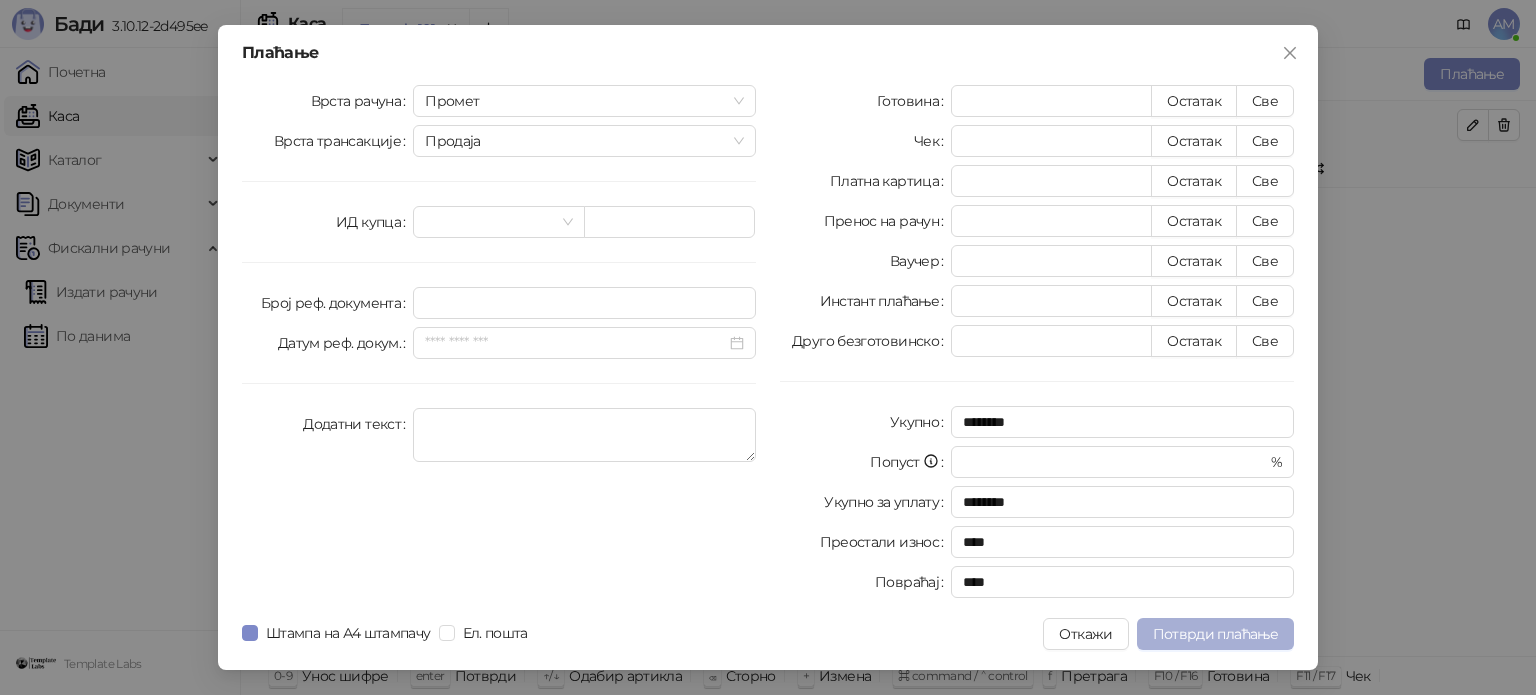 click on "Потврди плаћање" at bounding box center (1215, 634) 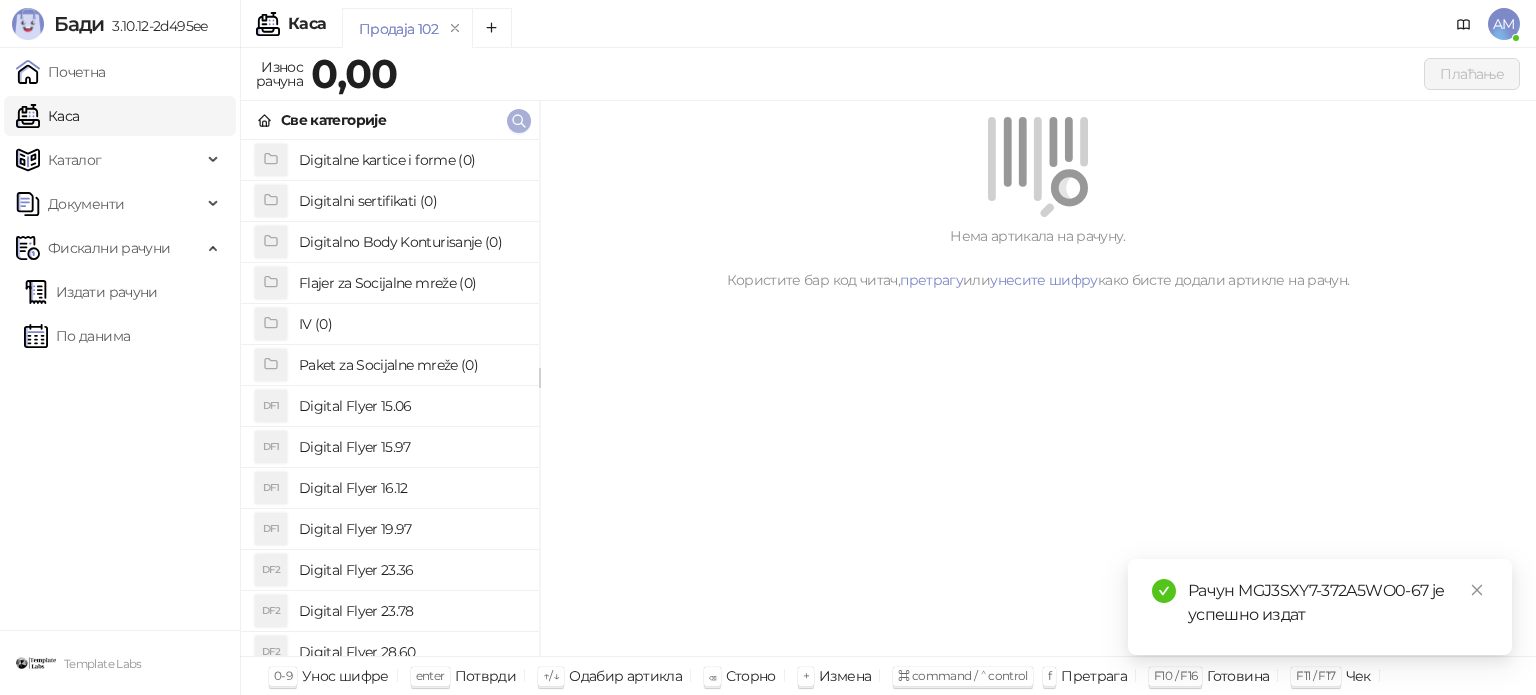 click 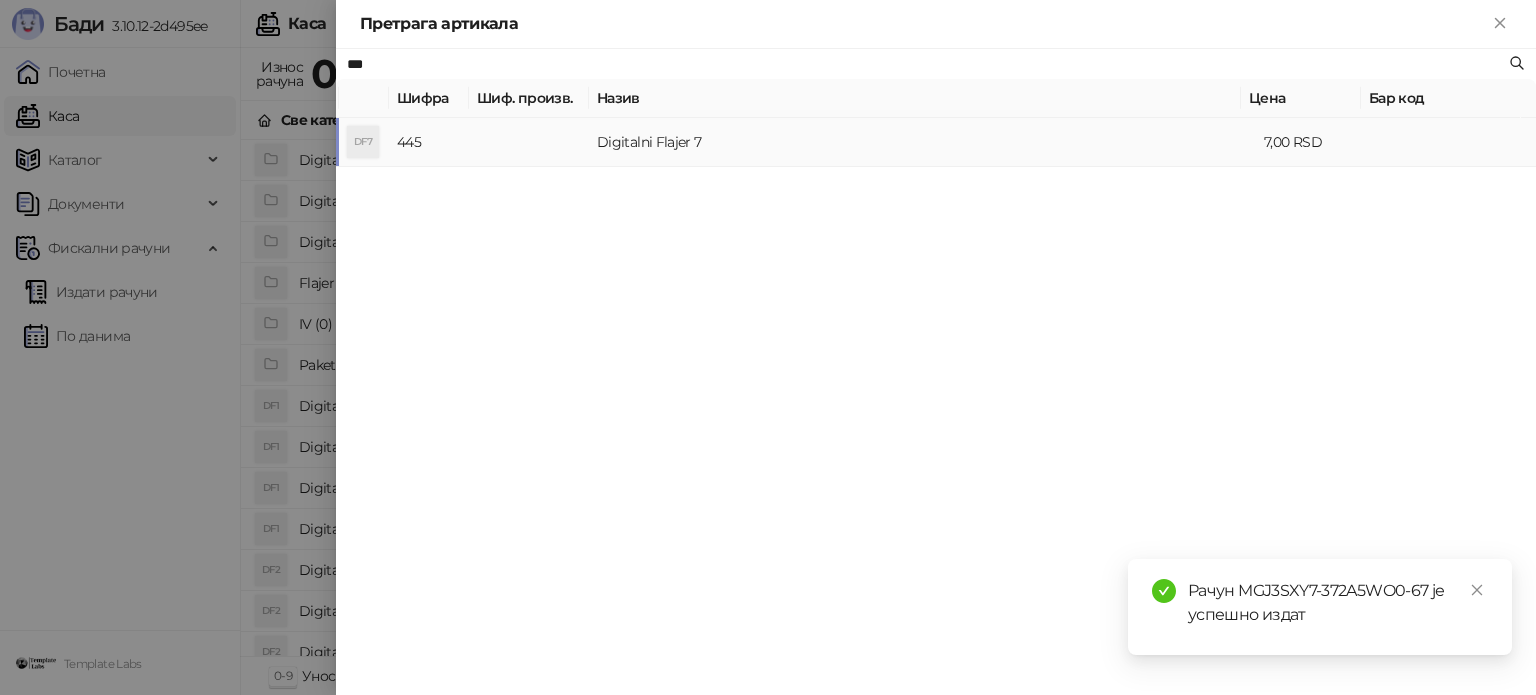 type on "***" 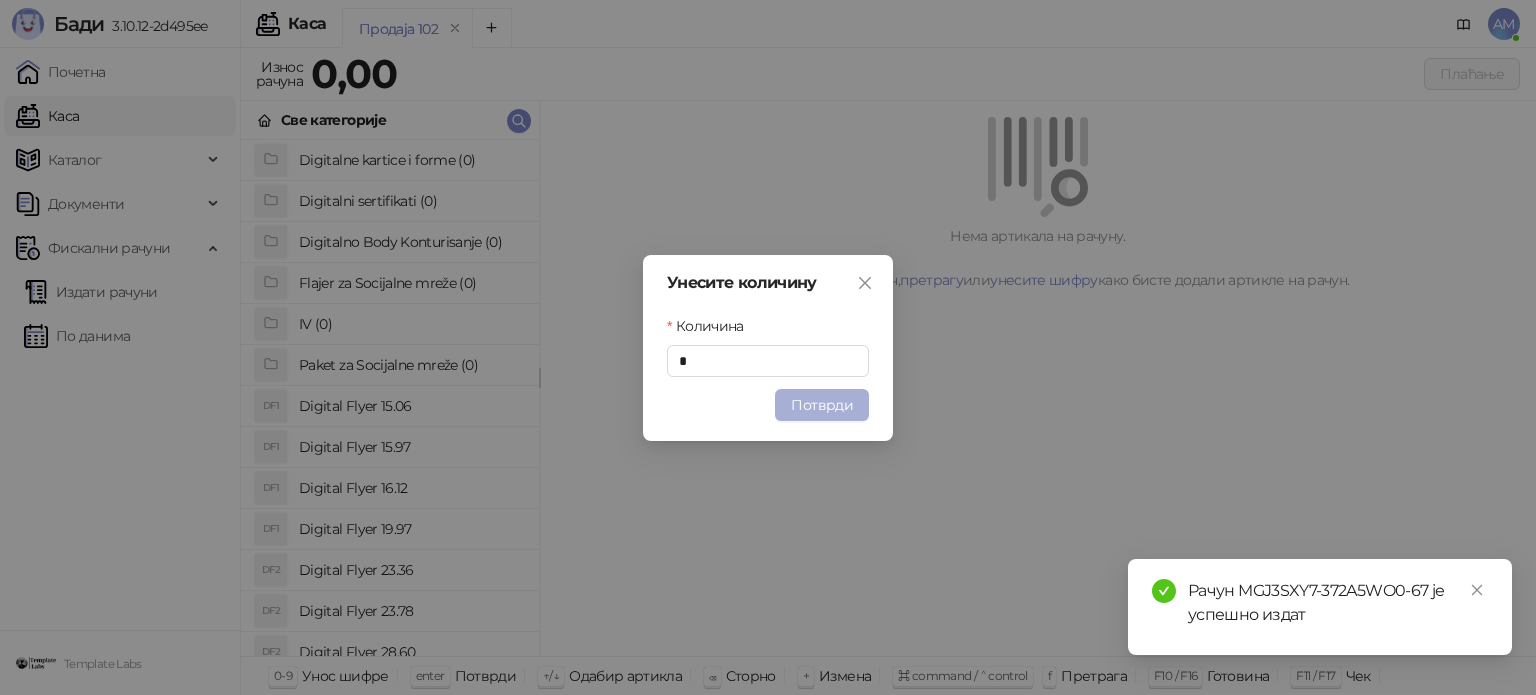 click on "Потврди" at bounding box center (822, 405) 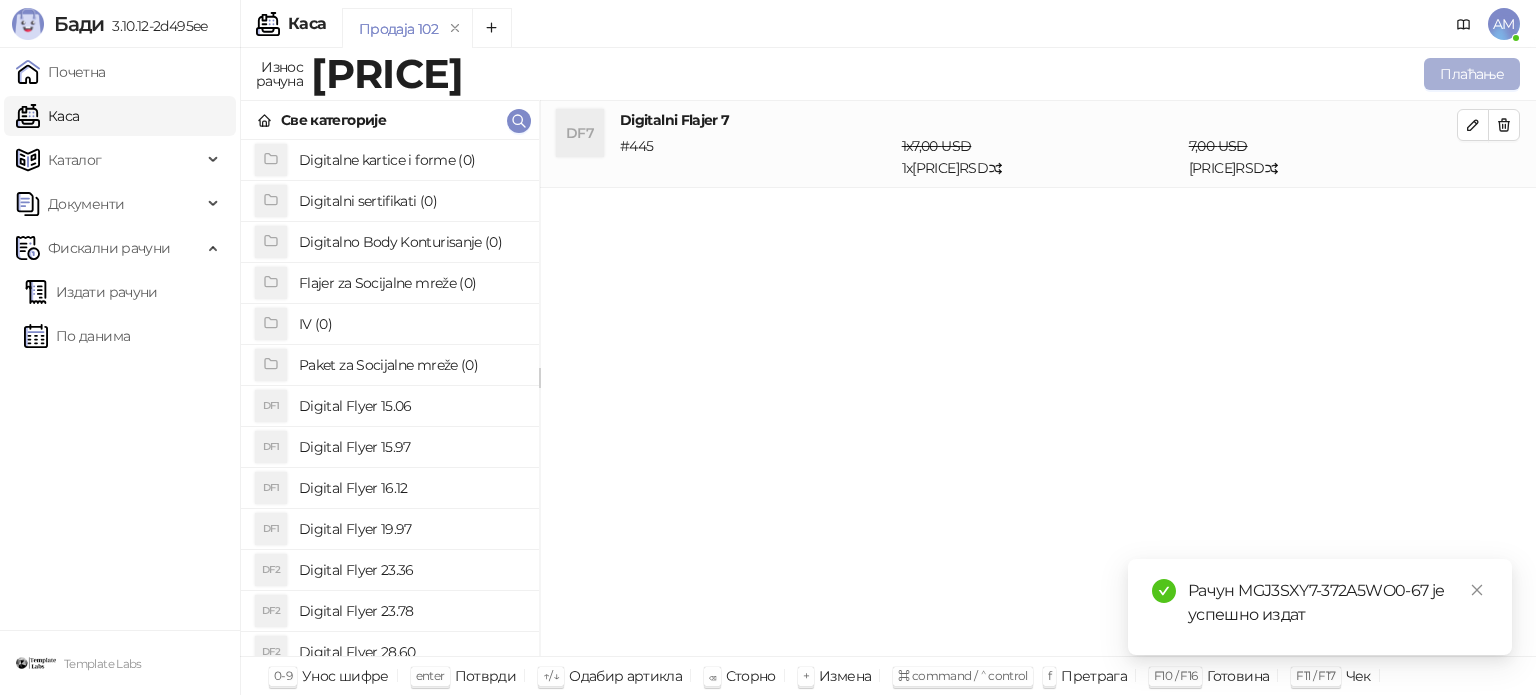 click on "Плаћање" at bounding box center [1472, 74] 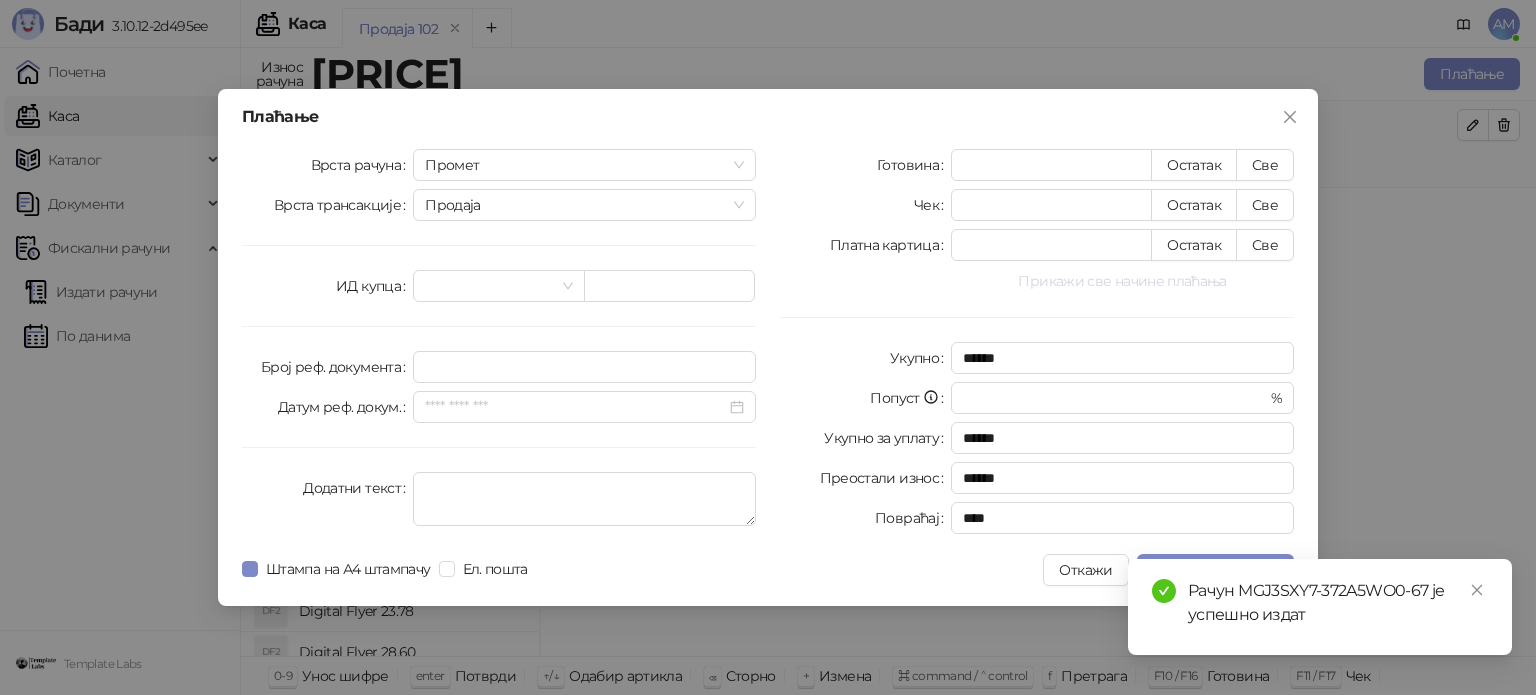 click on "Прикажи све начине плаћања" at bounding box center [1122, 281] 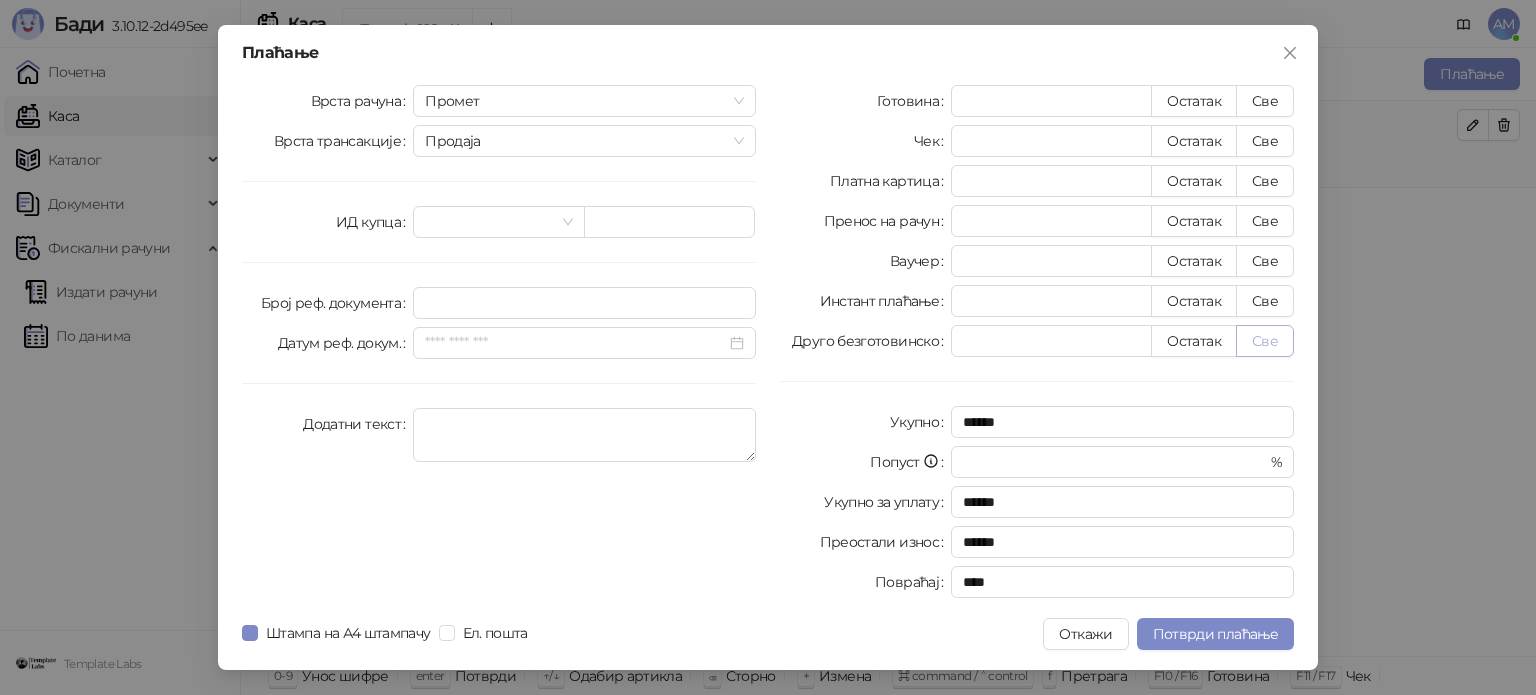 click on "Све" at bounding box center [1265, 341] 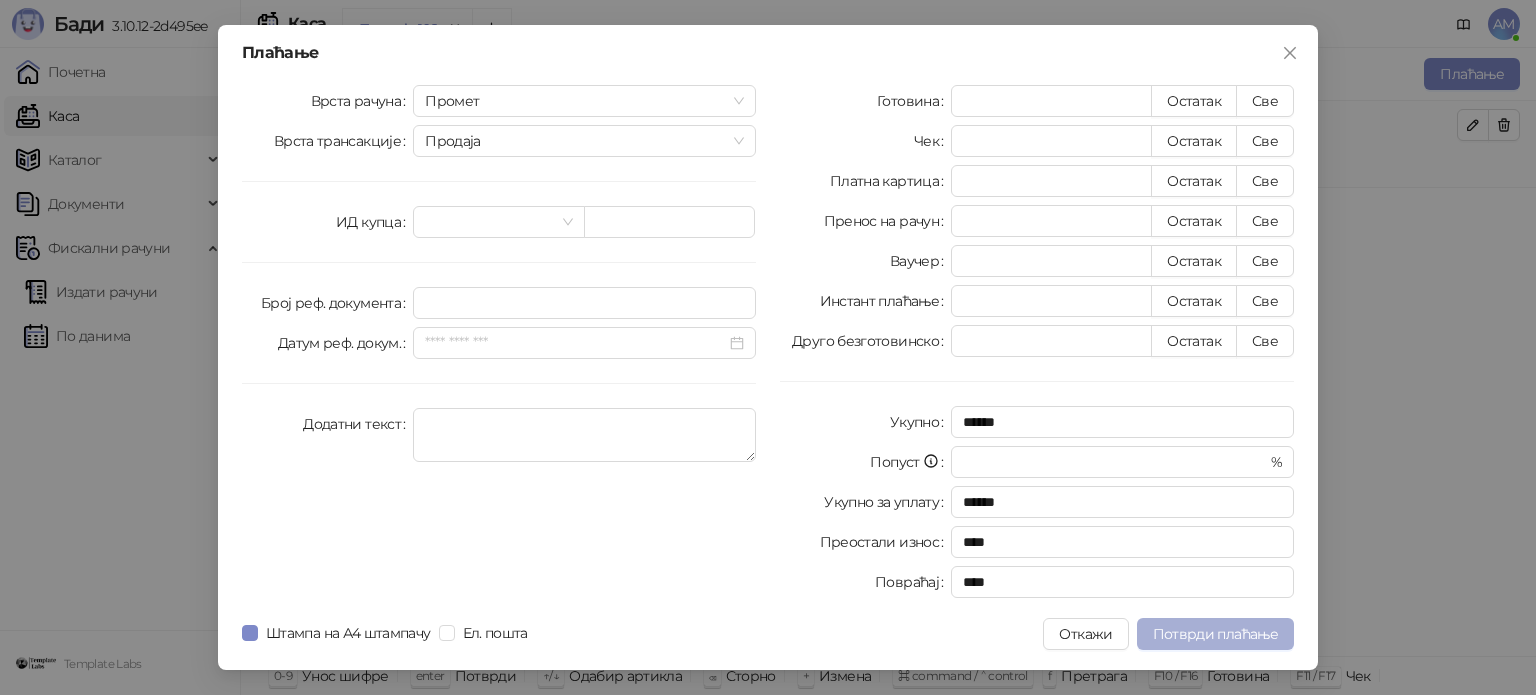 click on "Потврди плаћање" at bounding box center [1215, 634] 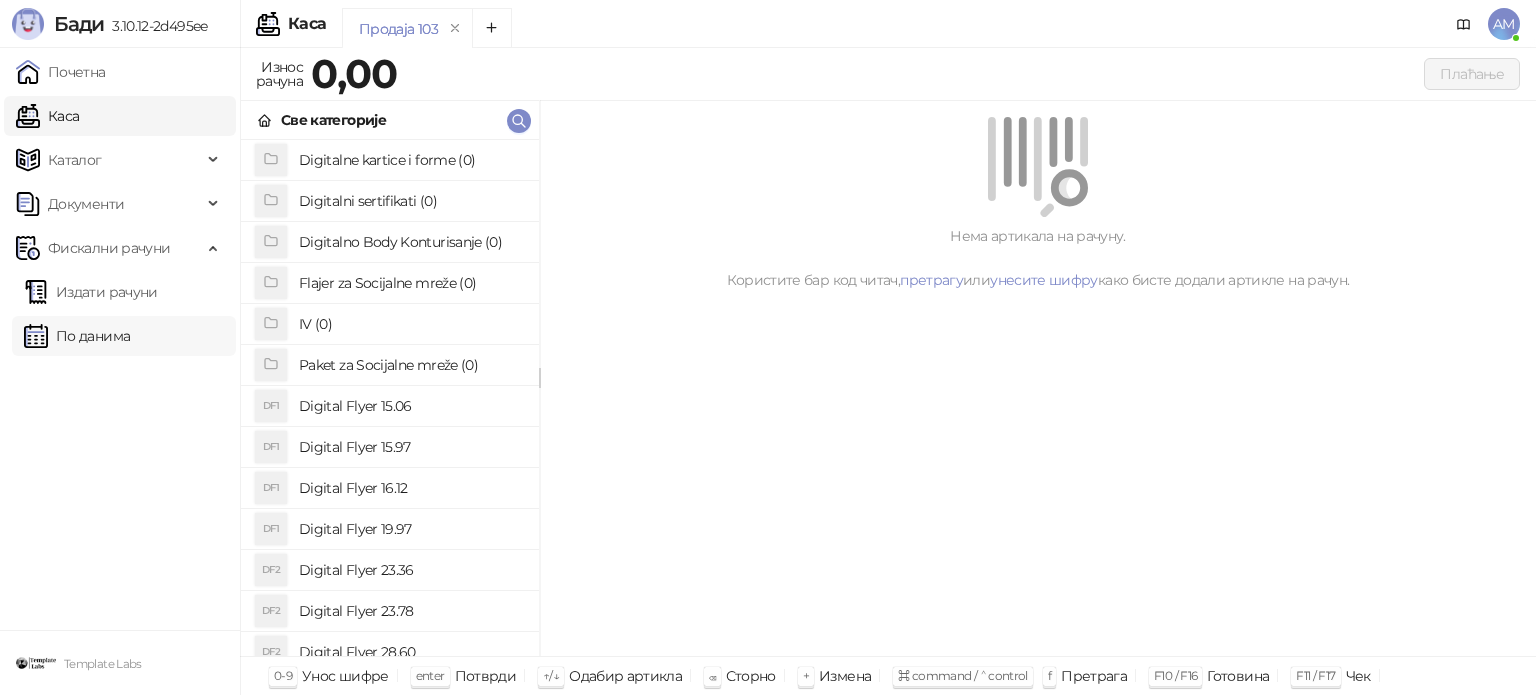 click on "По данима" at bounding box center [77, 336] 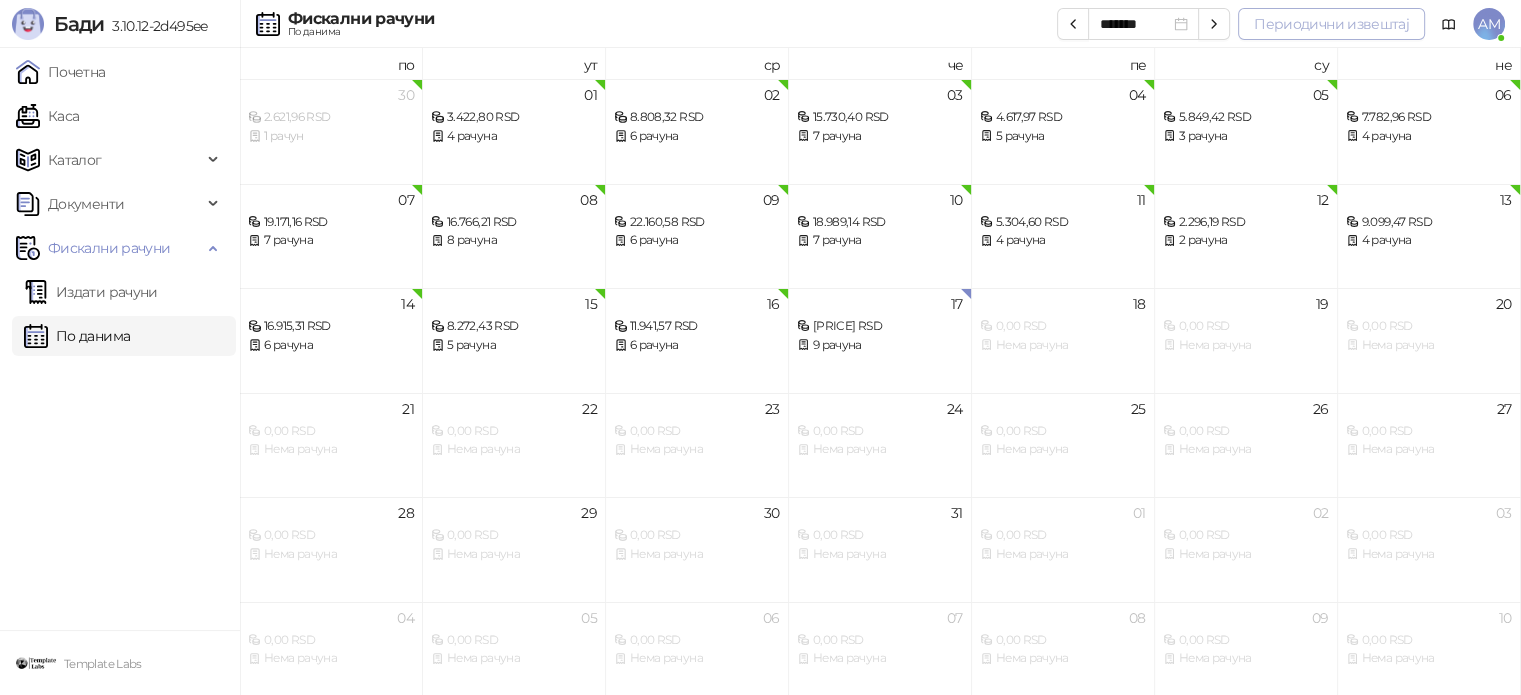 click on "Периодични извештај" at bounding box center (1331, 24) 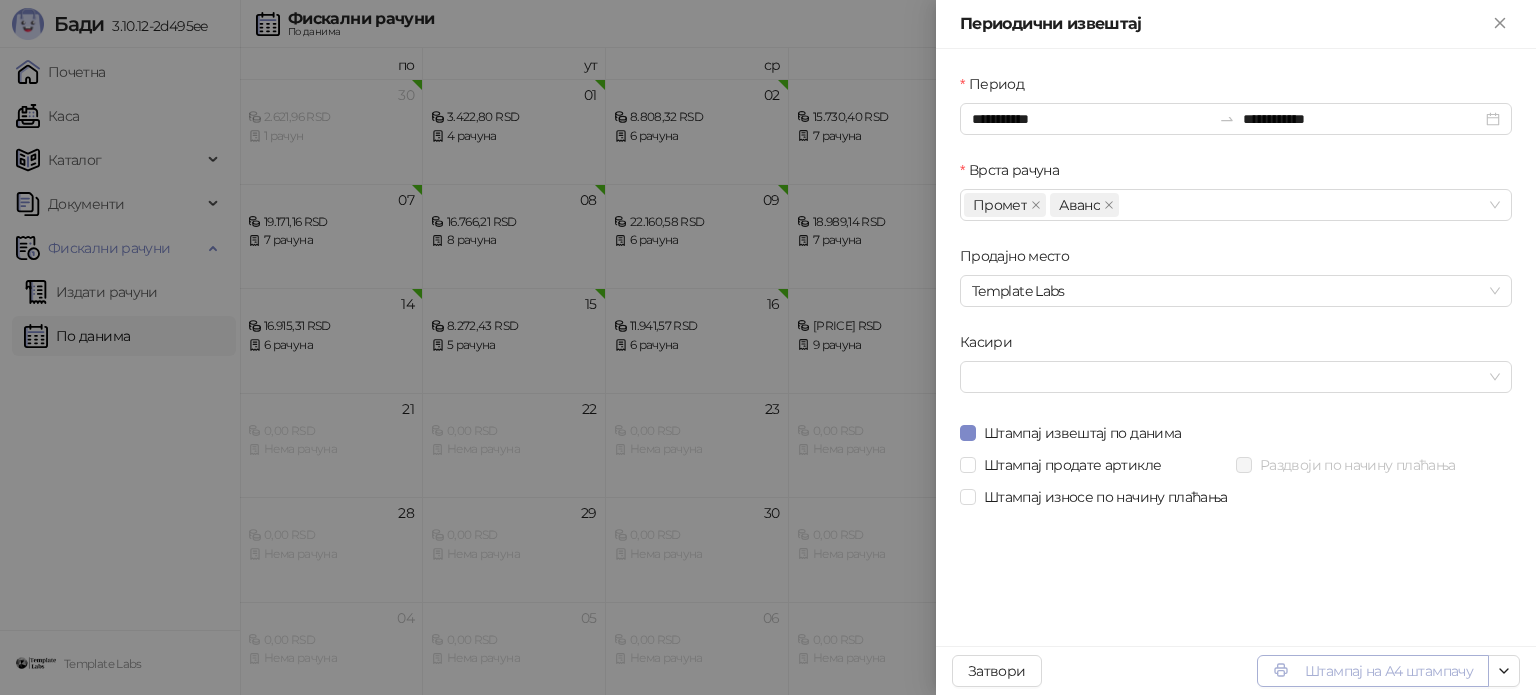 click on "Штампај на А4 штампачу" at bounding box center (1373, 671) 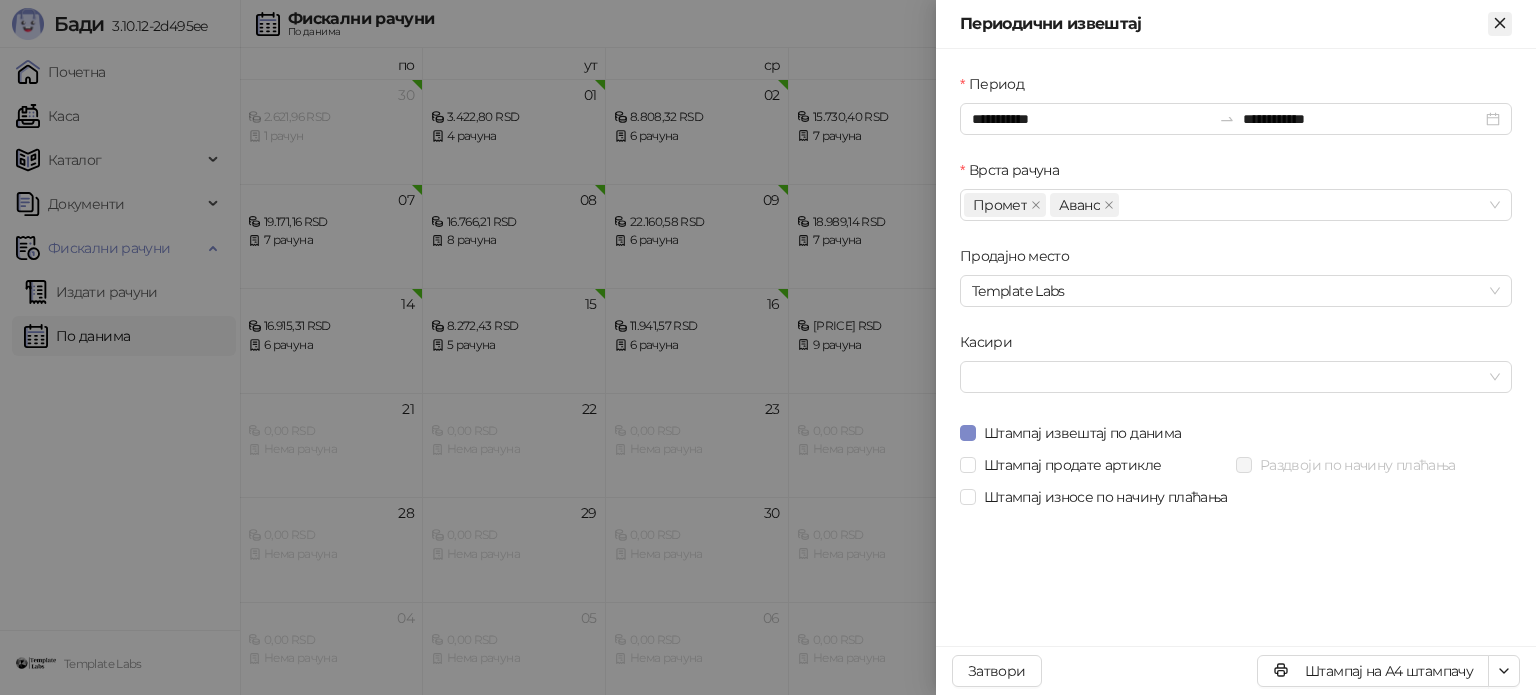 click 